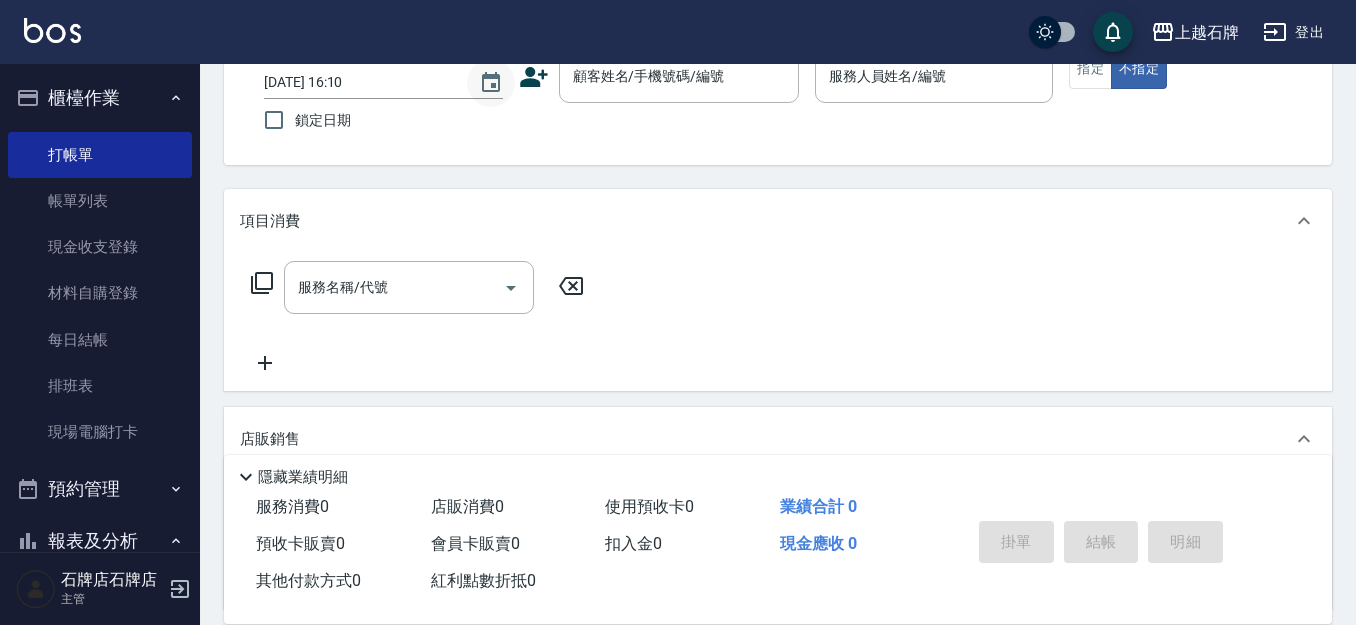 scroll, scrollTop: 100, scrollLeft: 0, axis: vertical 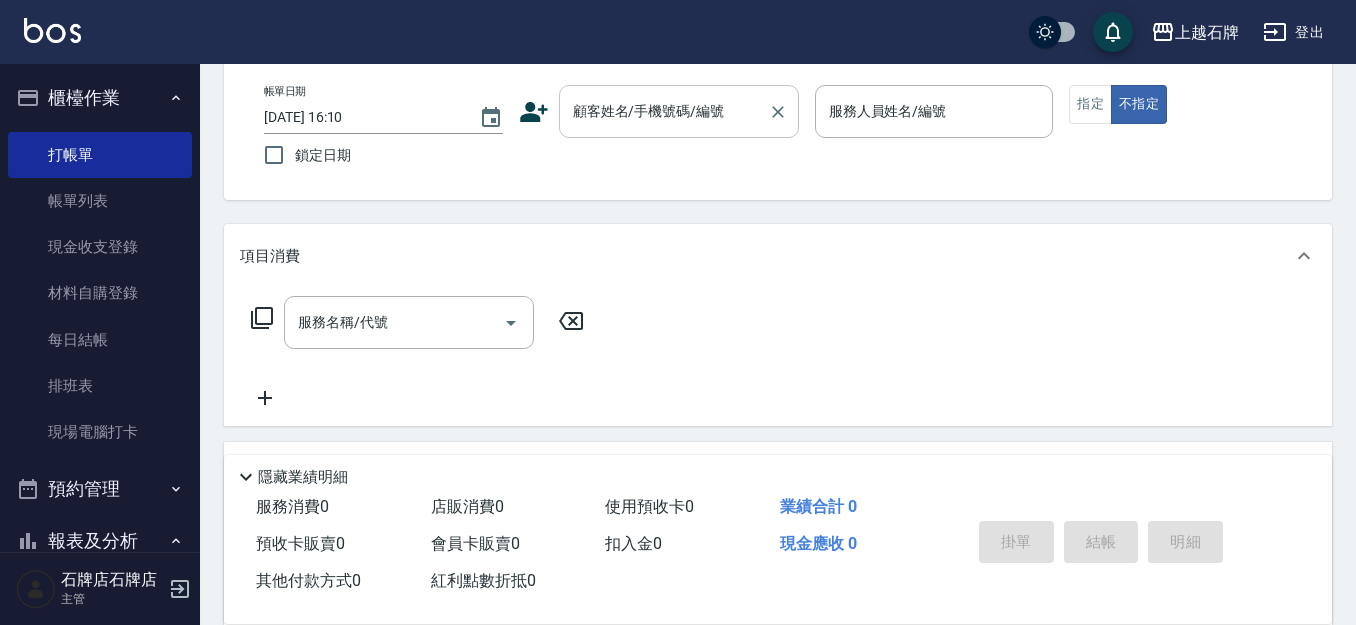 click on "顧客姓名/手機號碼/編號" at bounding box center [664, 111] 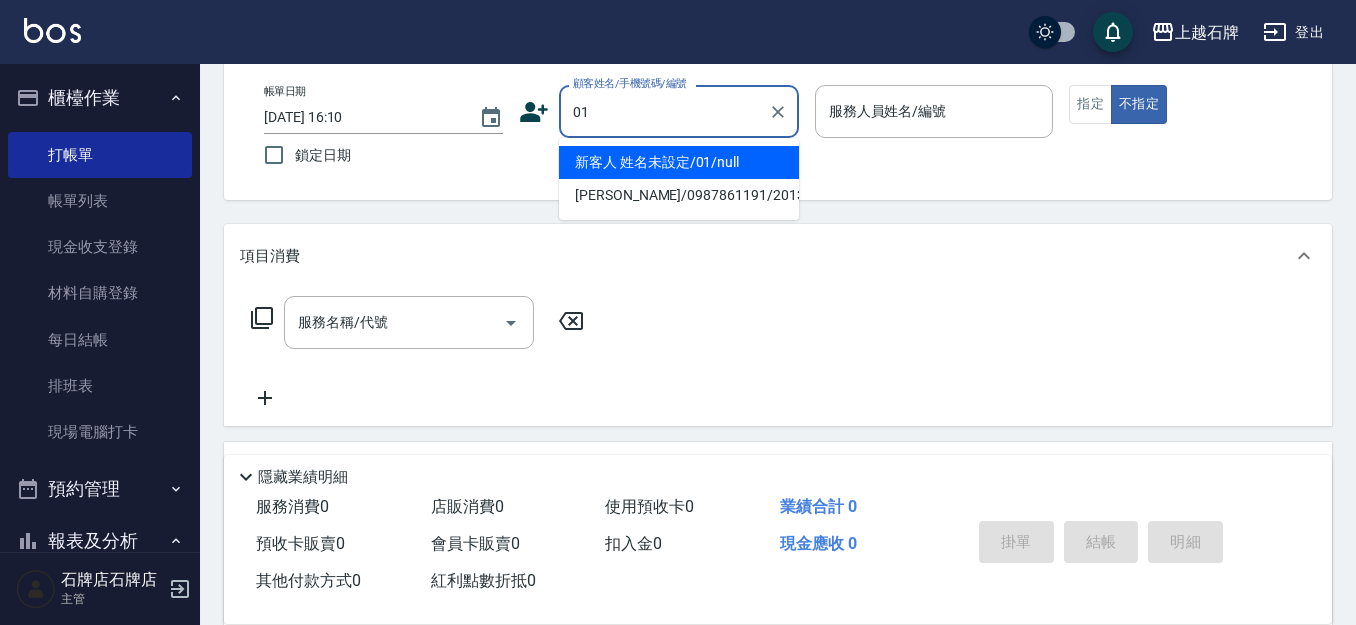 type on "01" 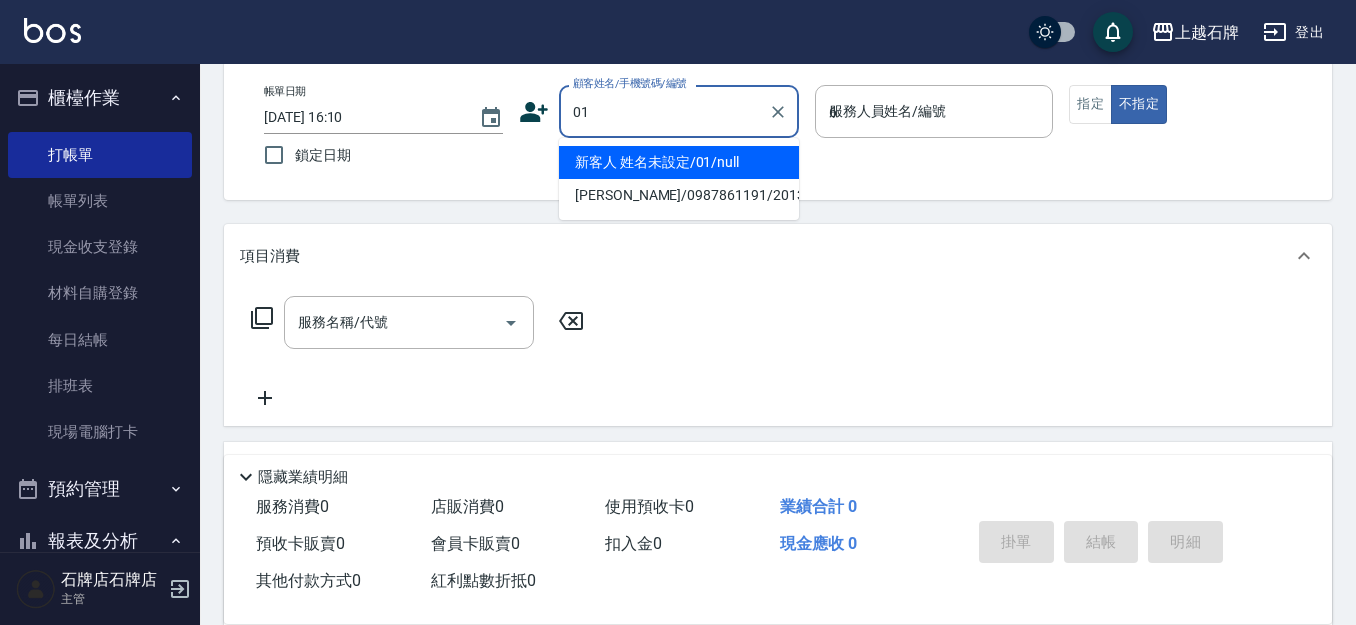 type on "新客人 姓名未設定/01/null" 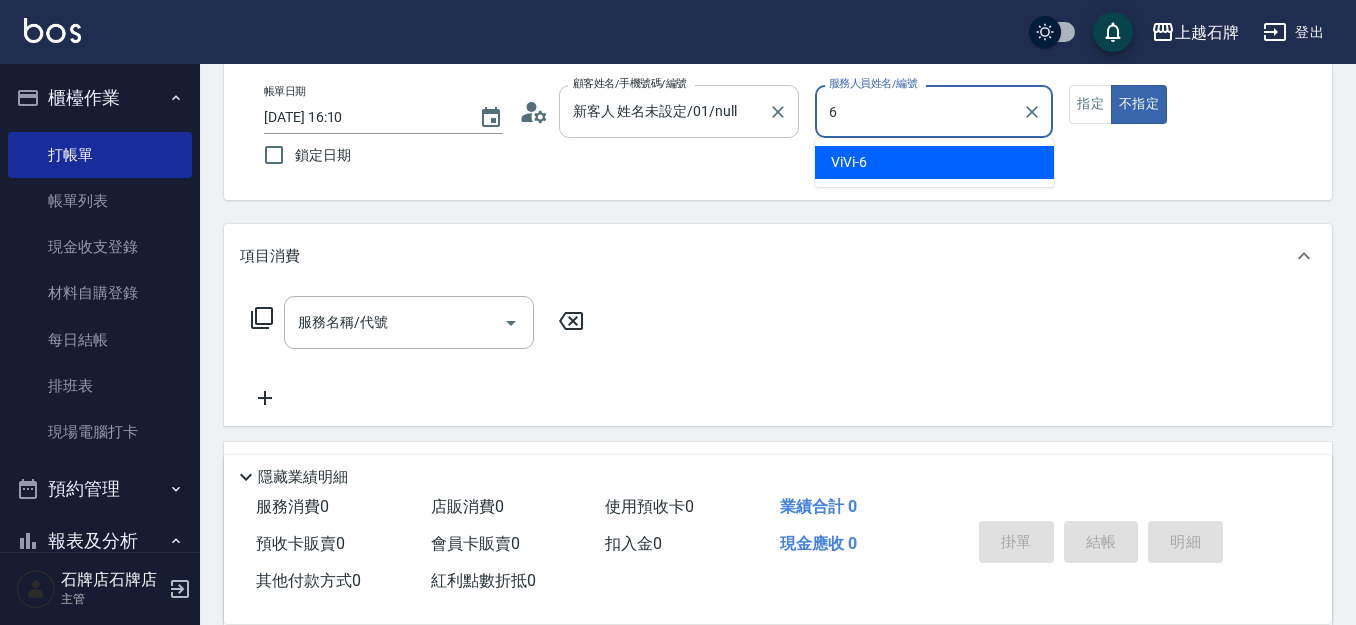 type on "6" 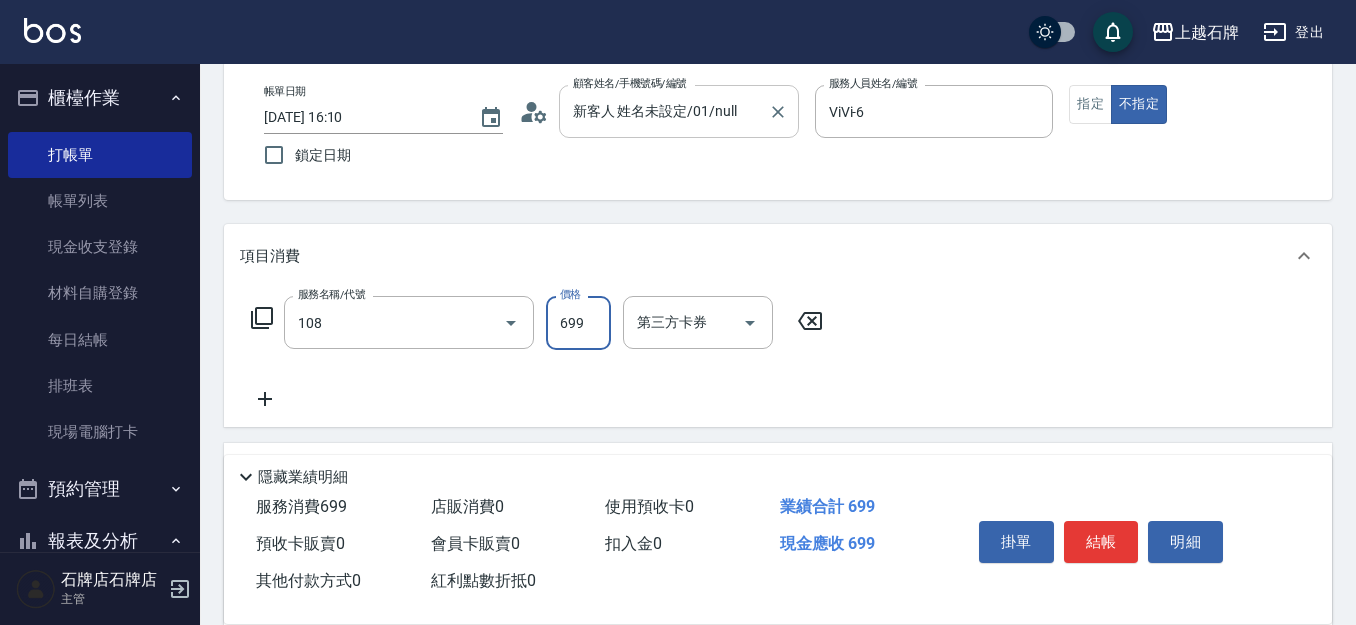 type on "洗+肩頸紓壓+頭皮去角質(108)" 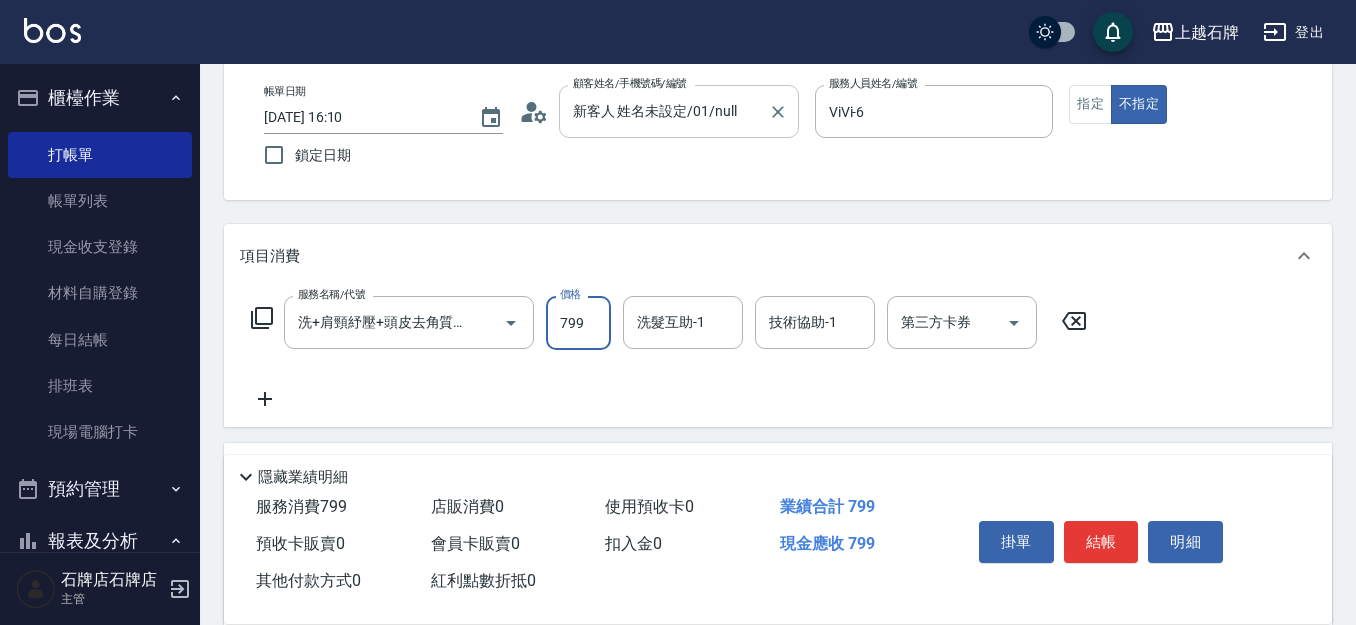 type on "799" 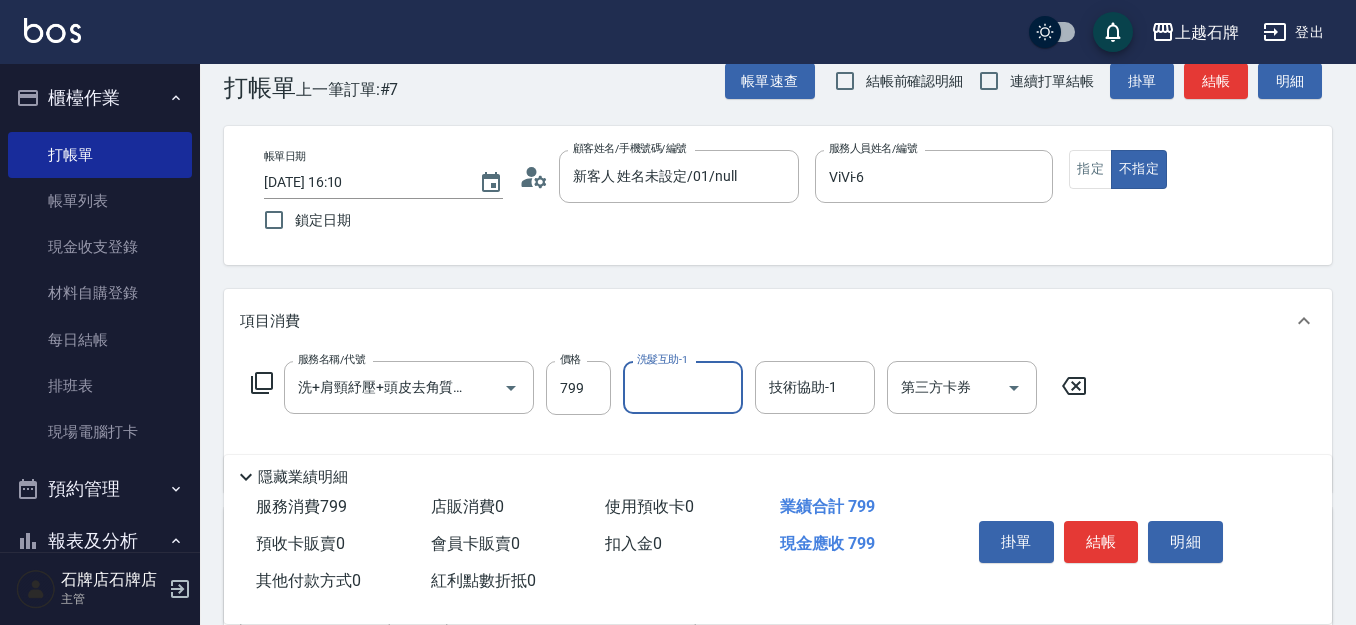 scroll, scrollTop: 0, scrollLeft: 0, axis: both 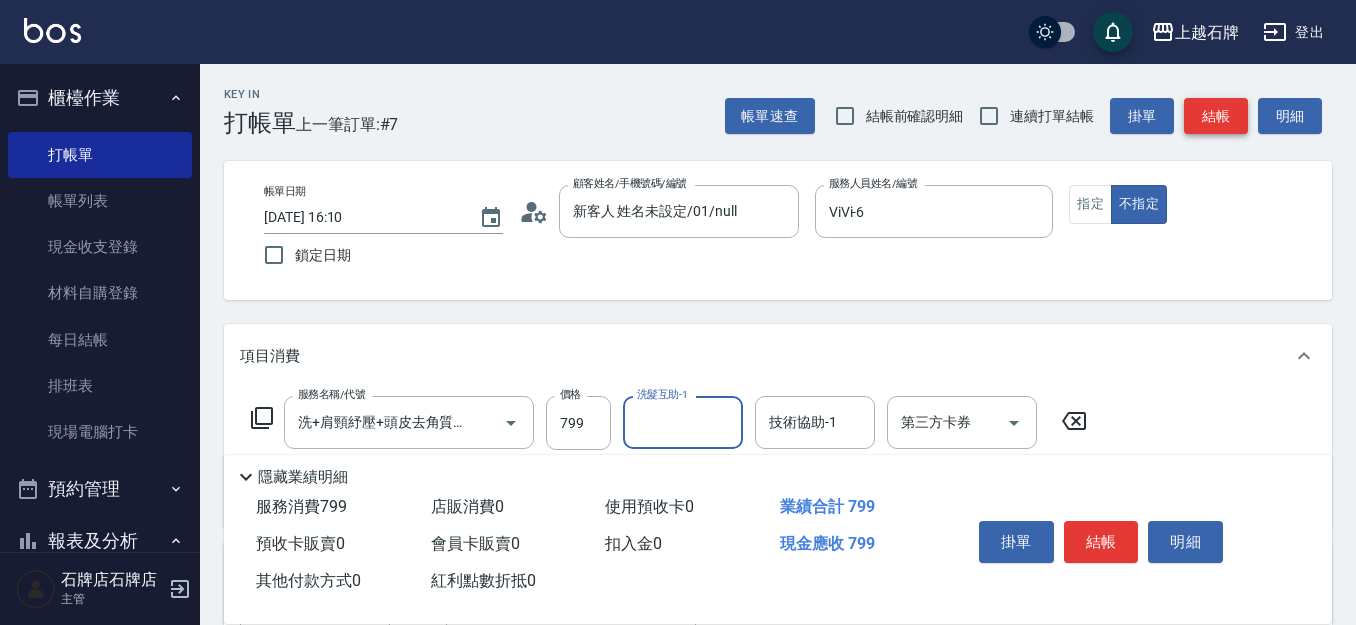 click on "結帳" at bounding box center (1216, 116) 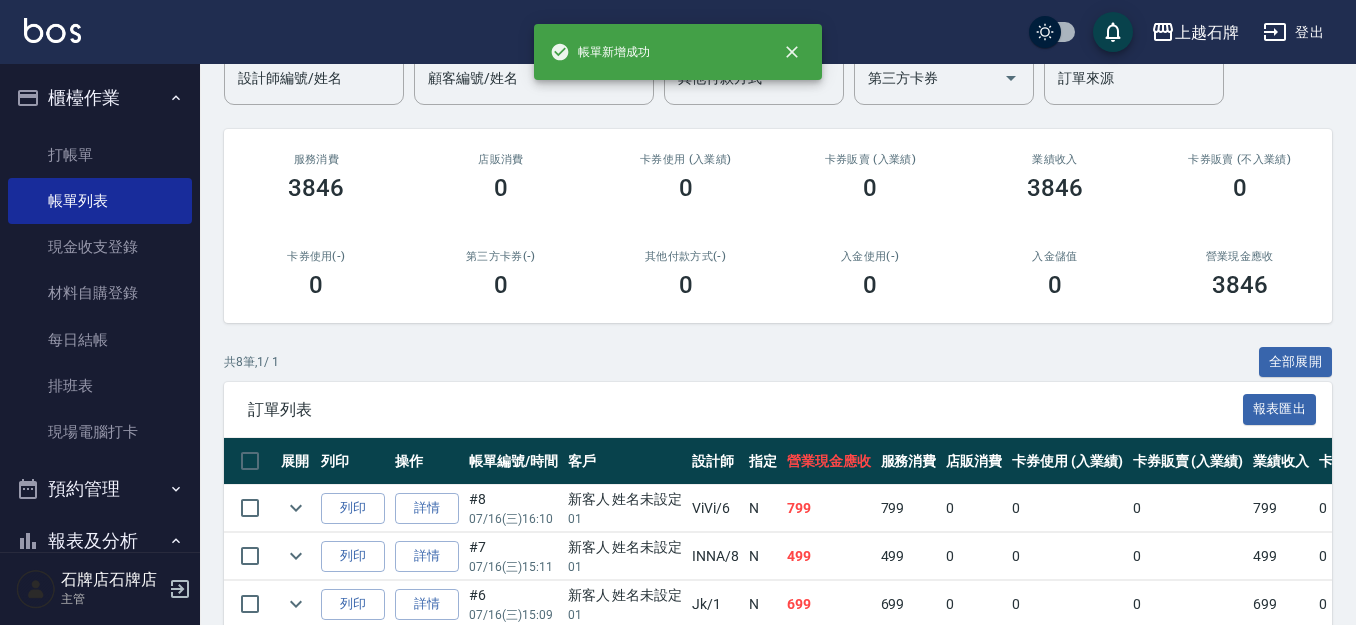 scroll, scrollTop: 300, scrollLeft: 0, axis: vertical 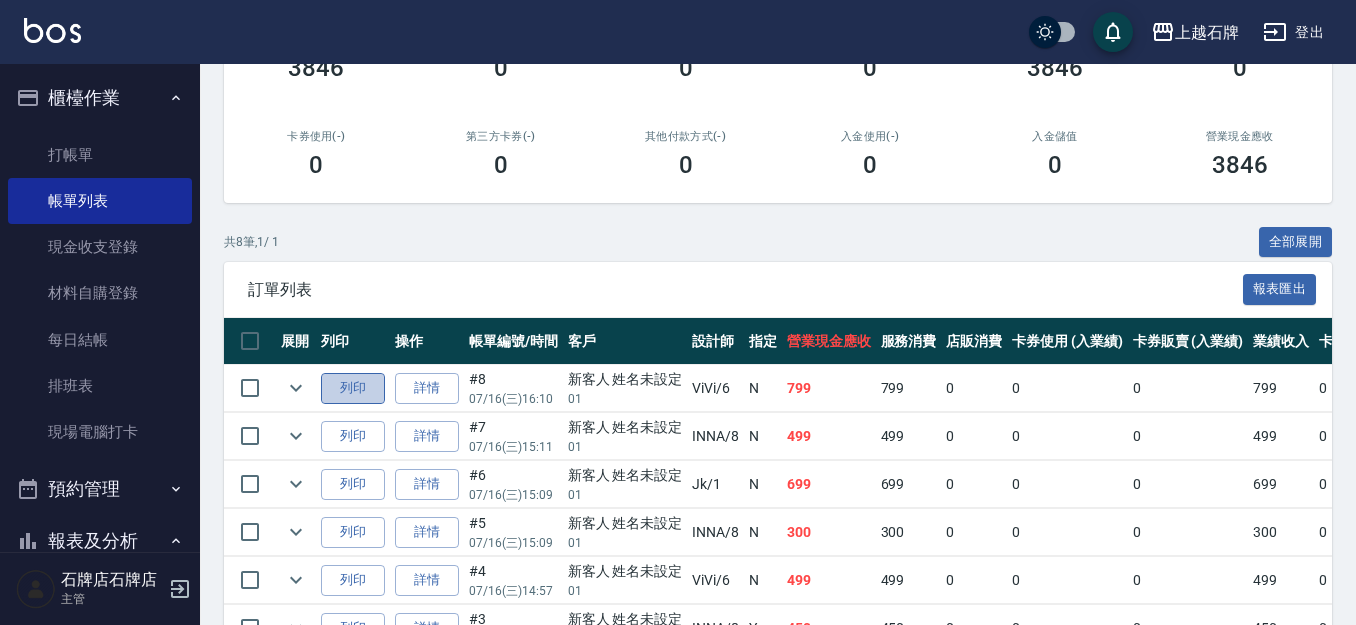 click on "列印" at bounding box center [353, 388] 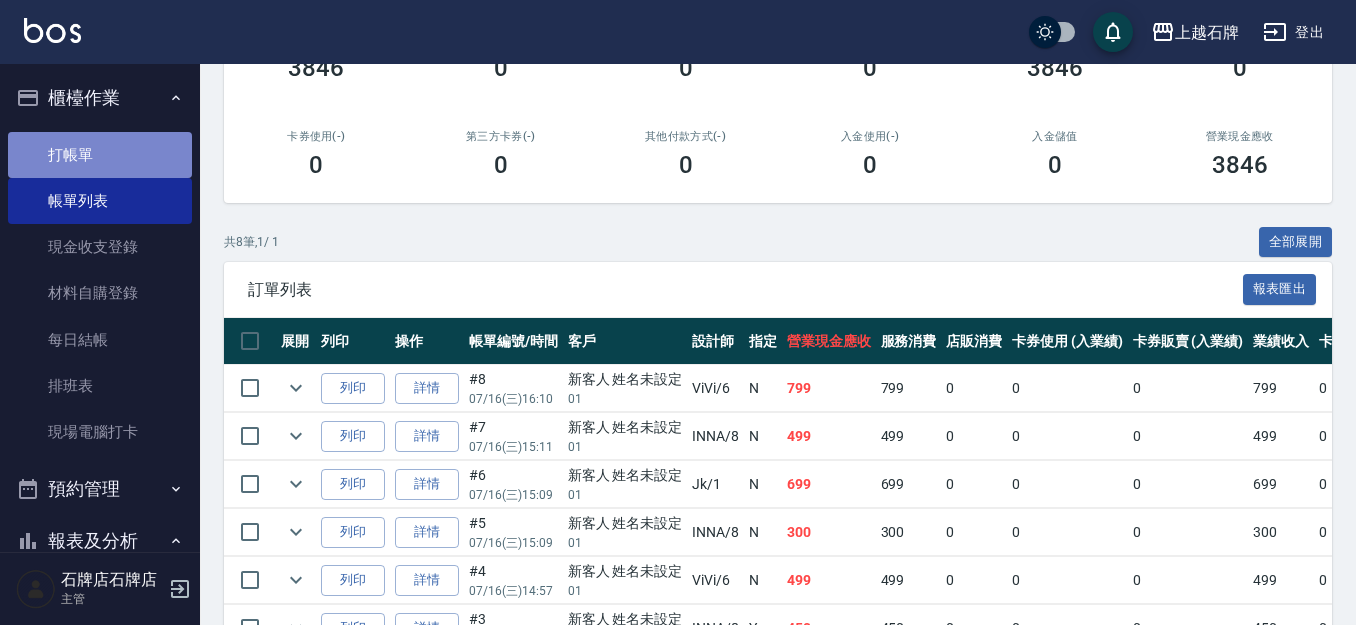click on "打帳單" at bounding box center [100, 155] 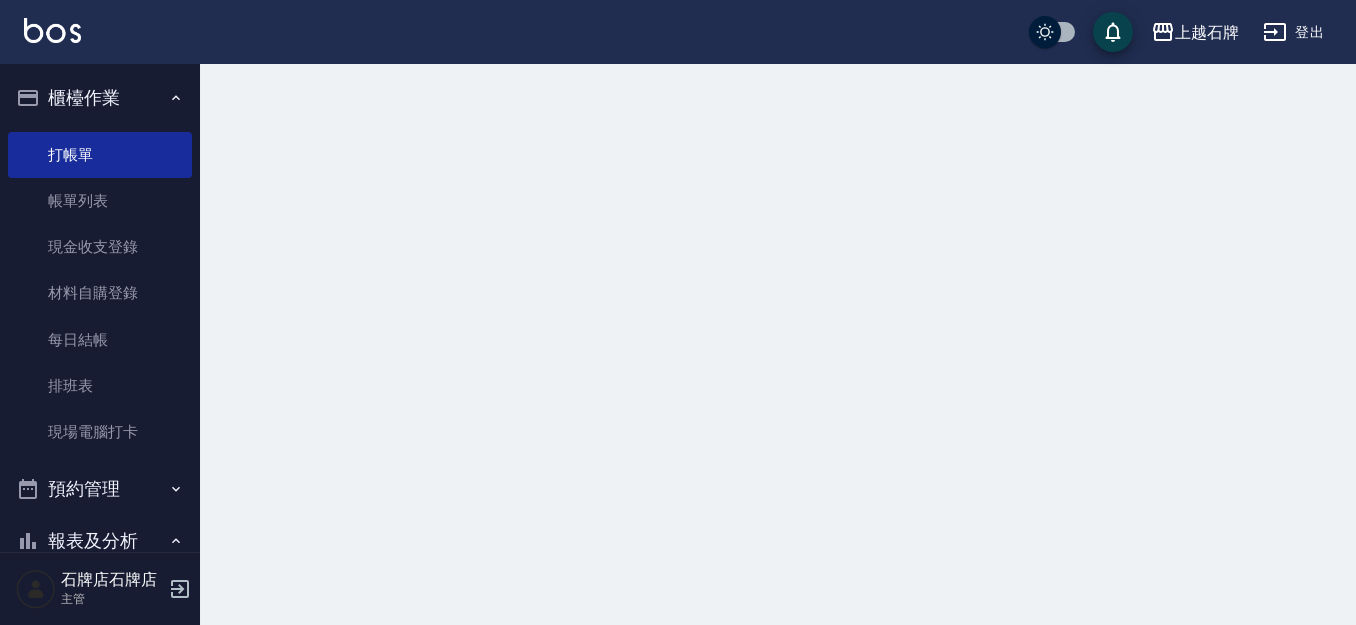 scroll, scrollTop: 0, scrollLeft: 0, axis: both 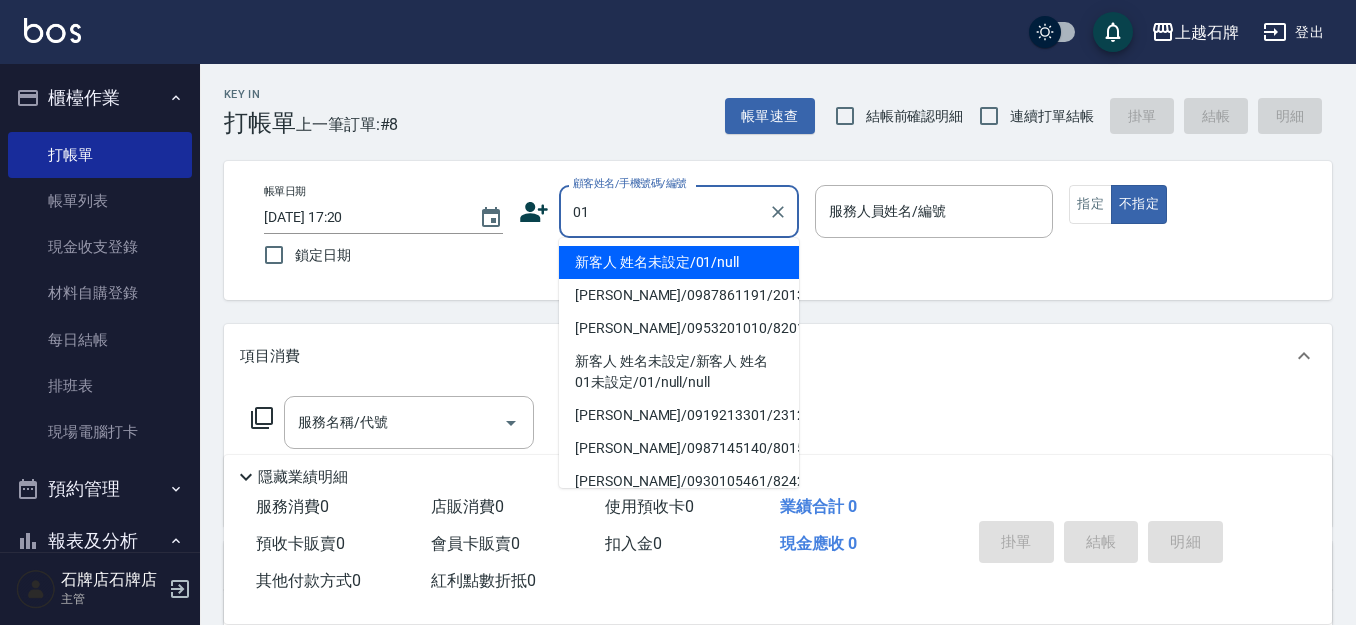 click on "新客人 姓名未設定/01/null" at bounding box center (679, 262) 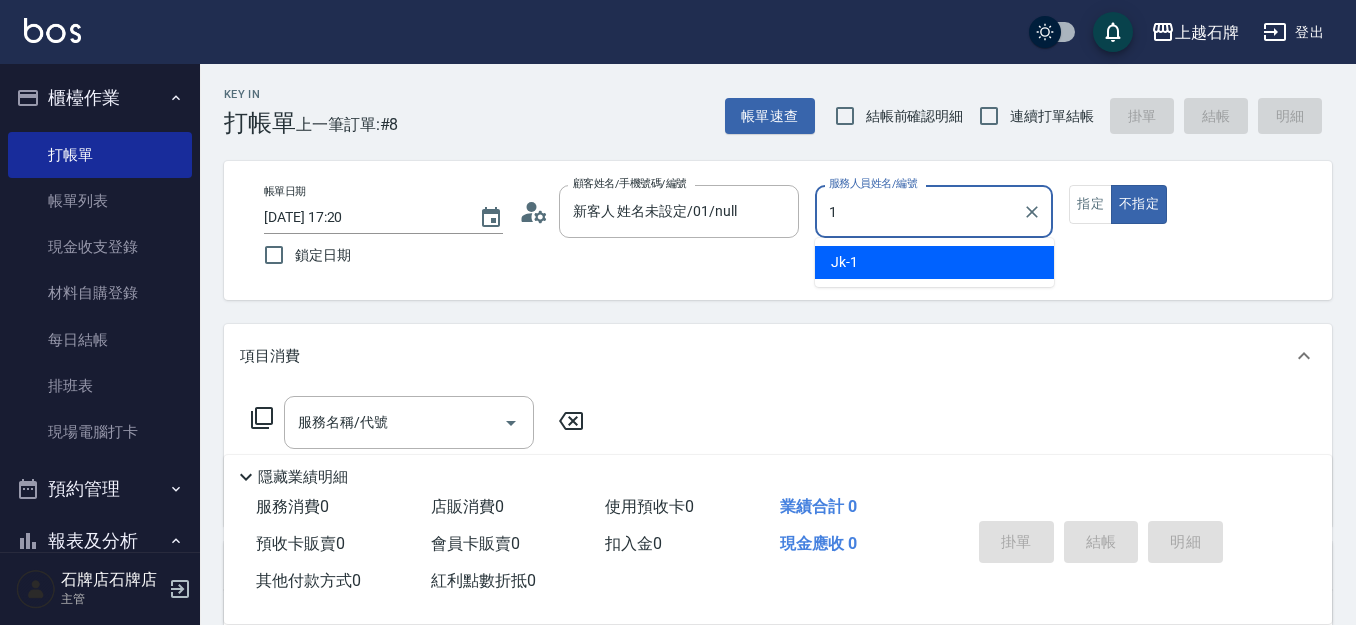 type on "Jk-1" 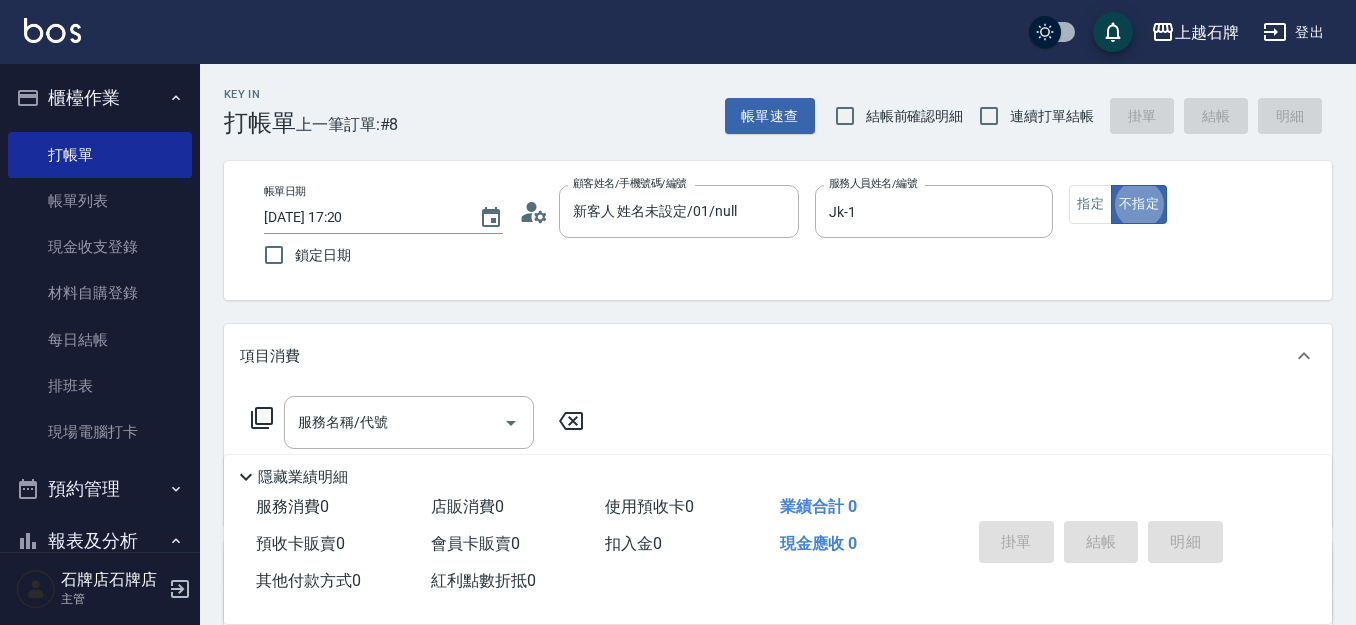type on "false" 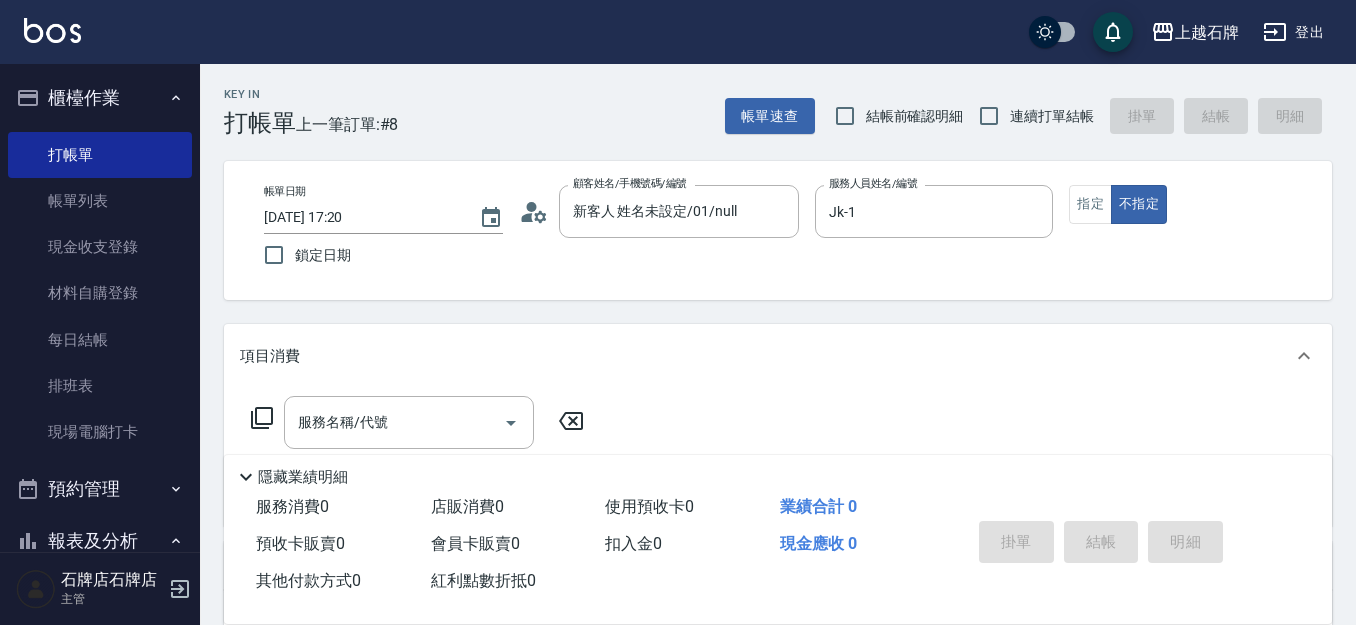click on "Key In 打帳單 上一筆訂單:#8 帳單速查 結帳前確認明細 連續打單結帳 掛單 結帳 明細" at bounding box center [766, 100] 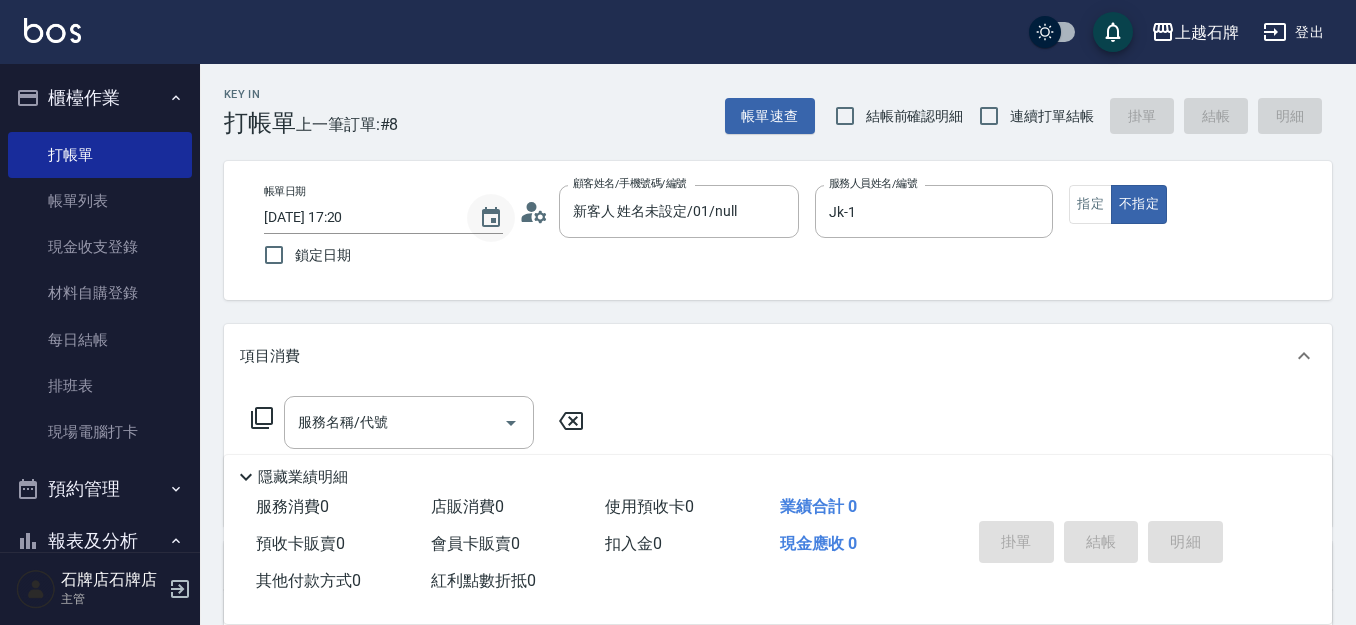 scroll, scrollTop: 100, scrollLeft: 0, axis: vertical 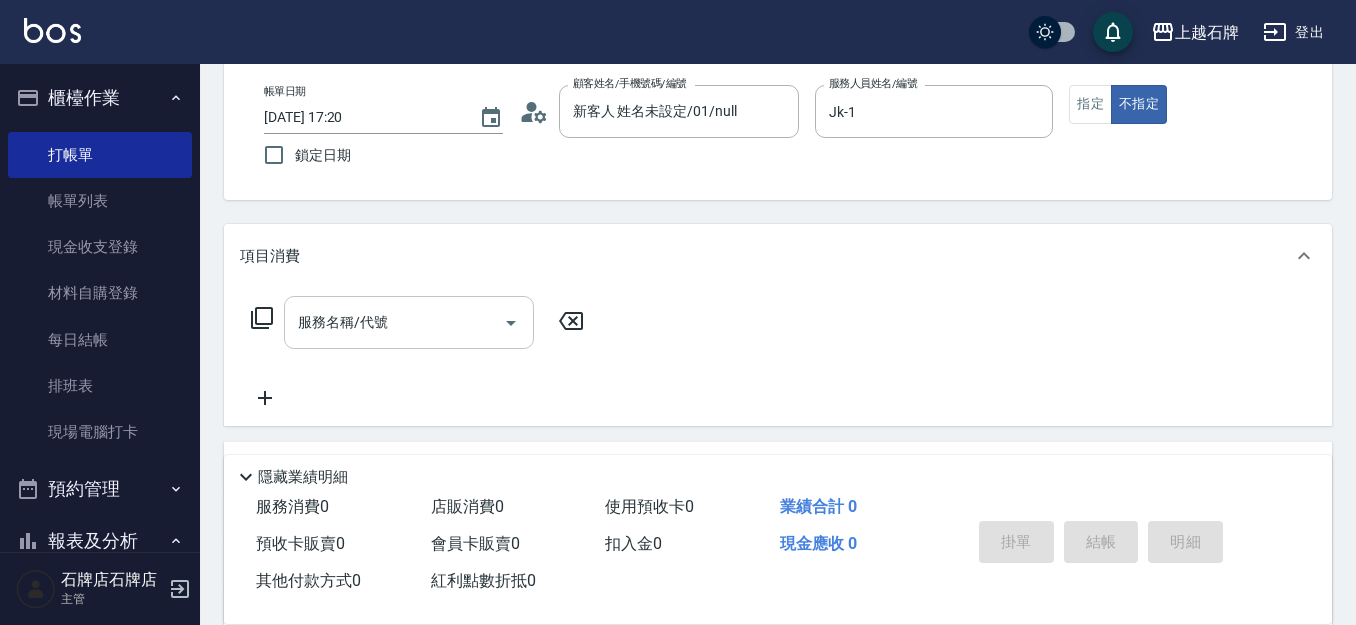 click on "服務名稱/代號" at bounding box center (394, 322) 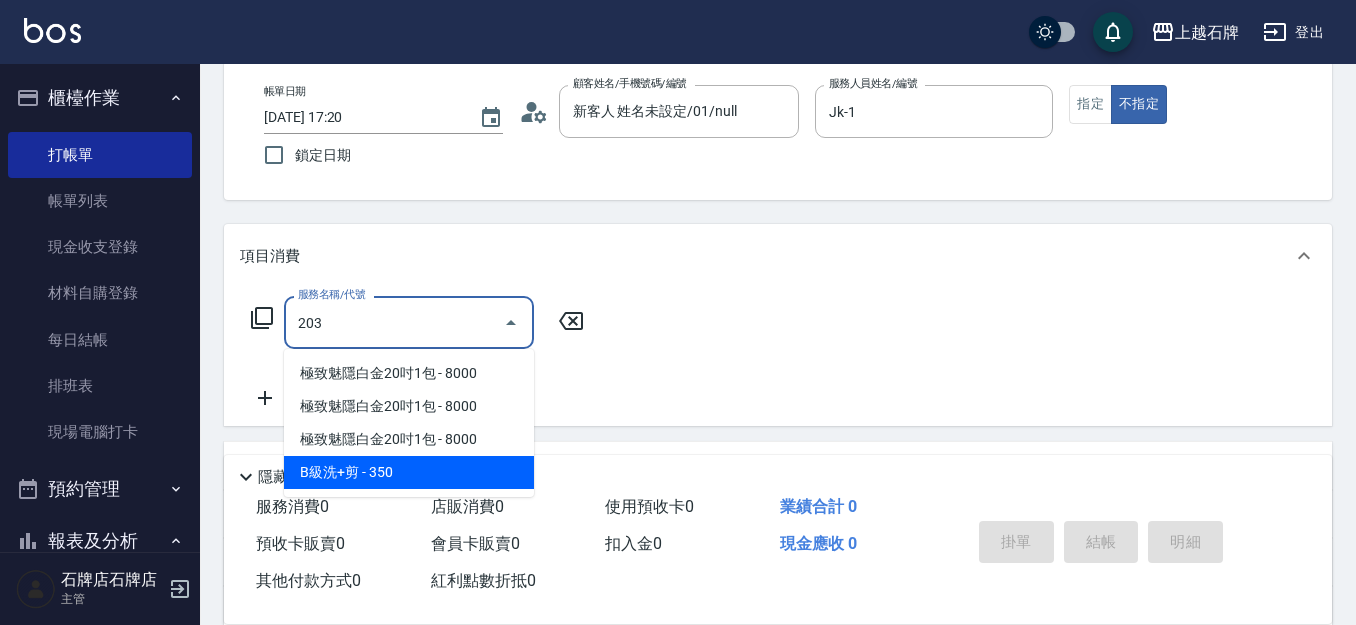click on "B級洗+剪 - 350" at bounding box center (409, 472) 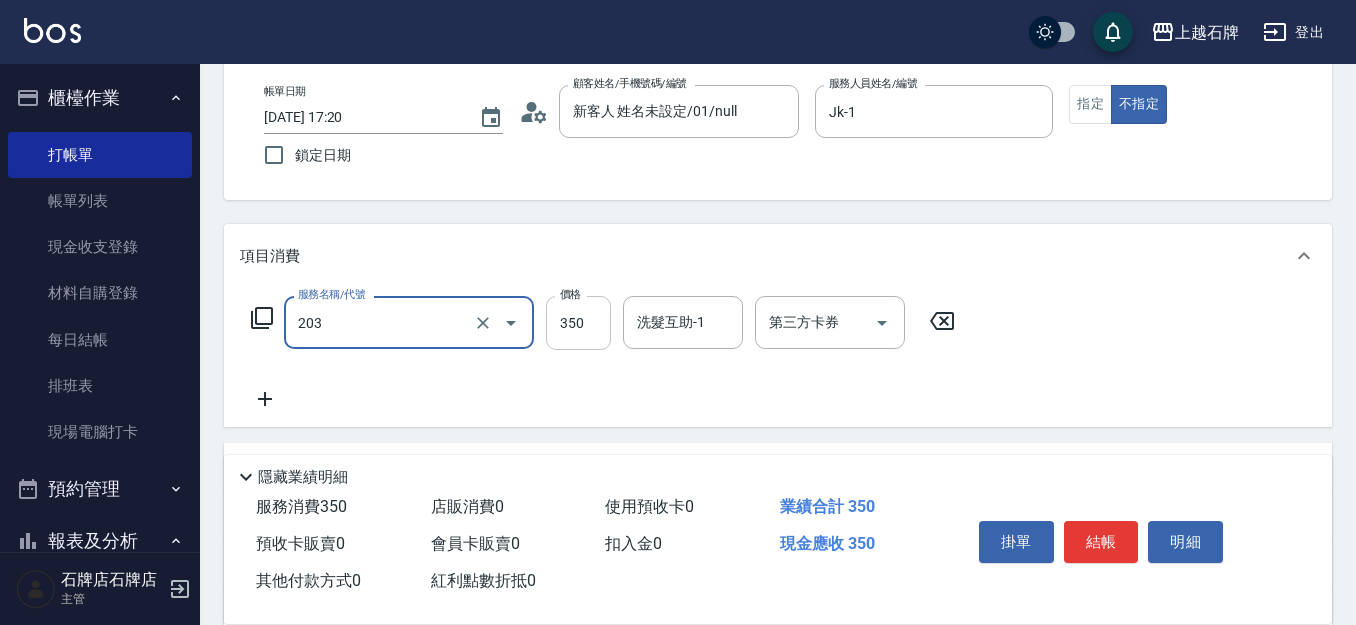 click on "350" at bounding box center (578, 323) 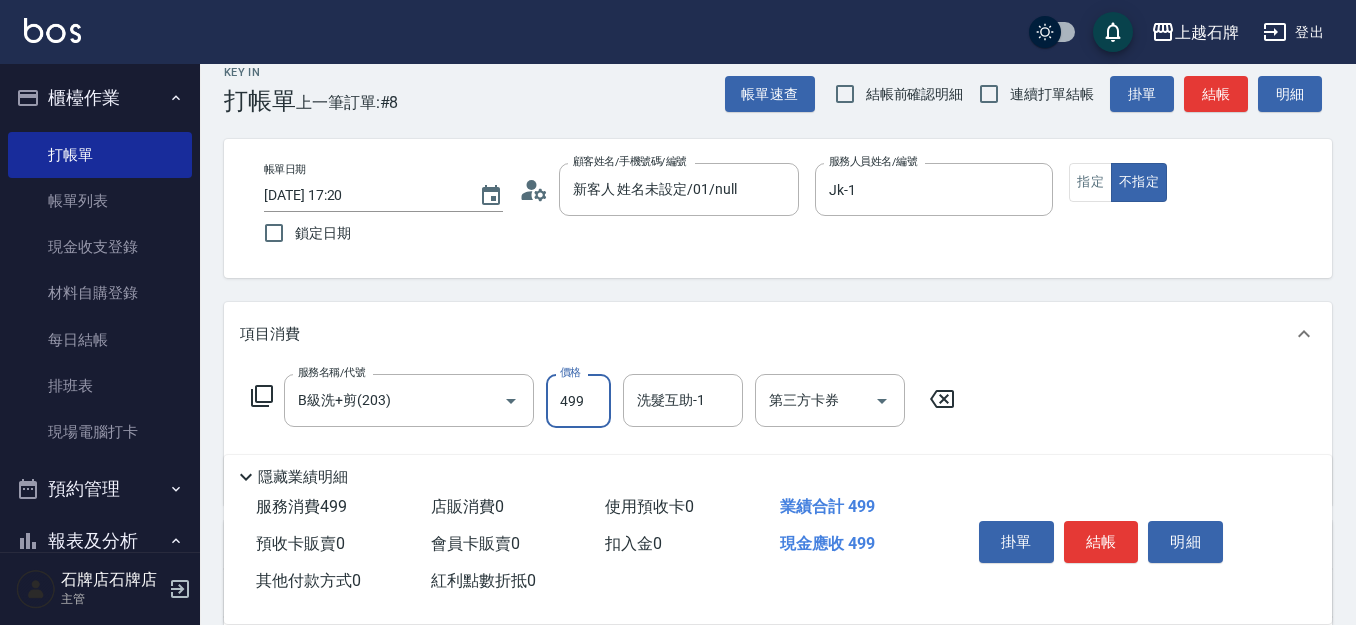 scroll, scrollTop: 0, scrollLeft: 0, axis: both 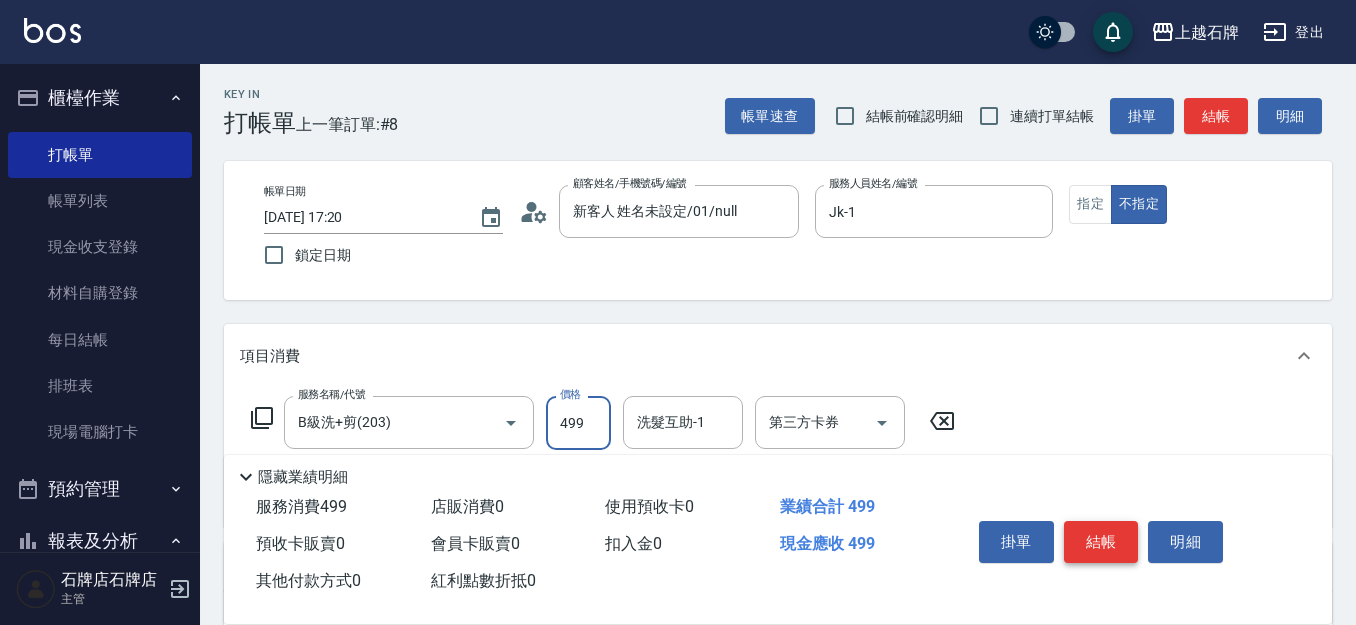 type on "499" 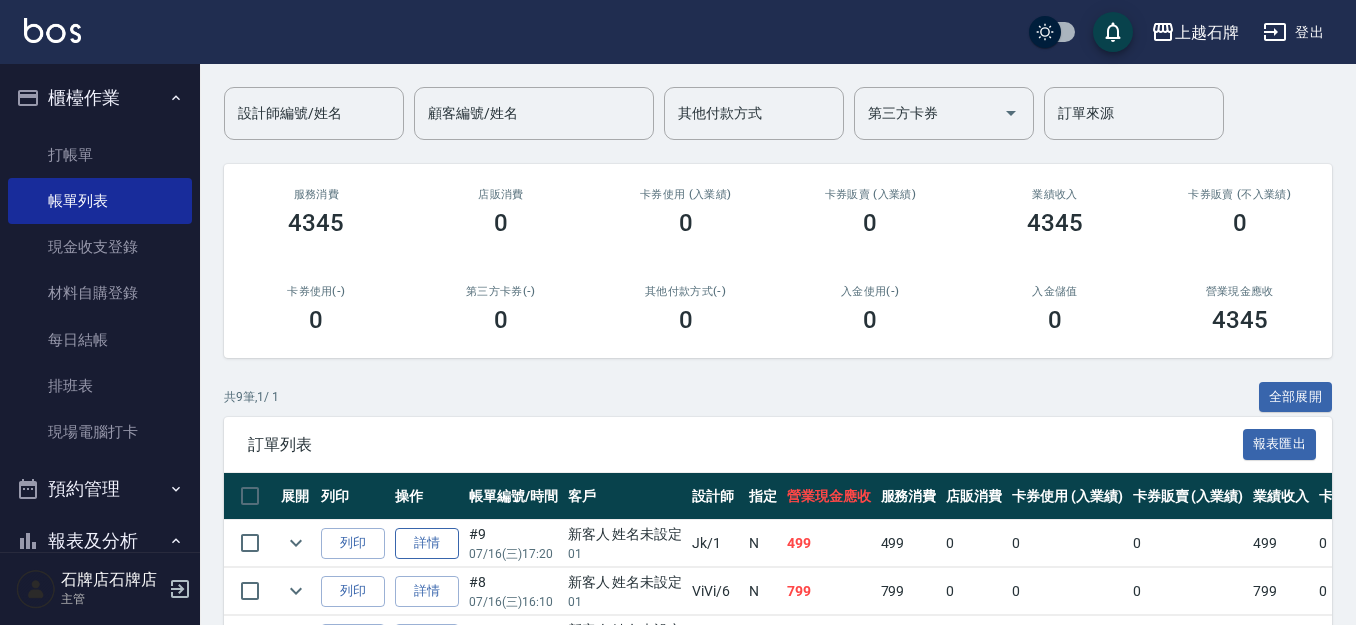 scroll, scrollTop: 200, scrollLeft: 0, axis: vertical 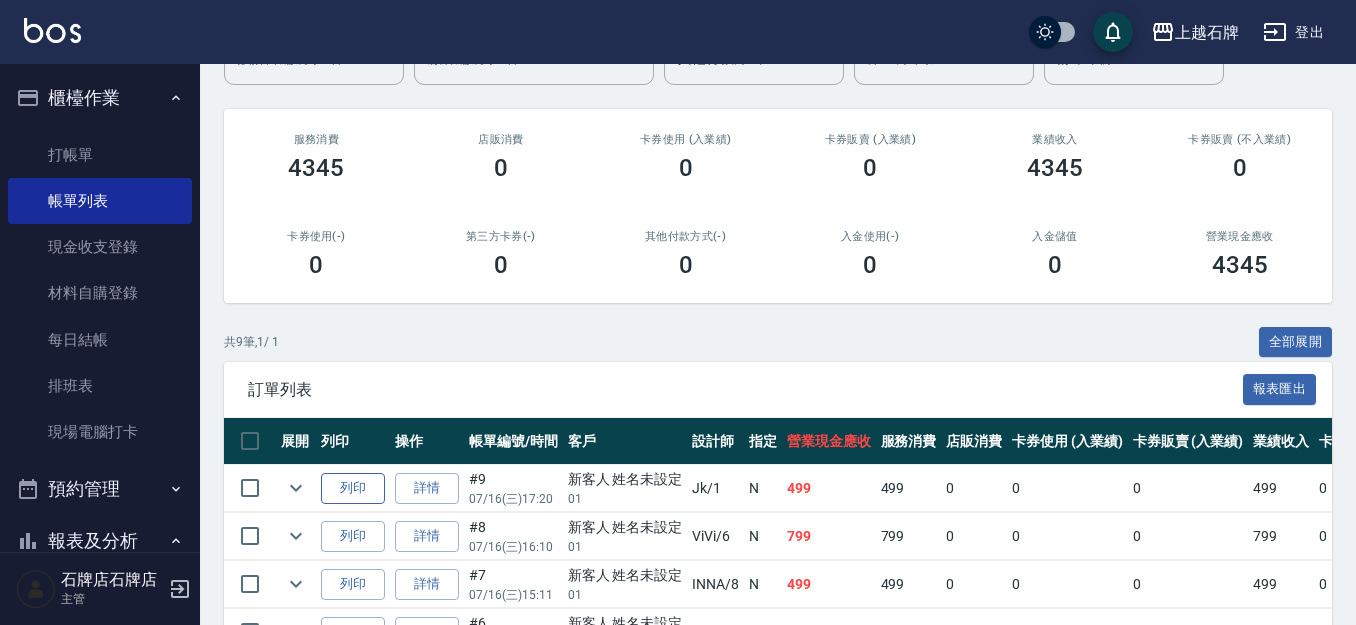click on "列印" at bounding box center [353, 488] 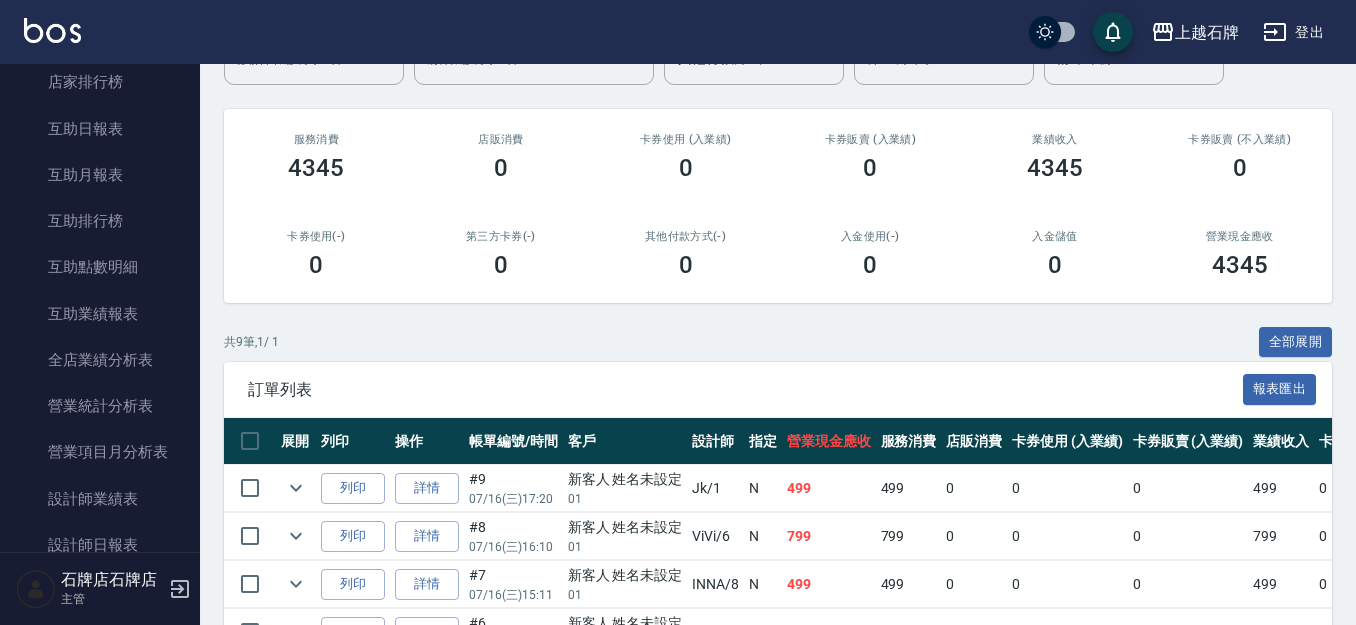 scroll, scrollTop: 800, scrollLeft: 0, axis: vertical 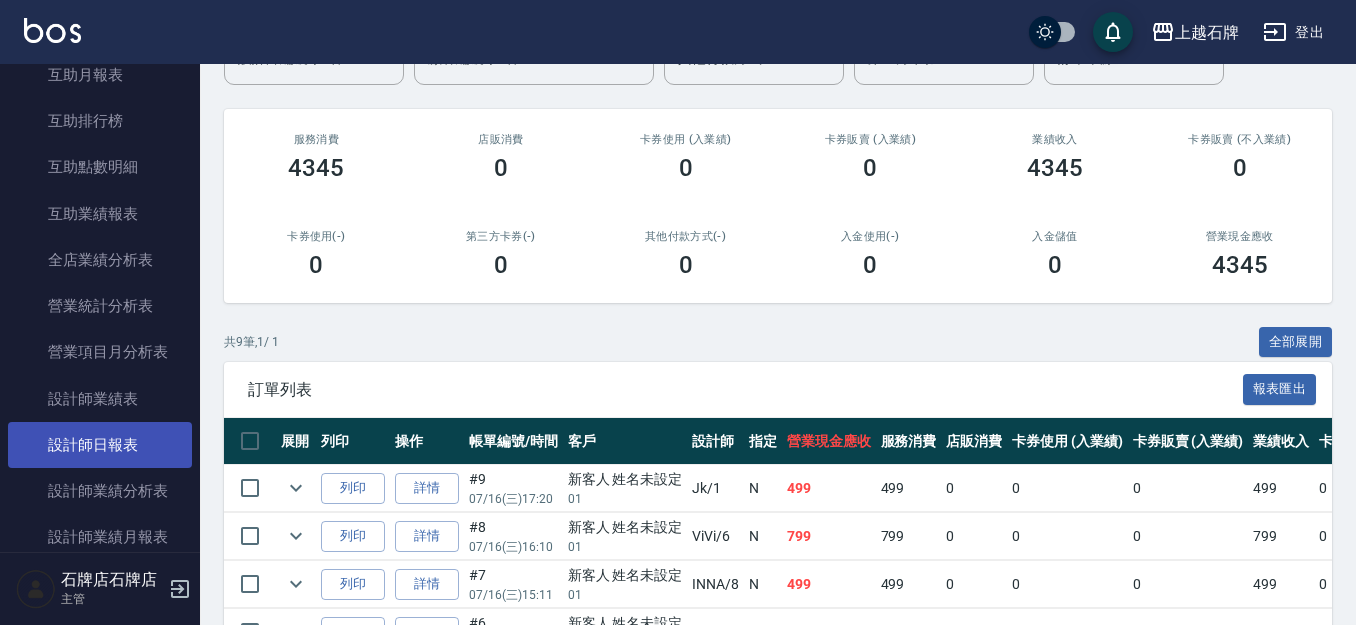 click on "設計師日報表" at bounding box center (100, 445) 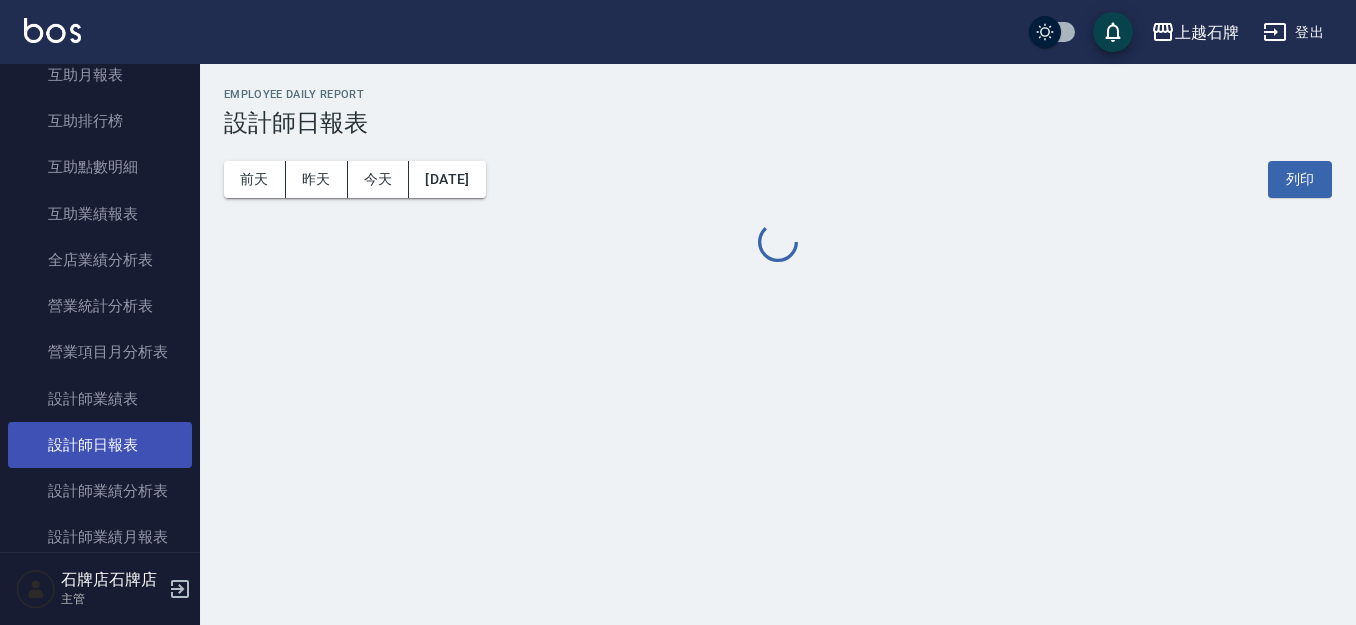 scroll, scrollTop: 0, scrollLeft: 0, axis: both 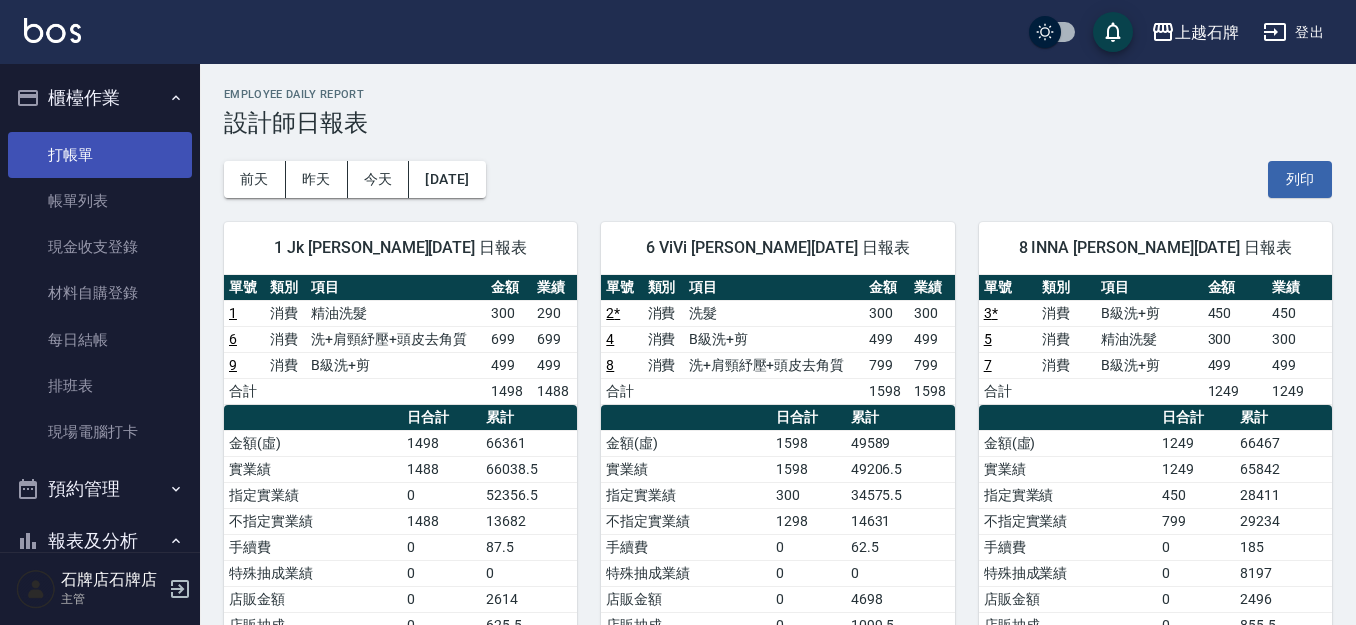 click on "打帳單" at bounding box center [100, 155] 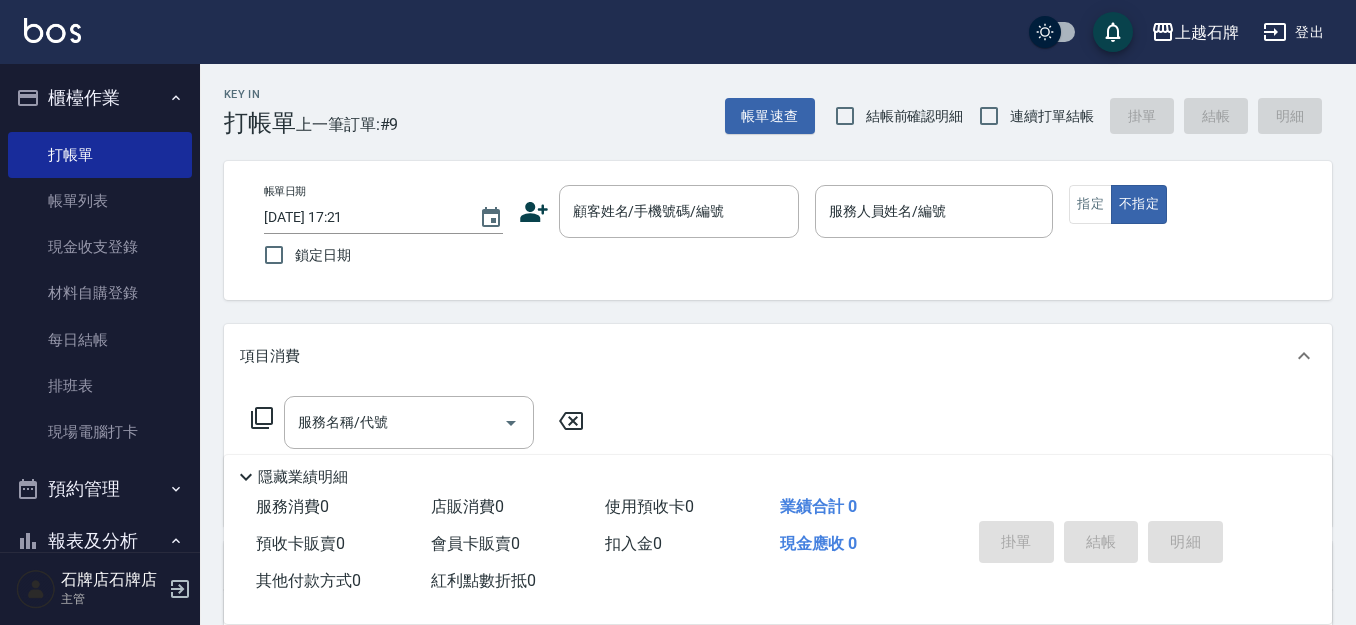 click on "Key In 打帳單 上一筆訂單:#9 帳單速查 結帳前確認明細 連續打單結帳 掛單 結帳 明細" at bounding box center (766, 100) 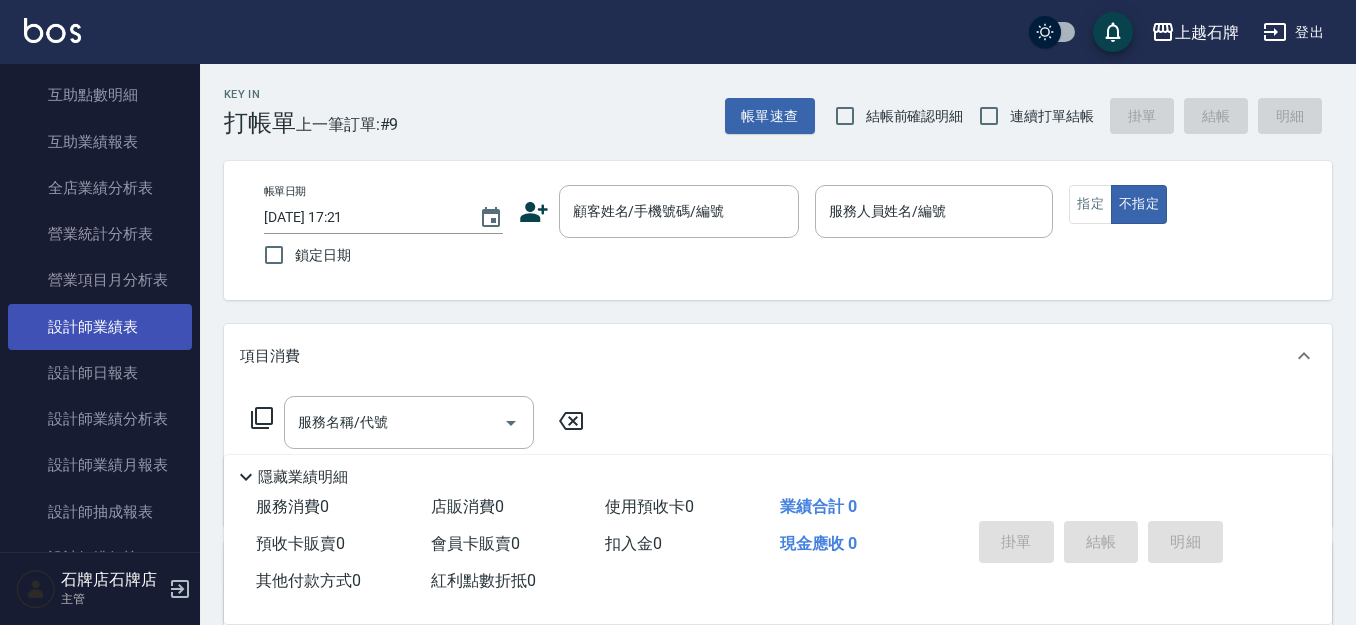 scroll, scrollTop: 900, scrollLeft: 0, axis: vertical 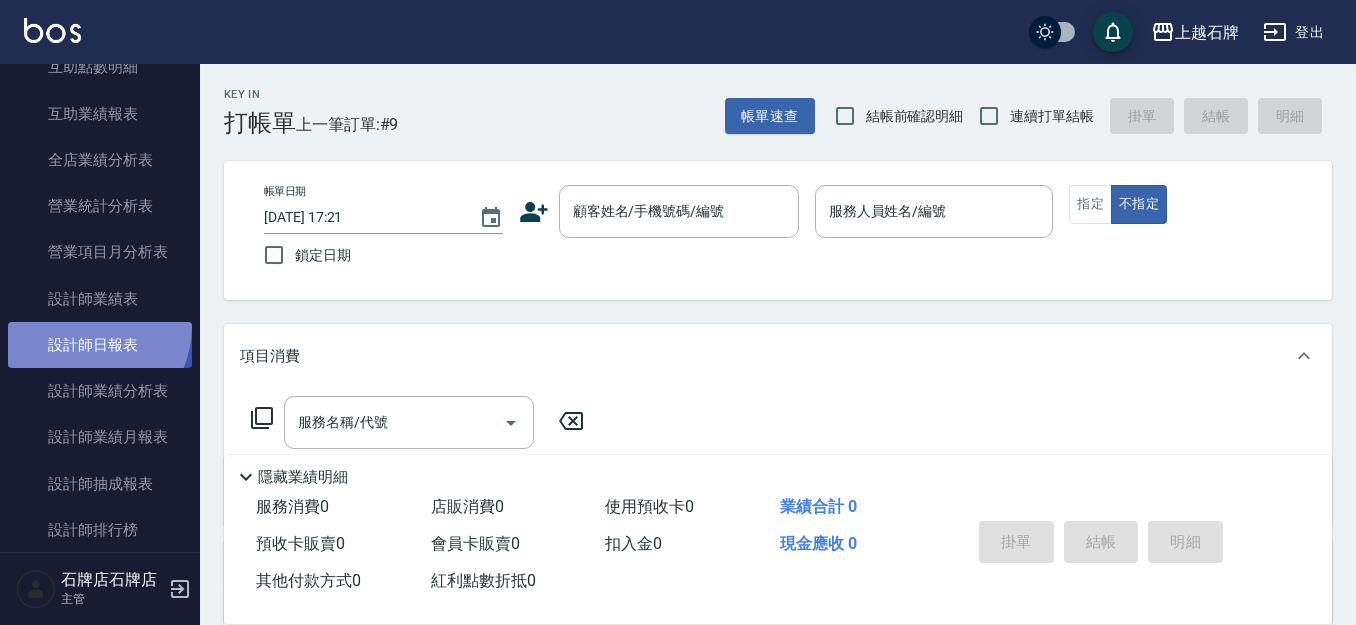 click on "設計師日報表" at bounding box center (100, 345) 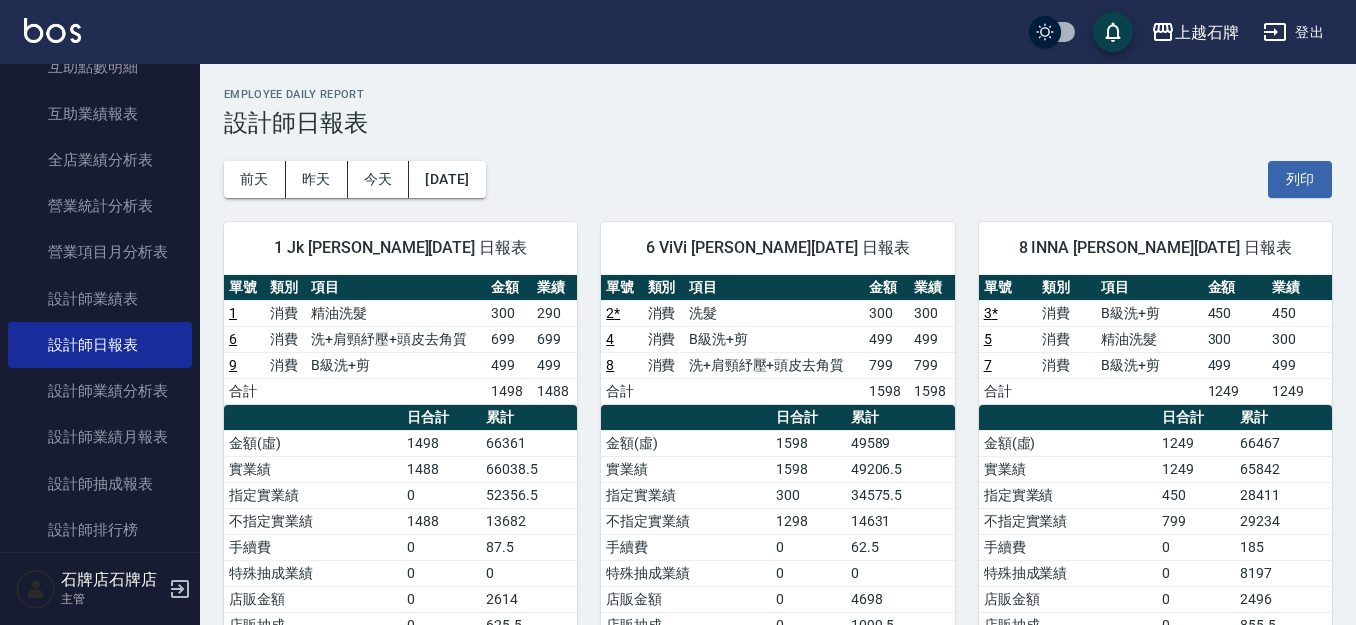 click on "[DATE] [DATE] [DATE] [DATE] 列印" at bounding box center (778, 179) 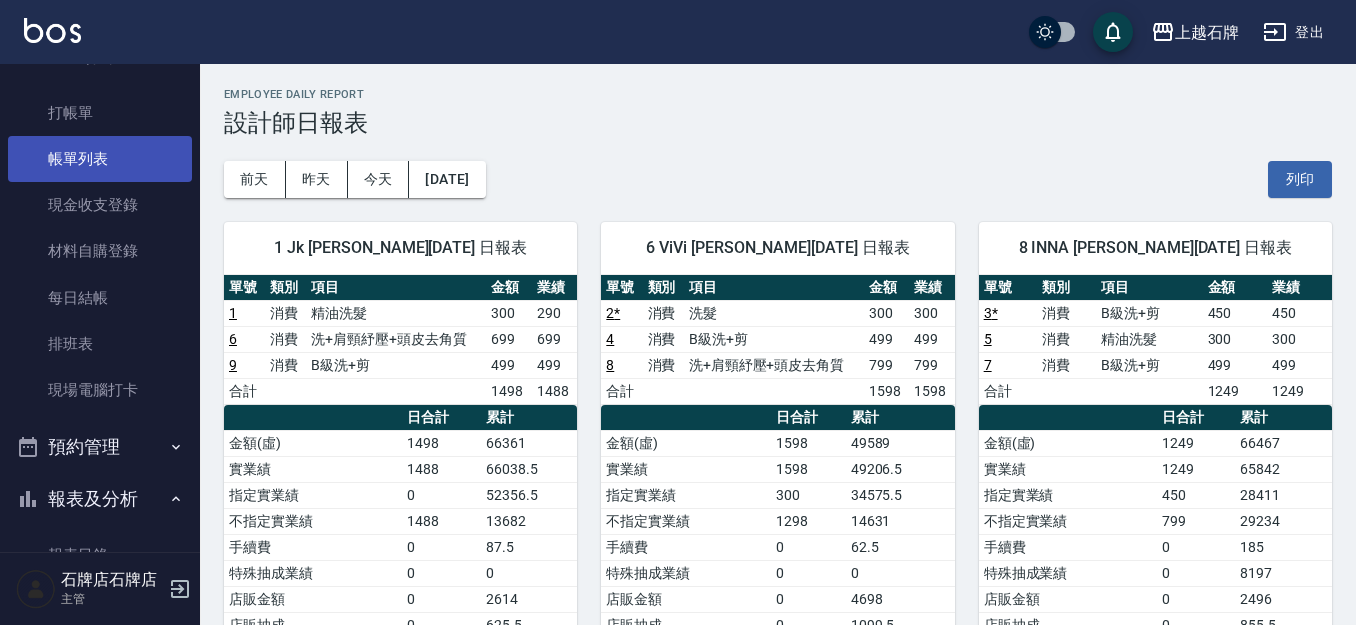 scroll, scrollTop: 0, scrollLeft: 0, axis: both 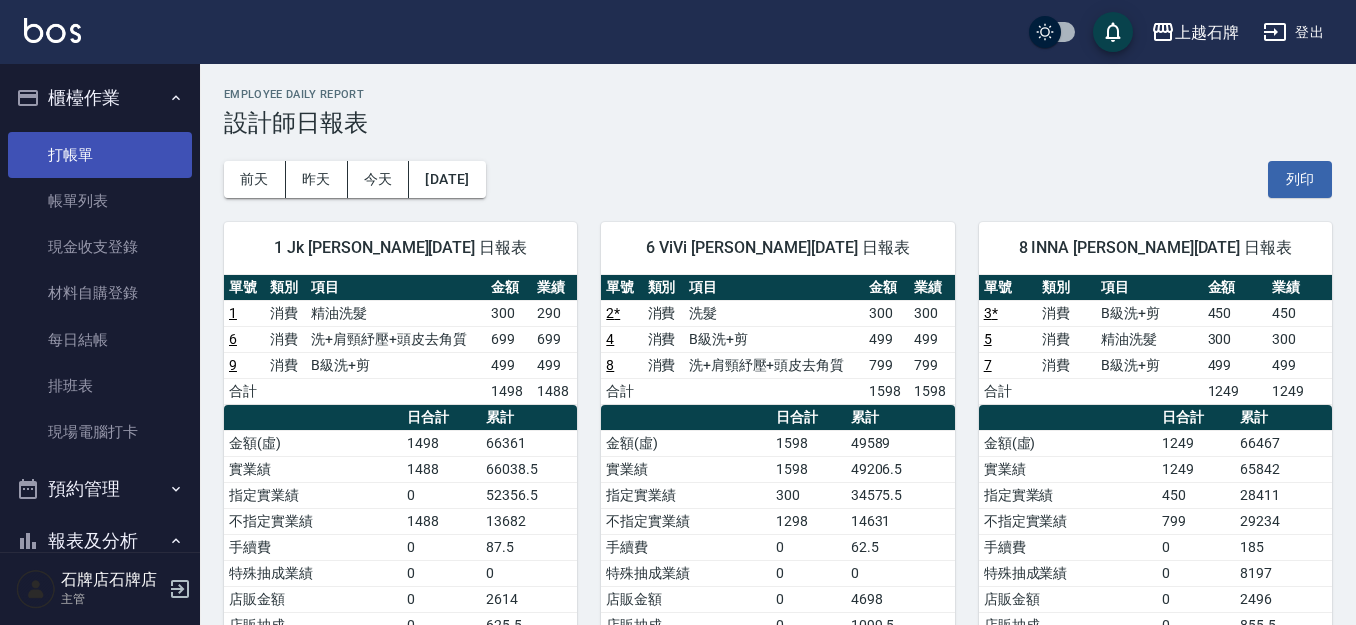 click on "打帳單" at bounding box center (100, 155) 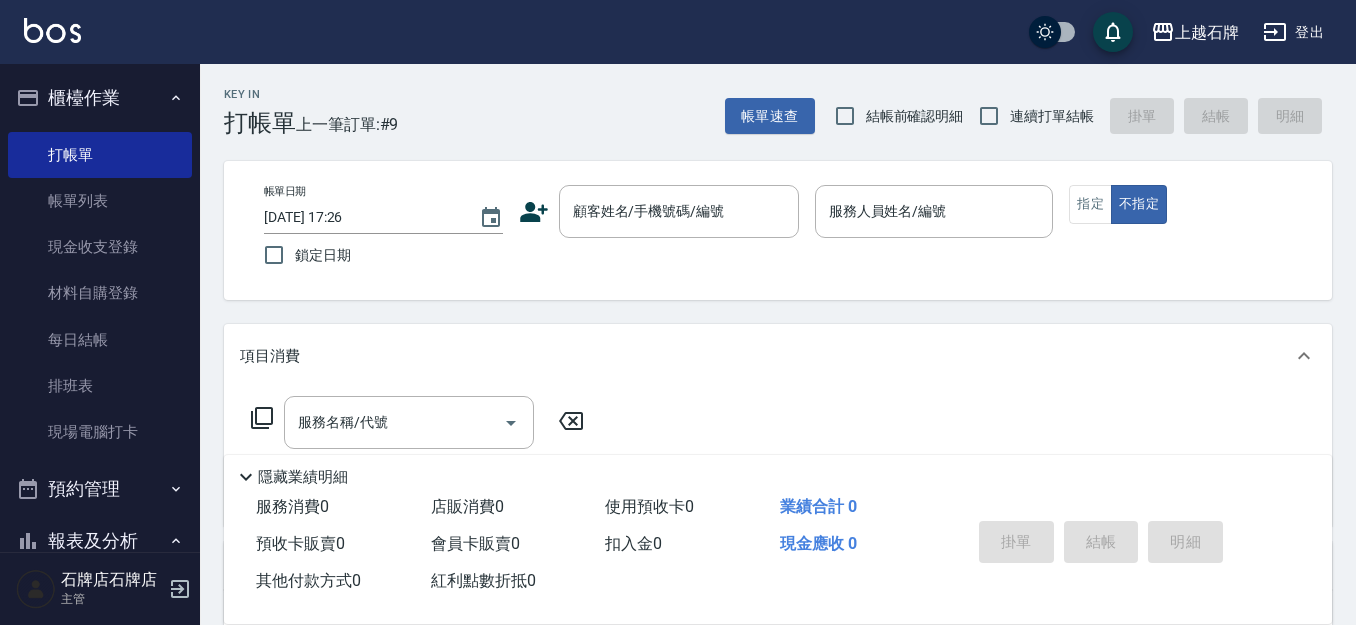 drag, startPoint x: 647, startPoint y: 115, endPoint x: 786, endPoint y: 67, distance: 147.05441 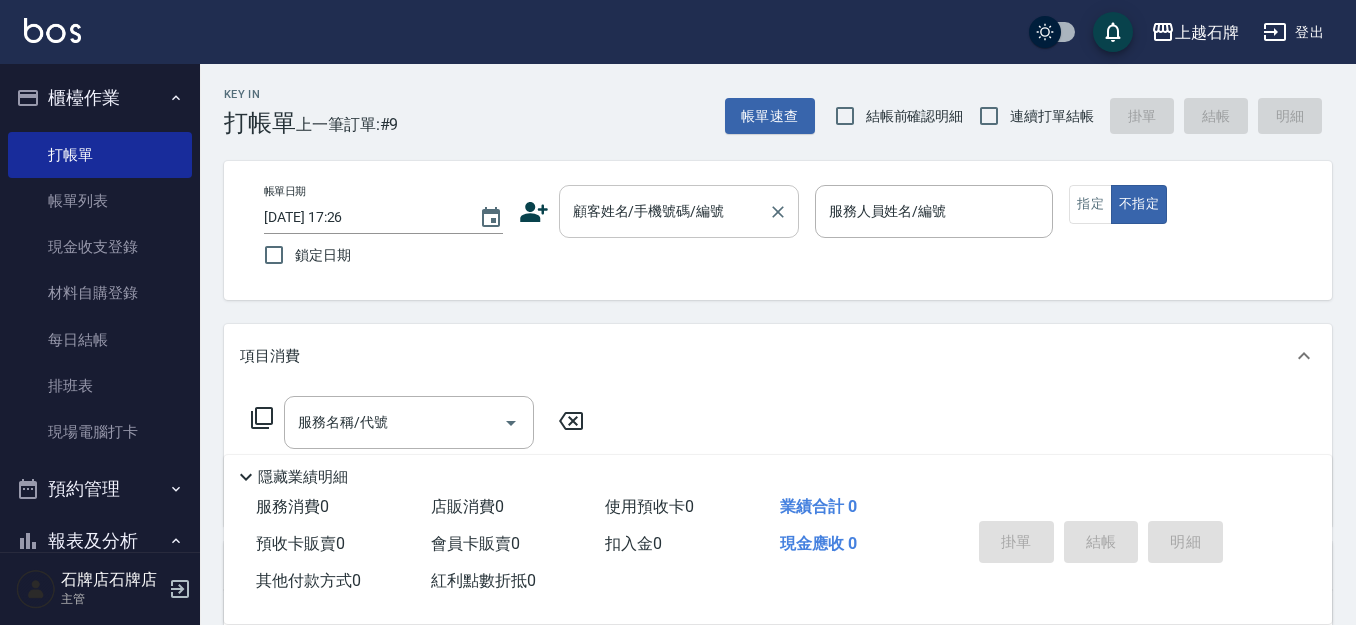 click on "顧客姓名/手機號碼/編號" at bounding box center (664, 211) 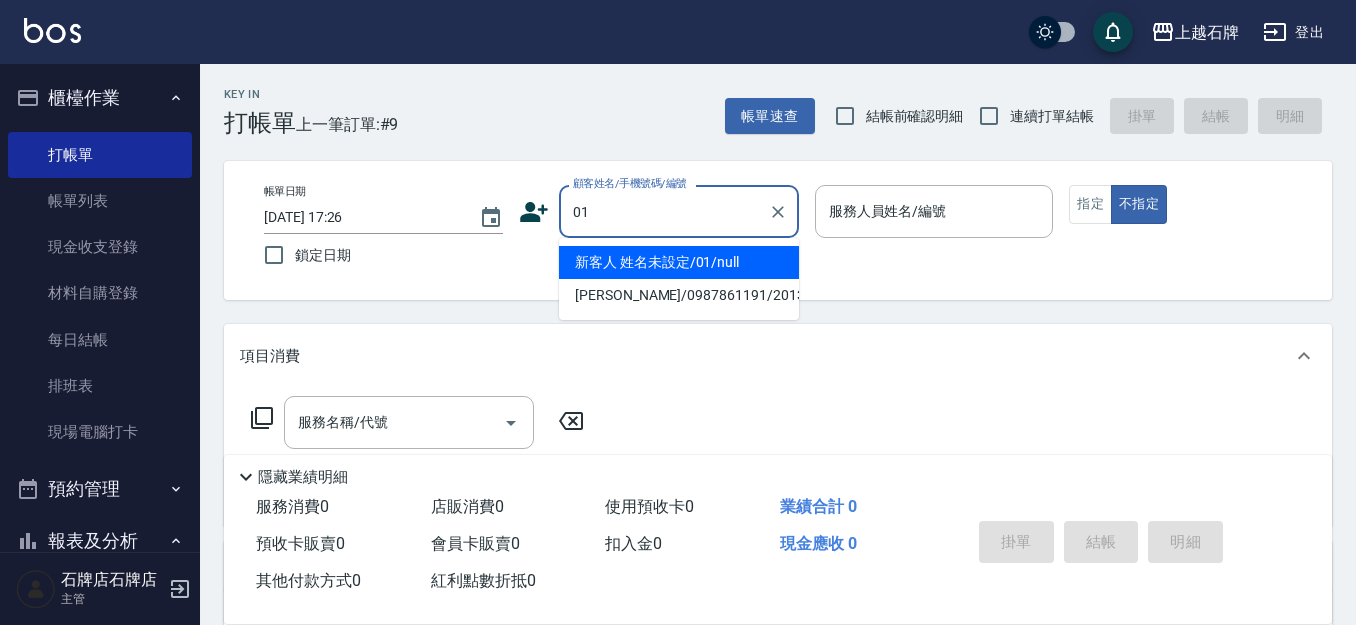type on "新客人 姓名未設定/01/null" 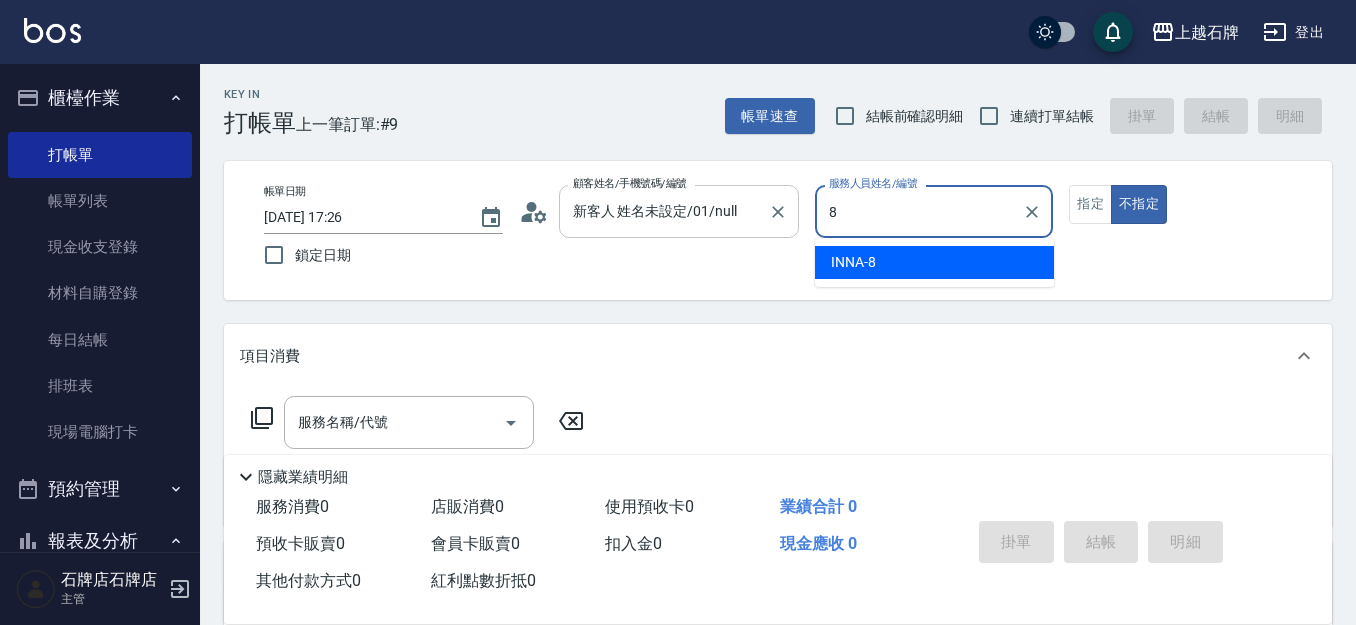 type on "INNA-8" 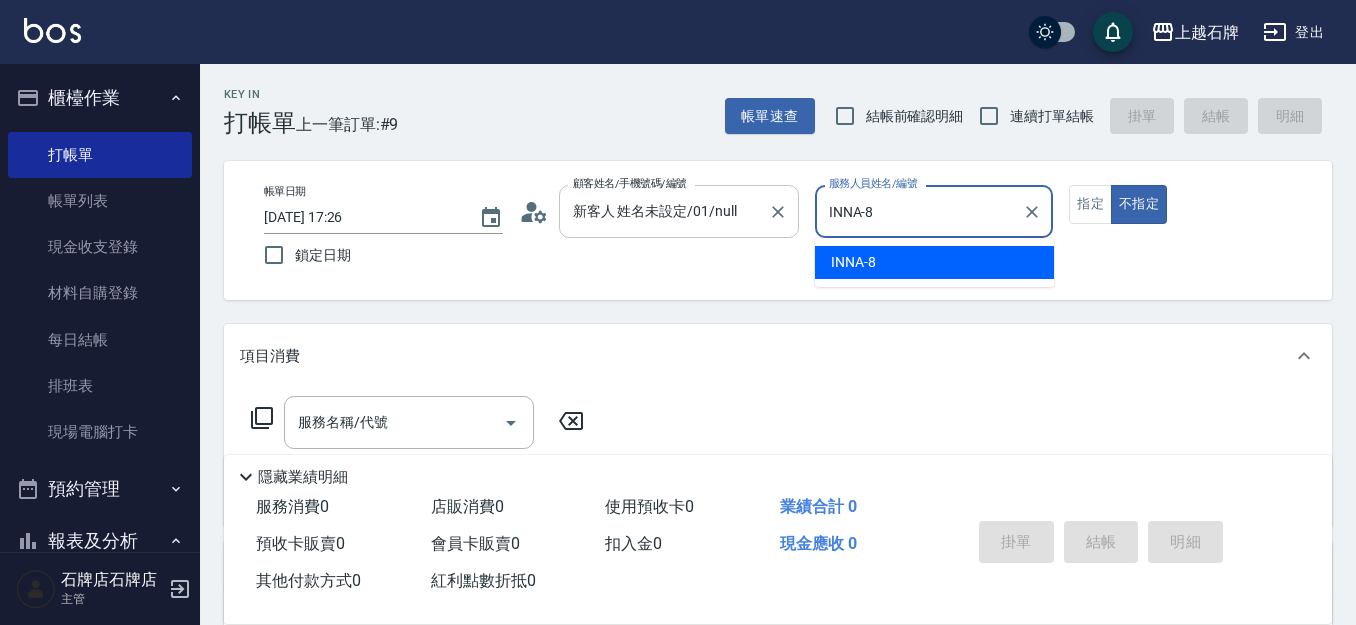 type on "false" 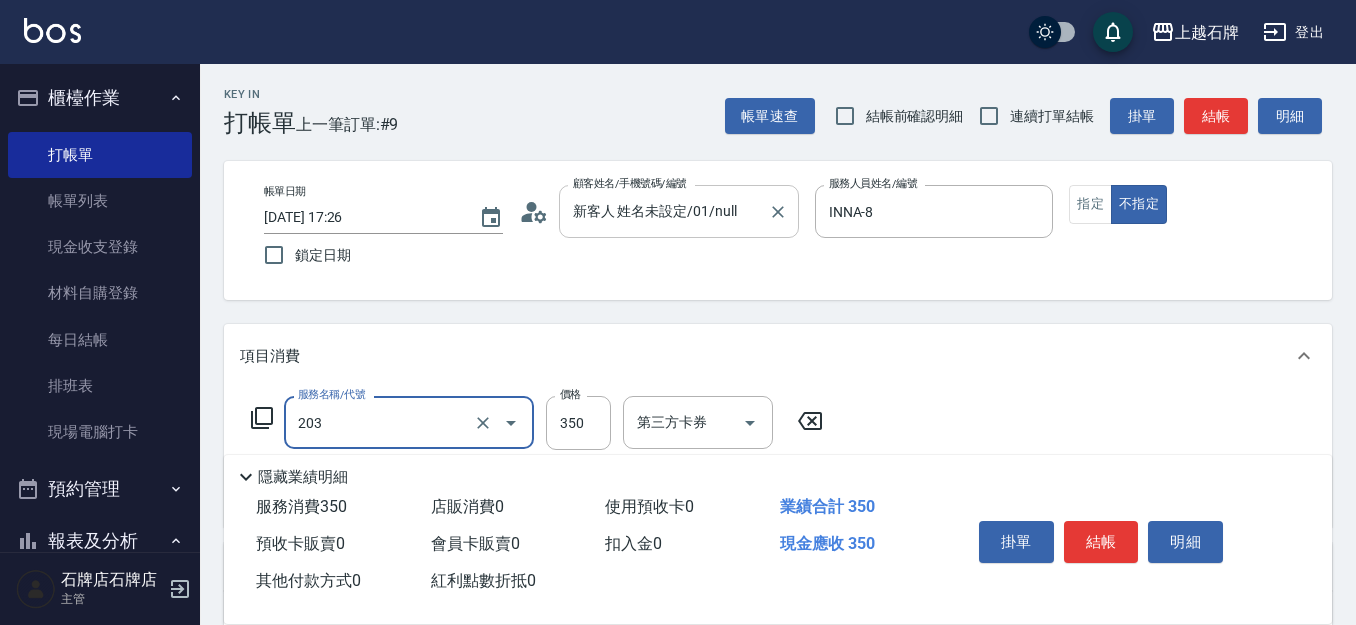 type on "B級洗+剪(203)" 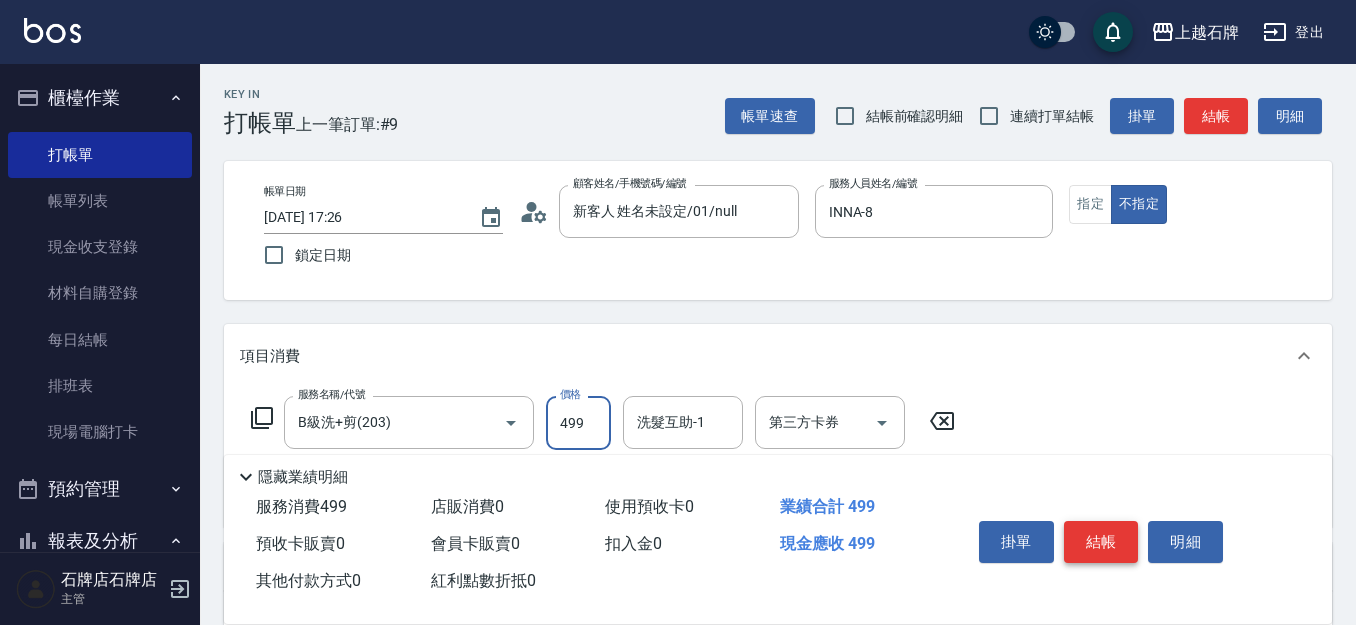 type on "499" 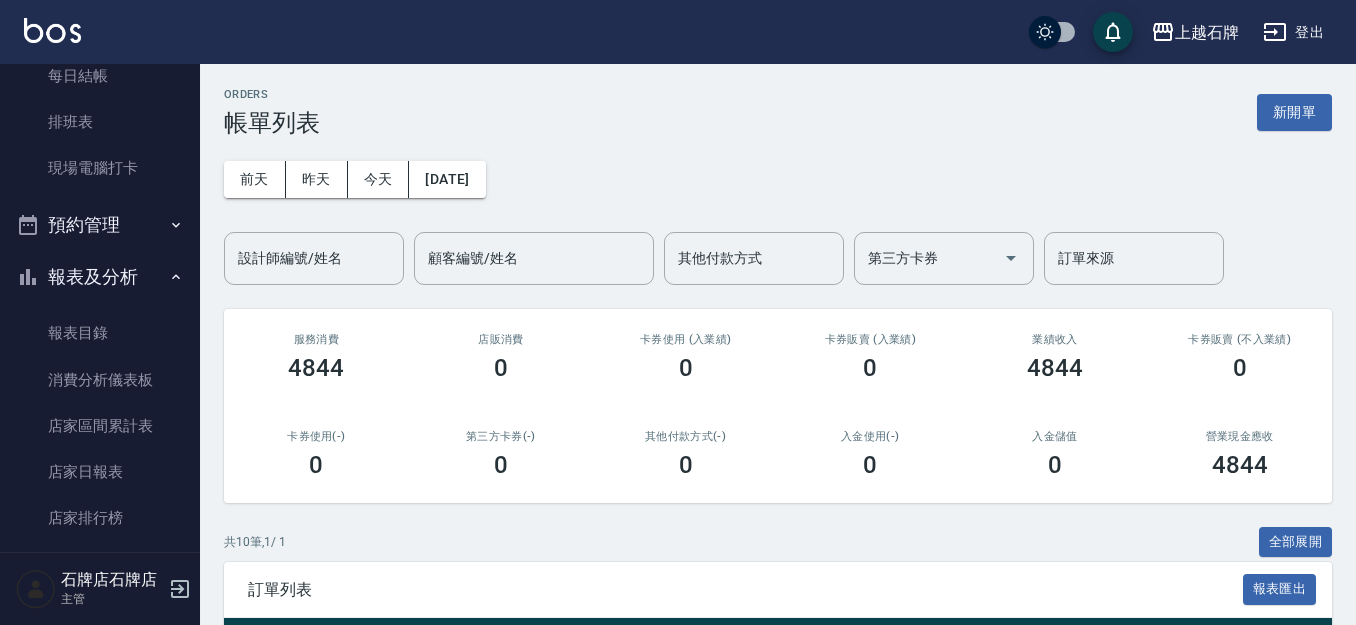 scroll, scrollTop: 300, scrollLeft: 0, axis: vertical 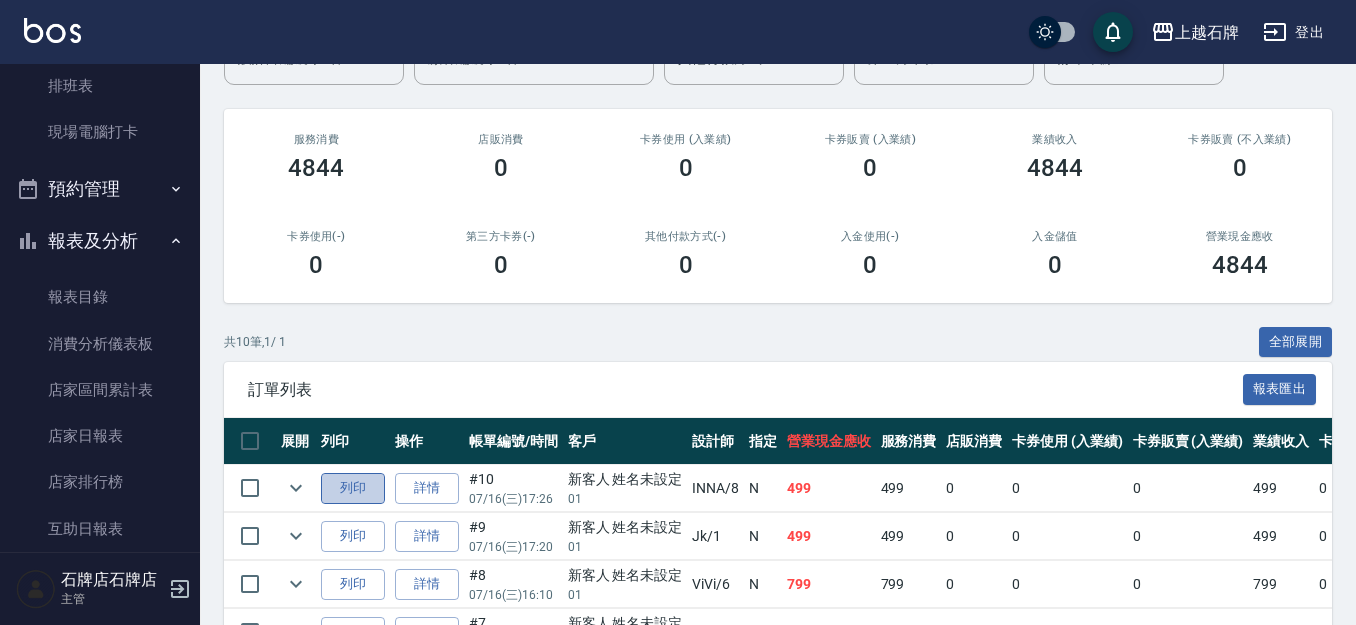 click on "列印" at bounding box center [353, 488] 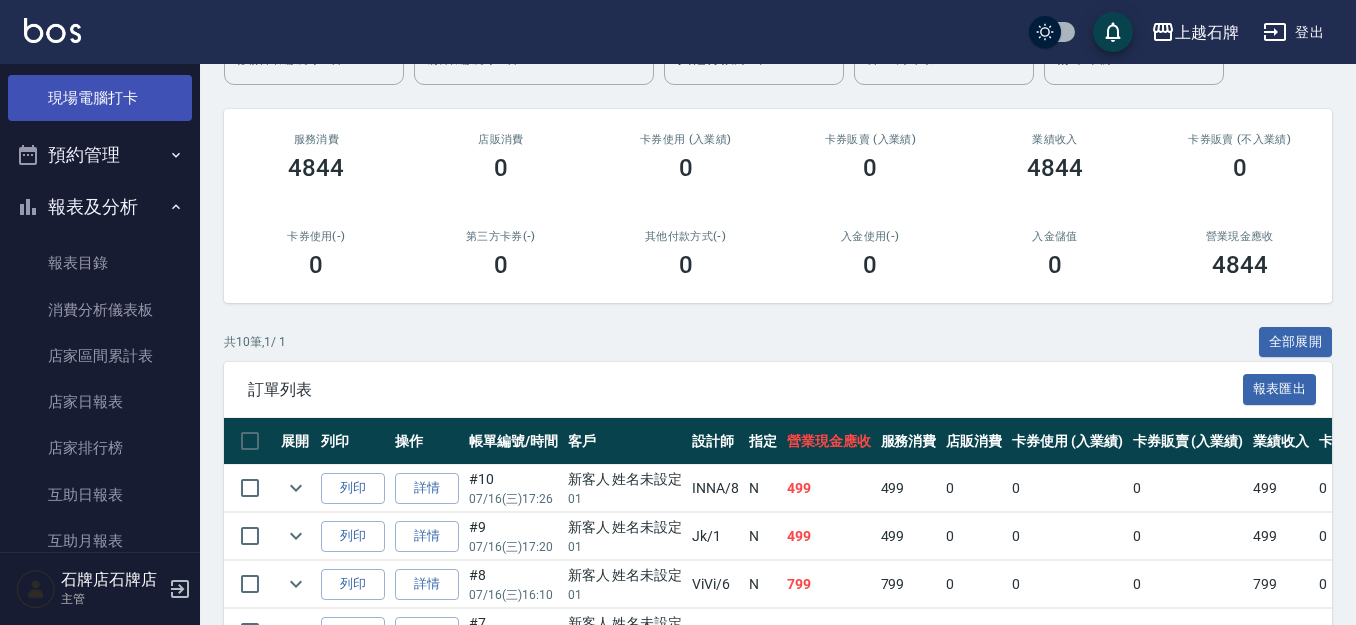 scroll, scrollTop: 0, scrollLeft: 0, axis: both 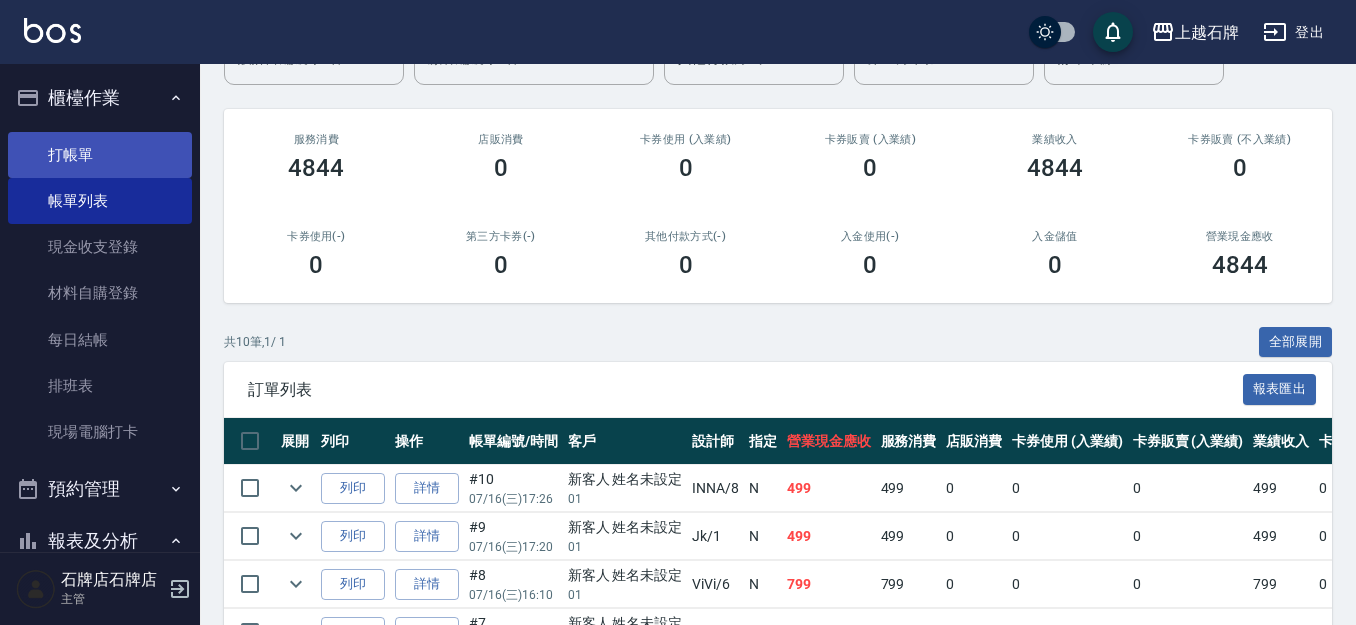 click on "打帳單" at bounding box center (100, 155) 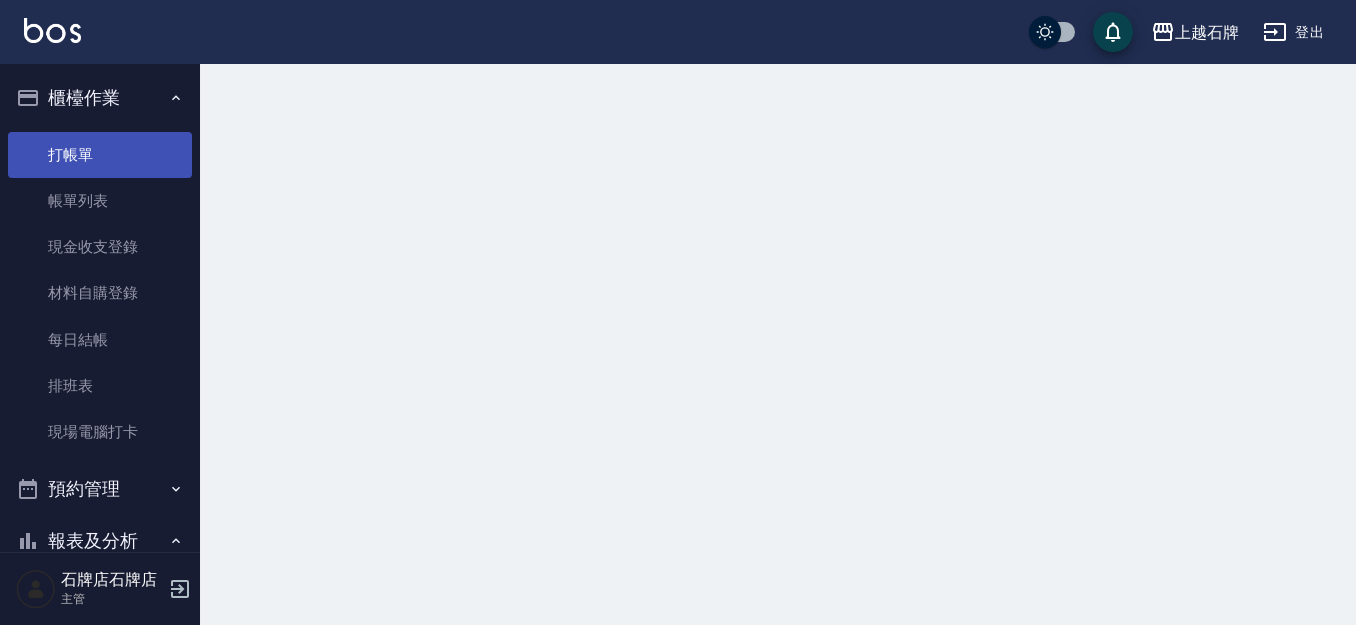 scroll, scrollTop: 0, scrollLeft: 0, axis: both 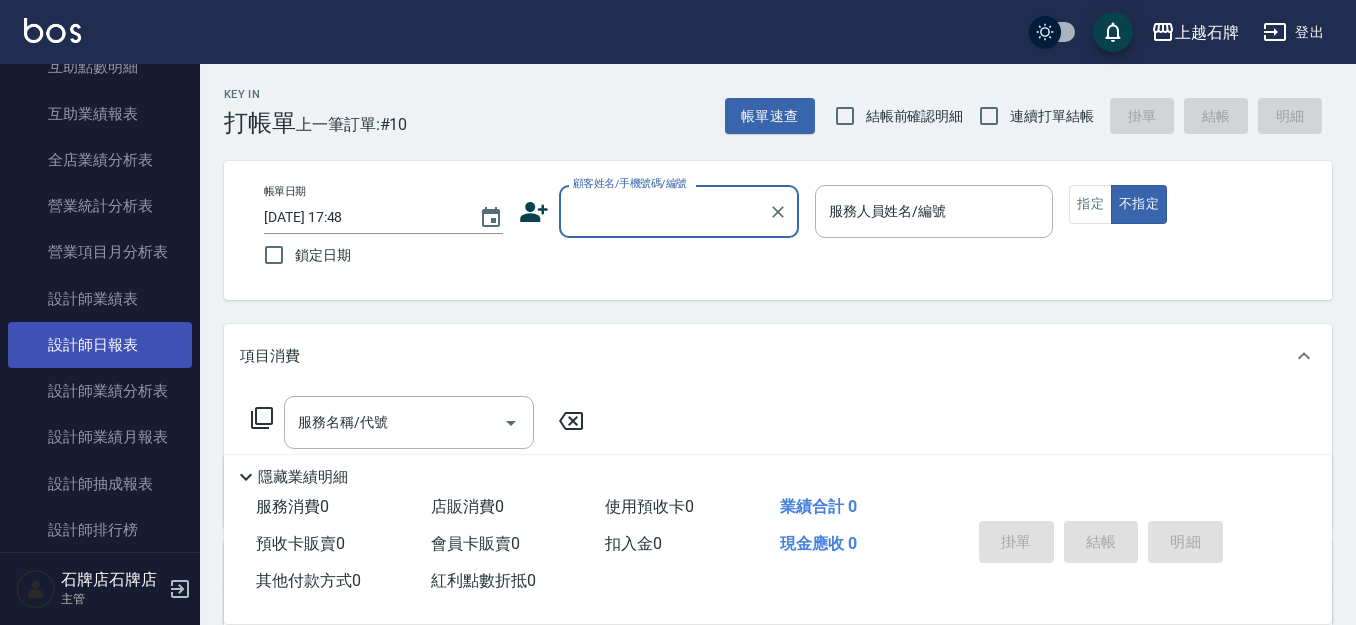 click on "設計師日報表" at bounding box center [100, 345] 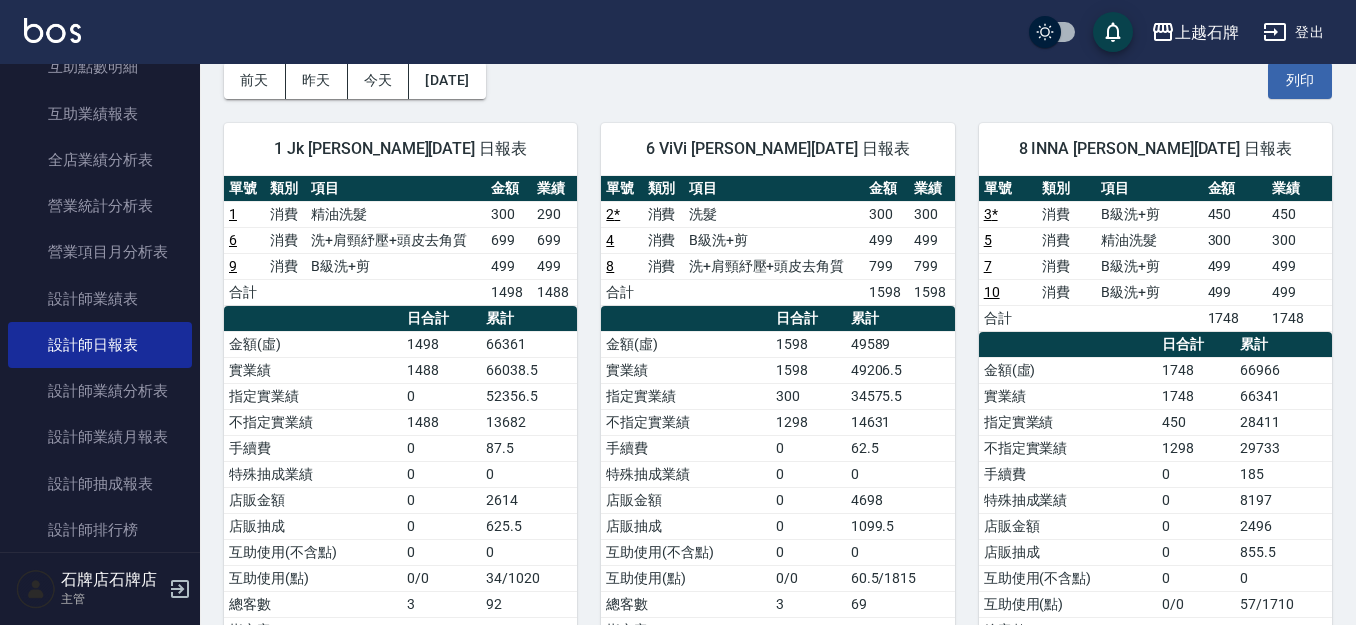 scroll, scrollTop: 100, scrollLeft: 0, axis: vertical 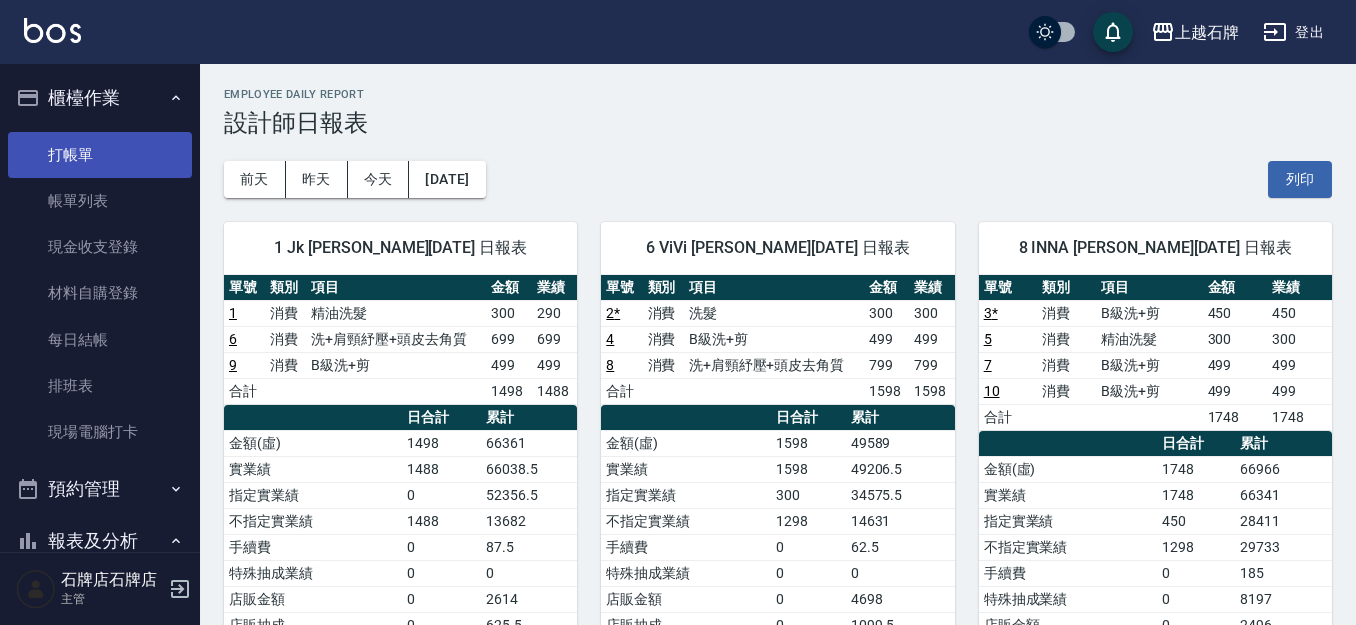 drag, startPoint x: 175, startPoint y: 125, endPoint x: 172, endPoint y: 138, distance: 13.341664 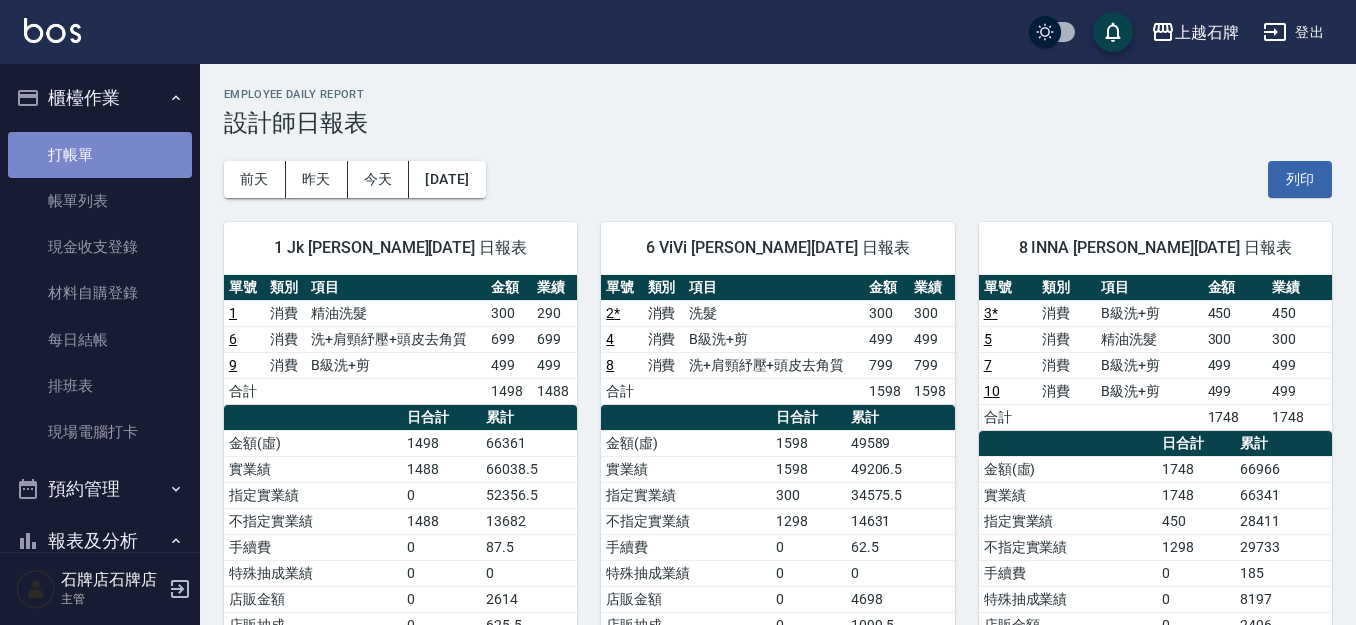 click on "打帳單" at bounding box center [100, 155] 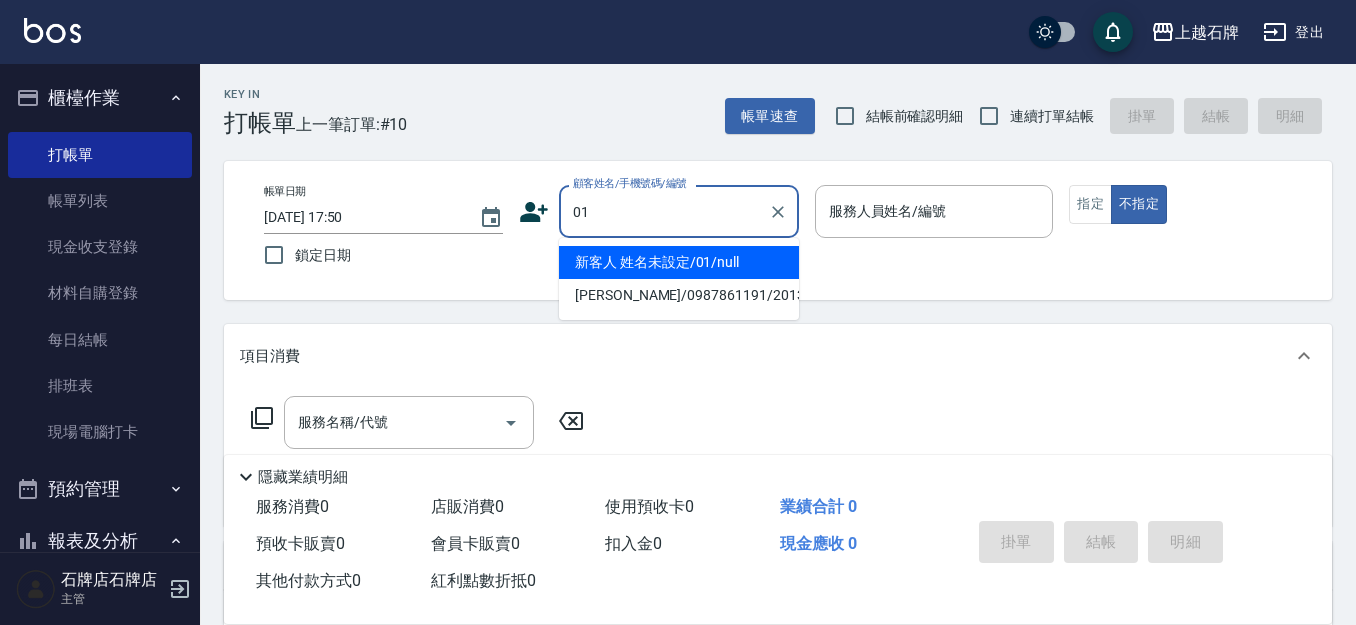 type on "01" 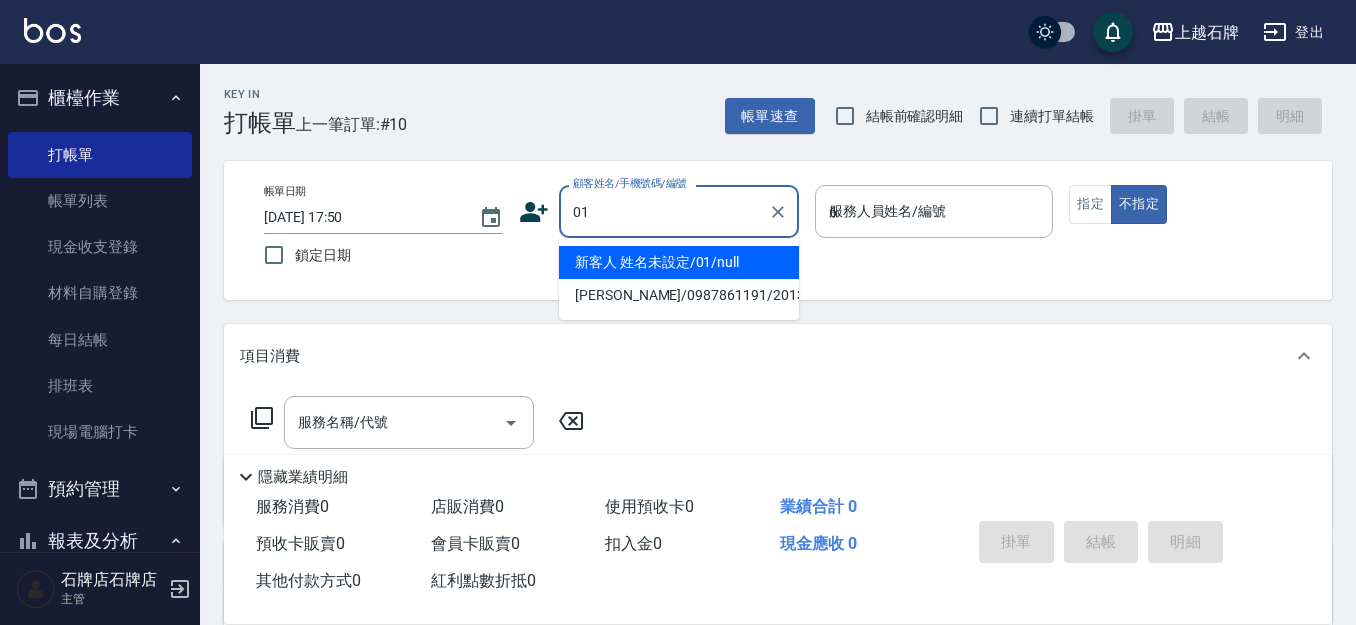 type on "新客人 姓名未設定/01/null" 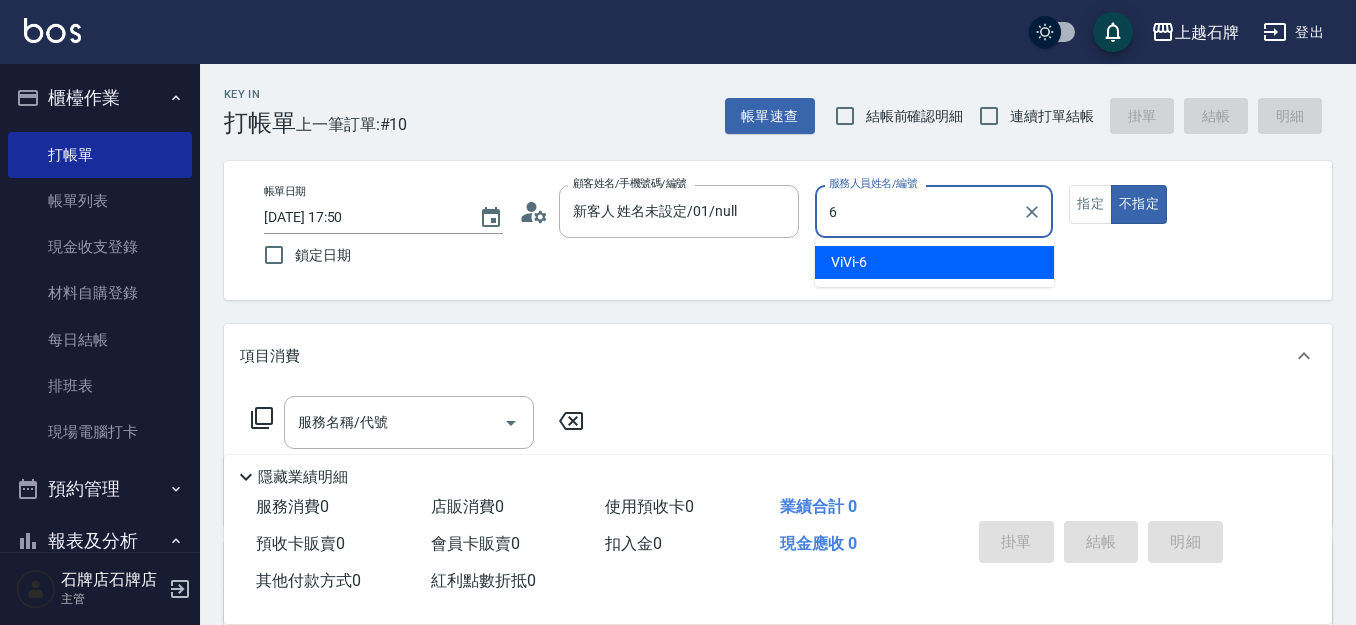 type on "ViVi-6" 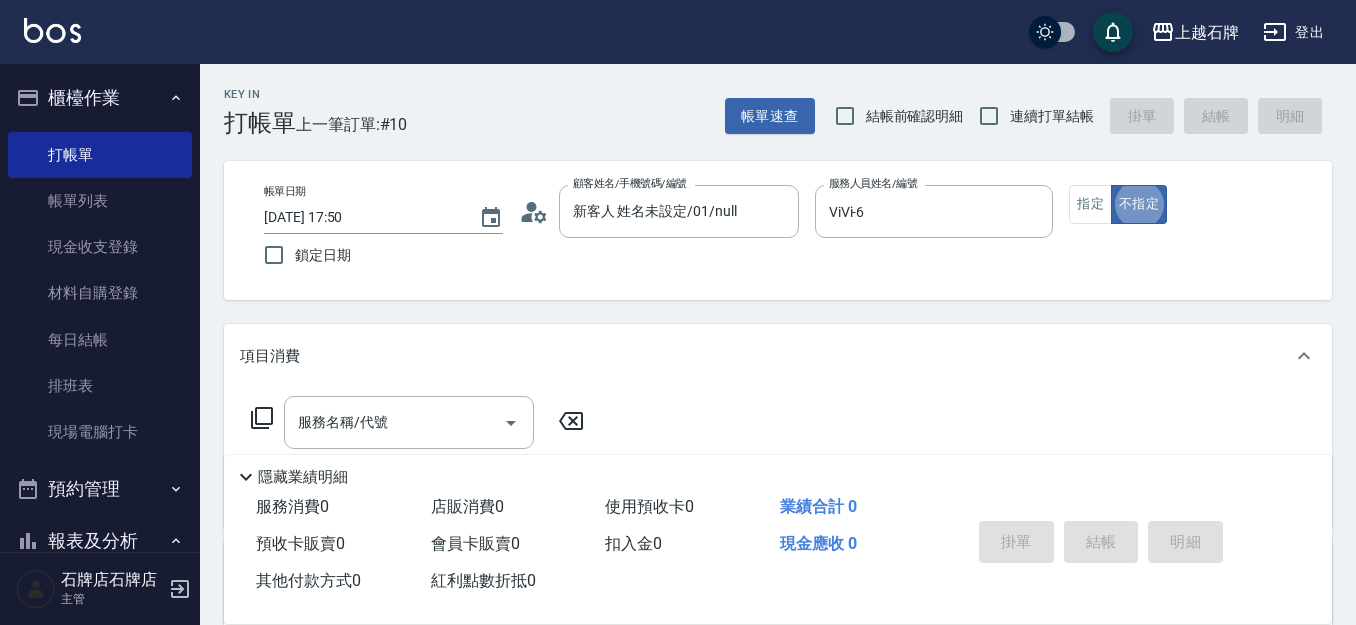 type on "false" 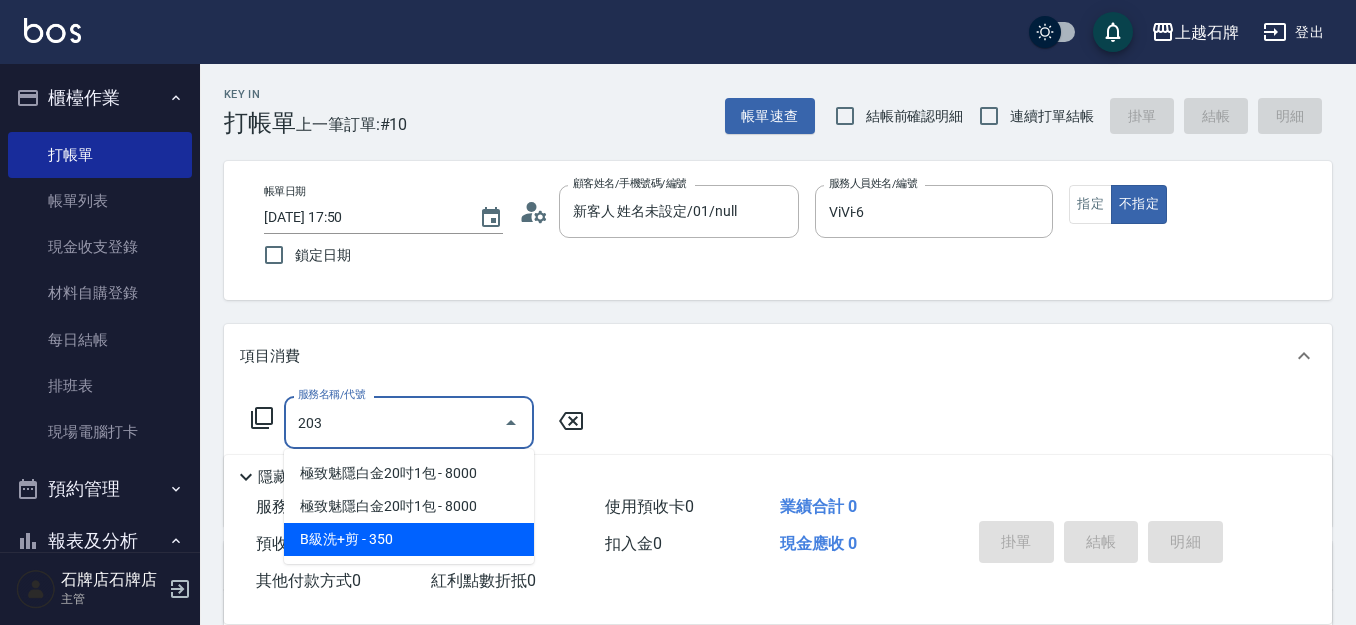type on "B級洗+剪(203)" 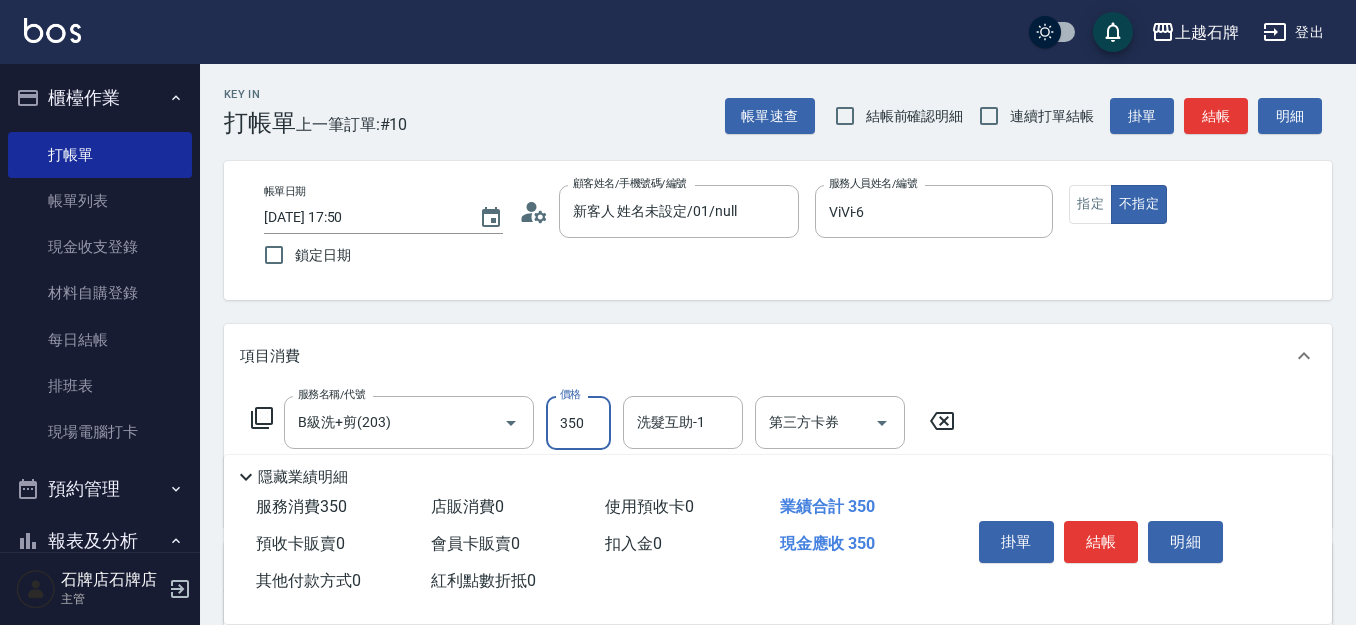 click on "350" at bounding box center (578, 423) 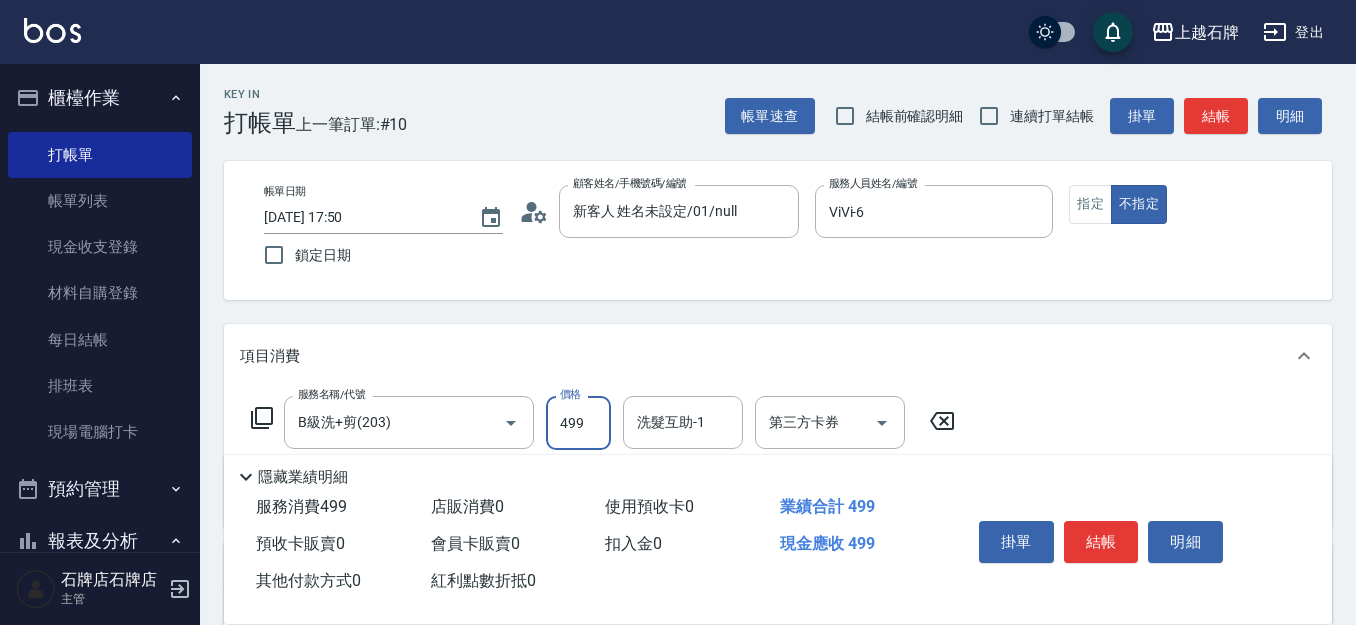 type on "499" 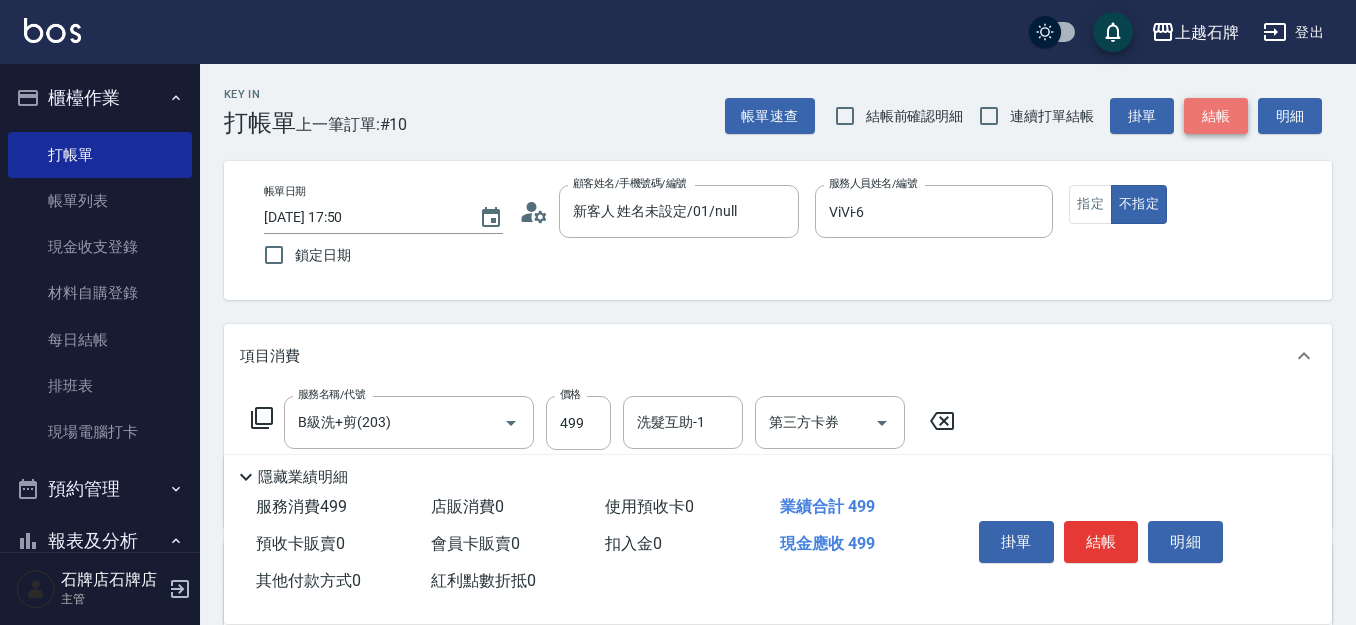 click on "結帳" at bounding box center [1216, 116] 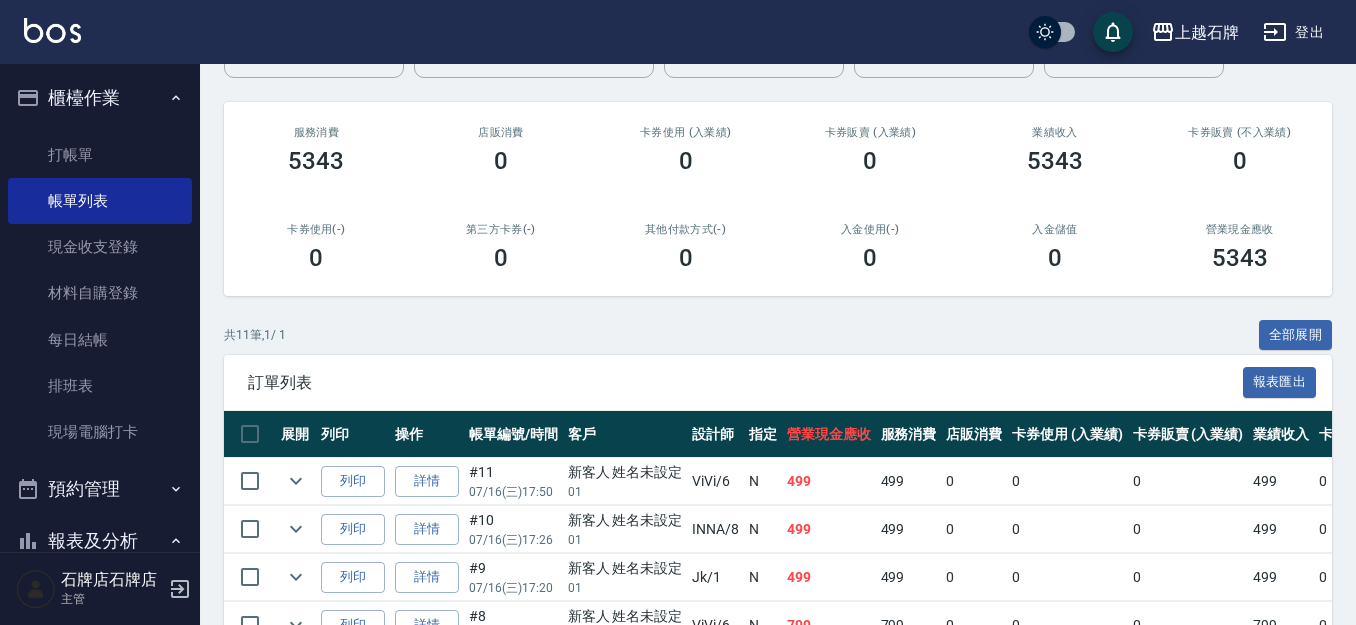 scroll, scrollTop: 300, scrollLeft: 0, axis: vertical 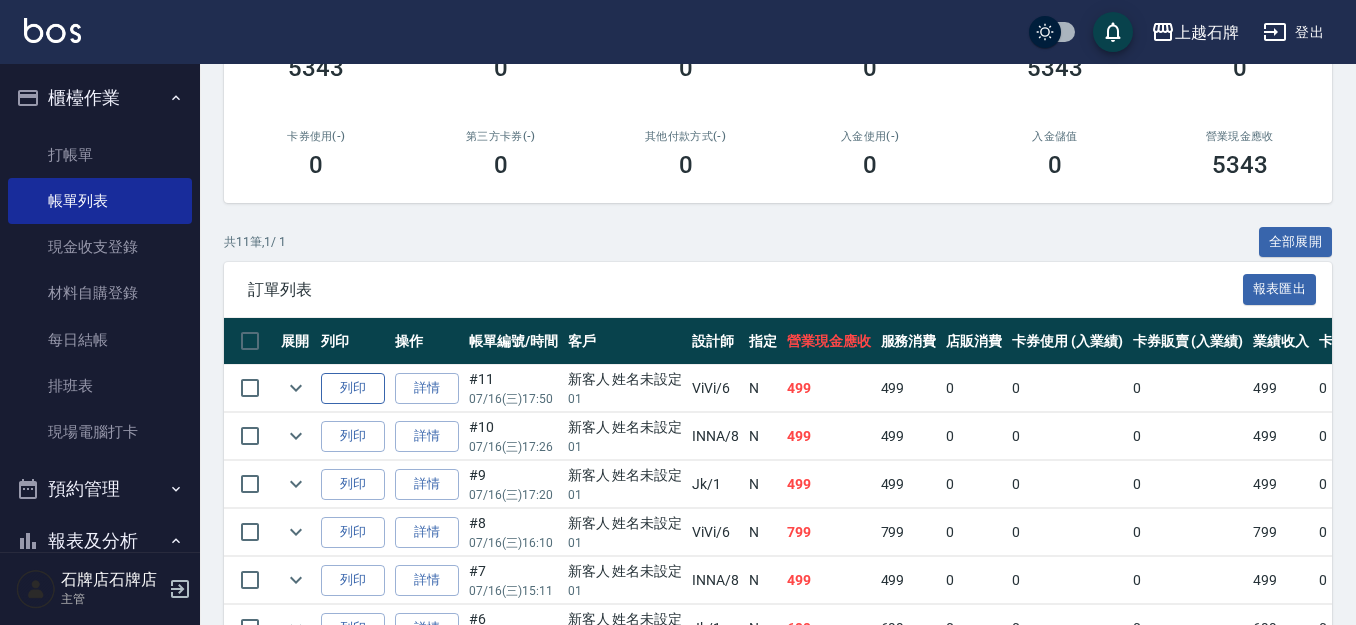 click on "列印" at bounding box center [353, 388] 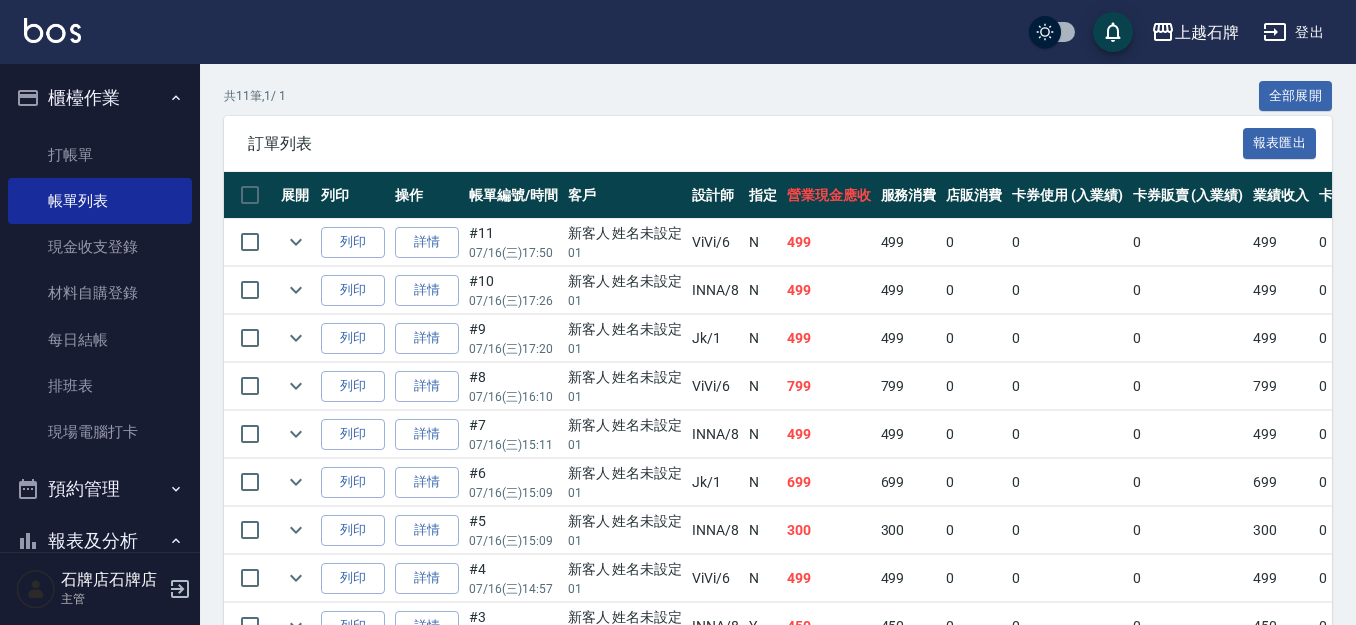 scroll, scrollTop: 600, scrollLeft: 0, axis: vertical 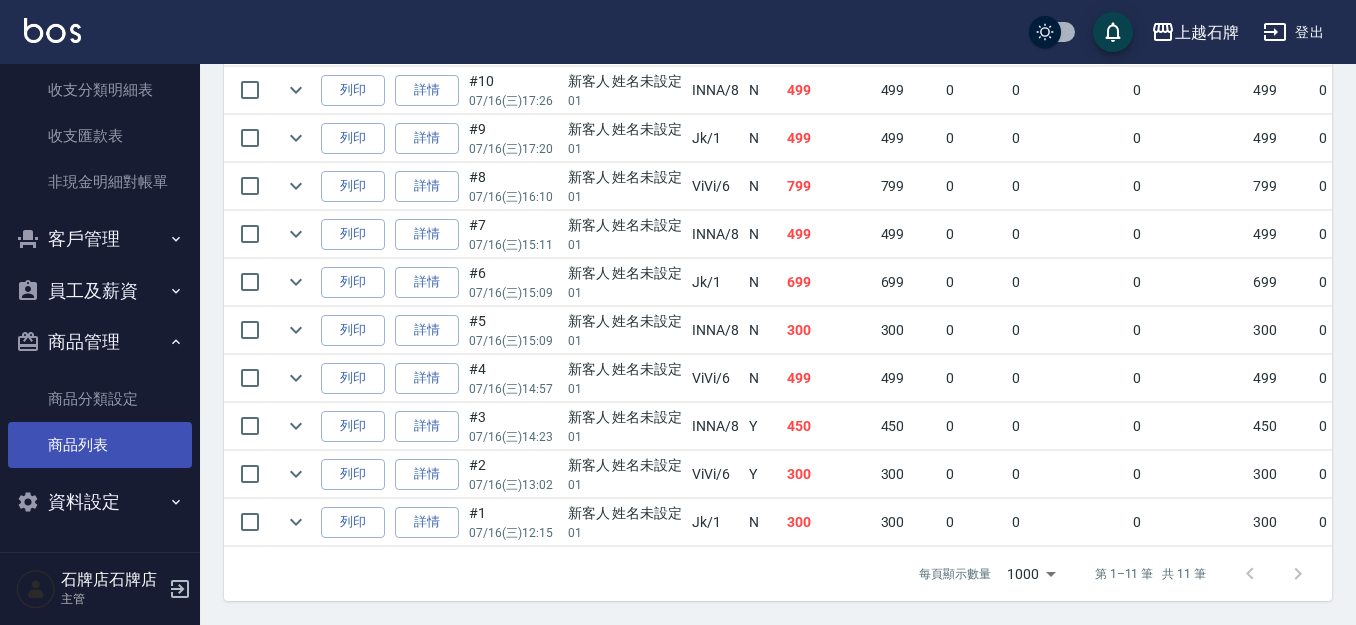 click on "商品列表" at bounding box center [100, 445] 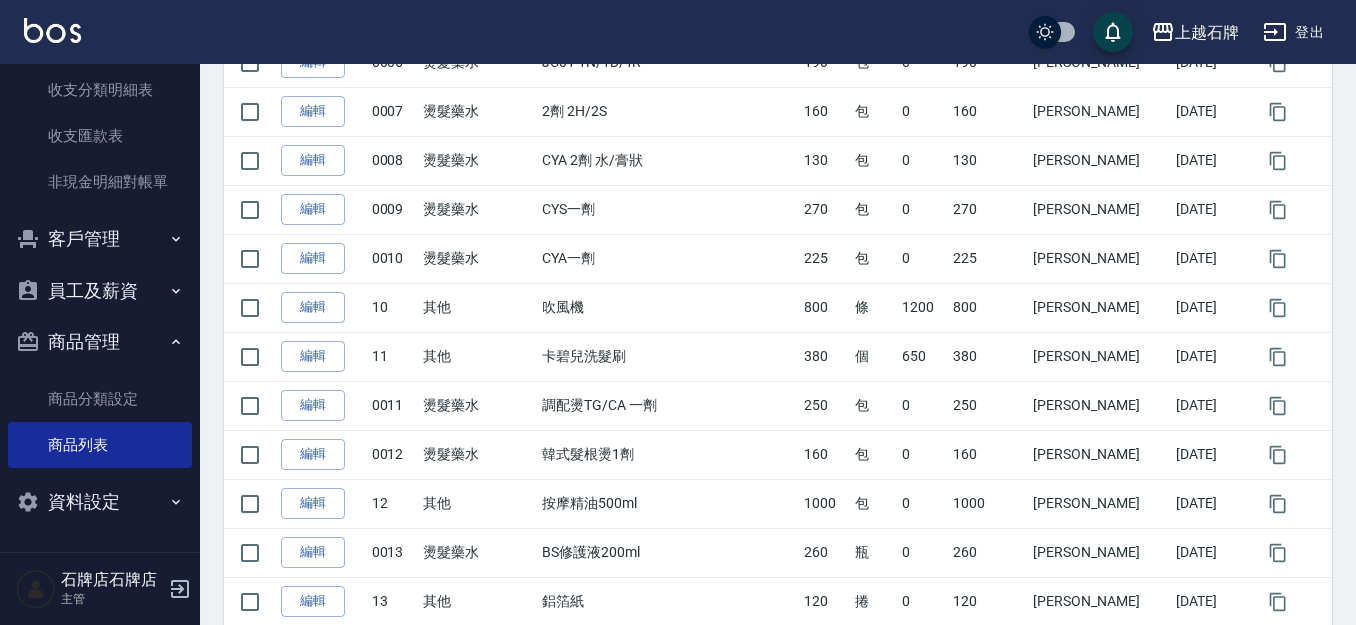 scroll, scrollTop: 0, scrollLeft: 0, axis: both 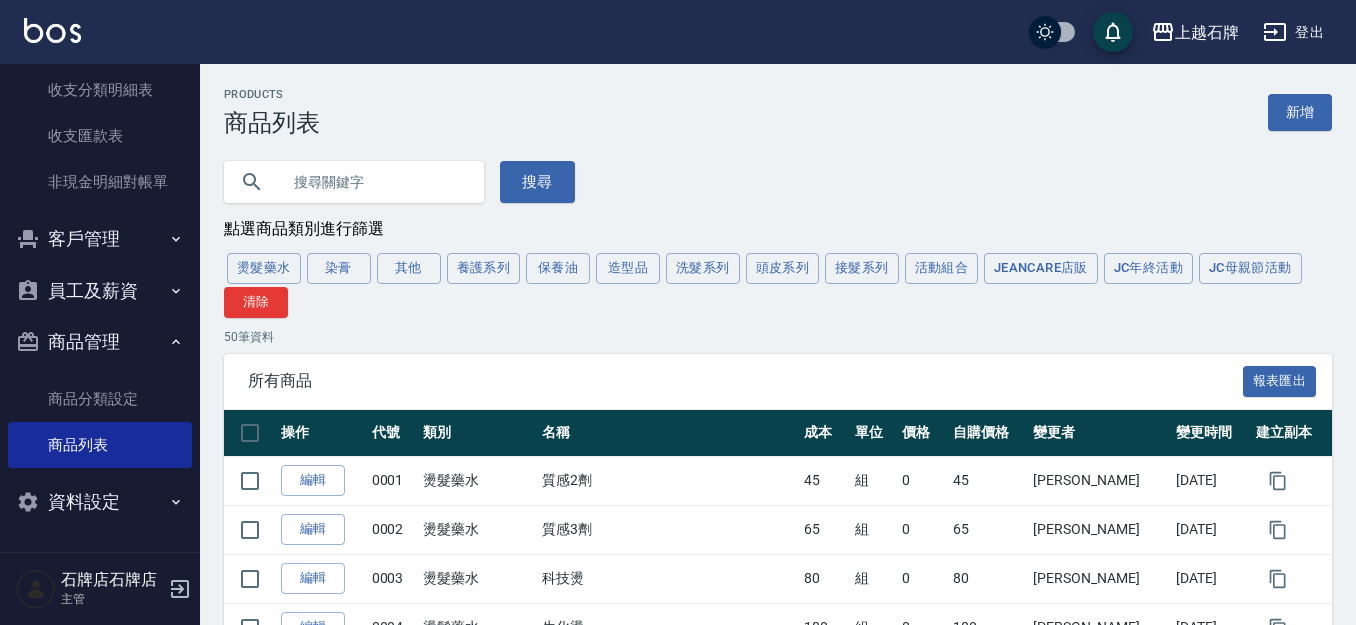 click at bounding box center (374, 182) 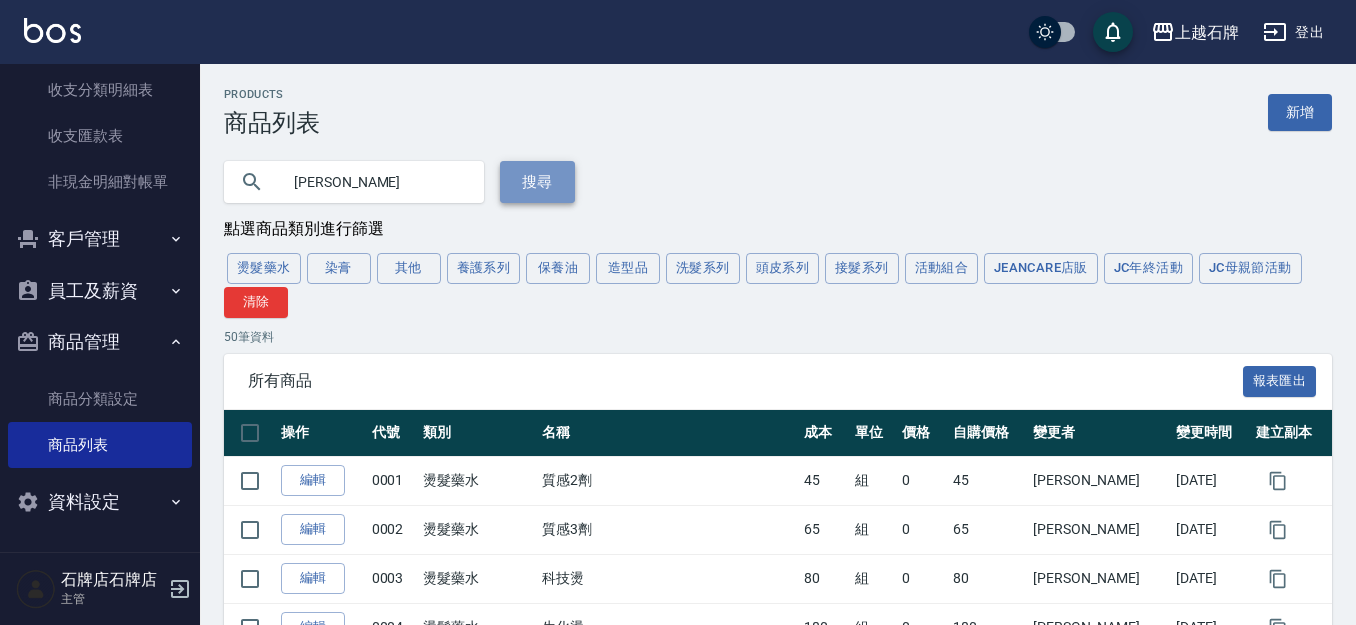 click on "搜尋" at bounding box center (537, 182) 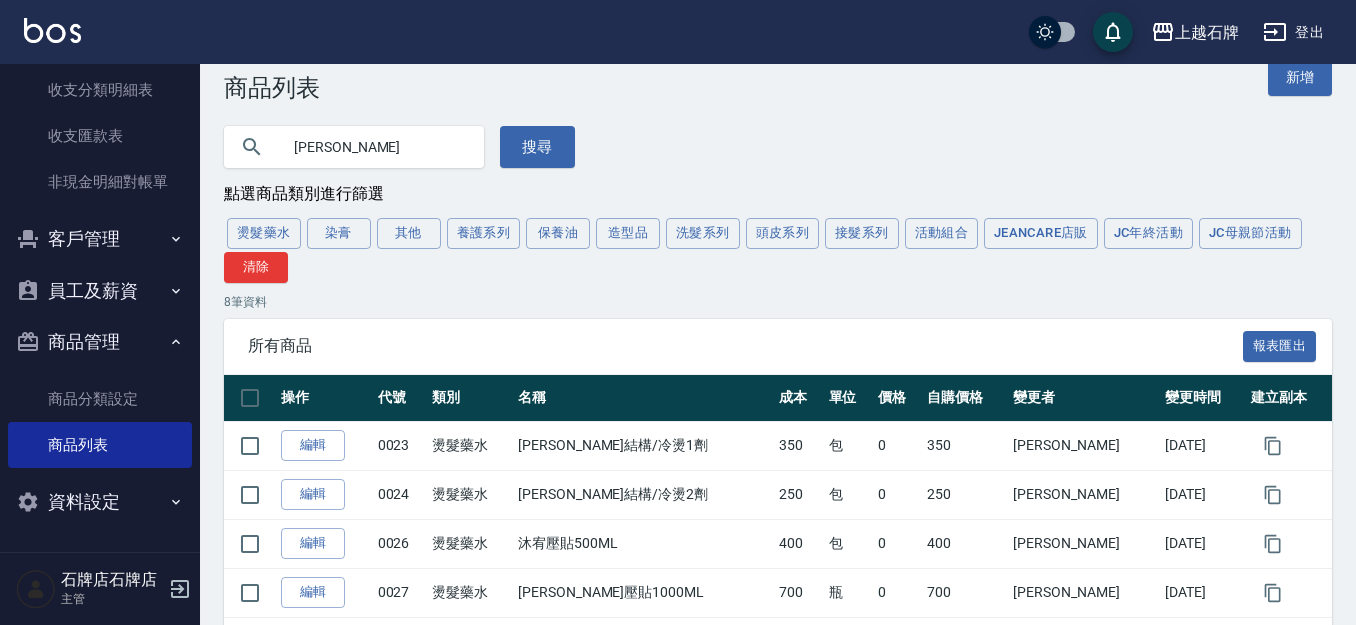 scroll, scrollTop: 0, scrollLeft: 0, axis: both 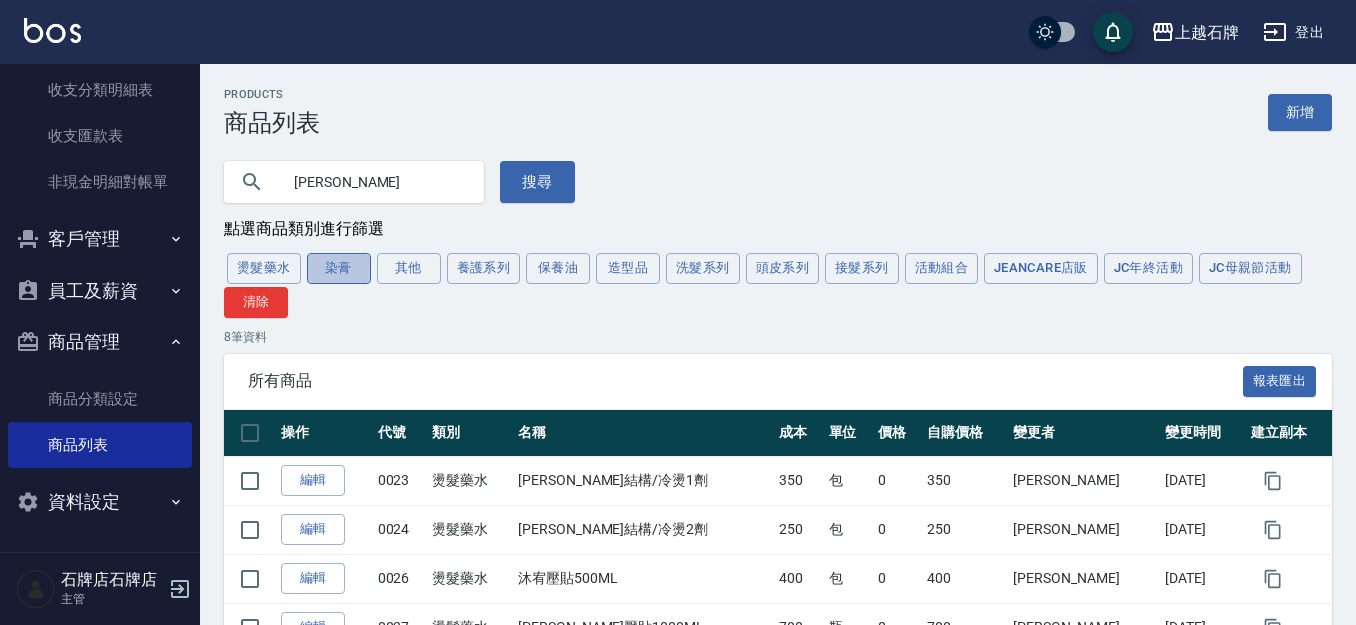 click on "染膏" at bounding box center [339, 268] 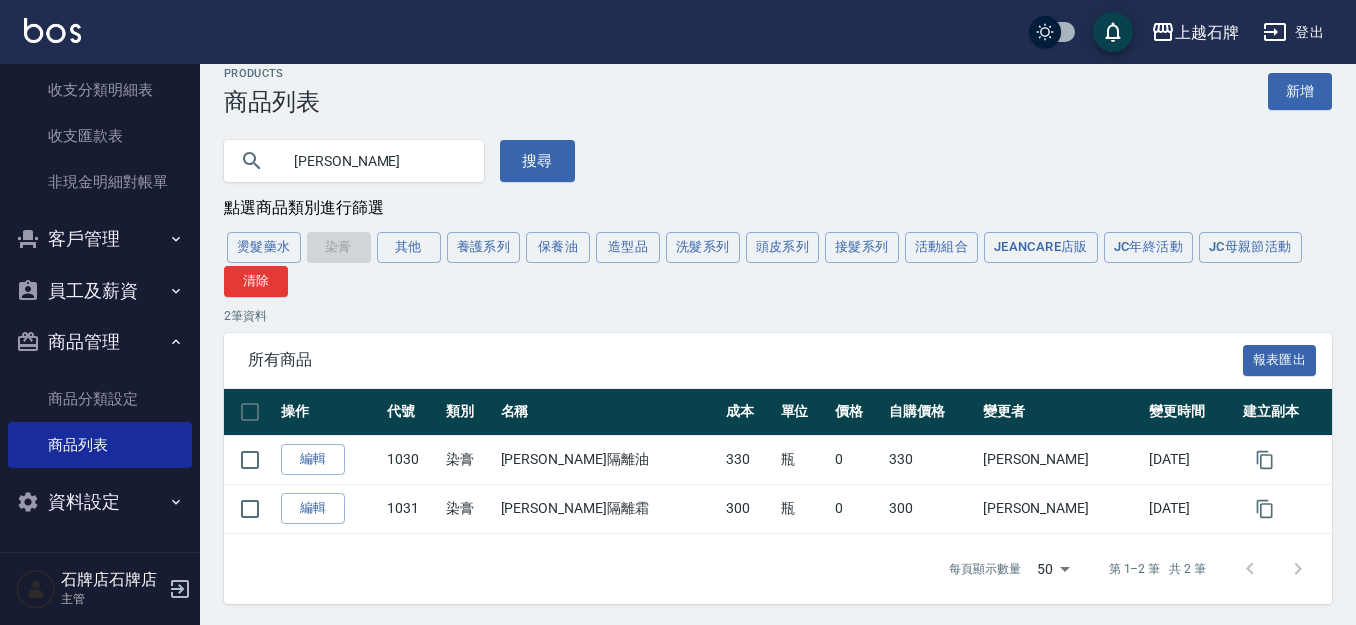 scroll, scrollTop: 27, scrollLeft: 0, axis: vertical 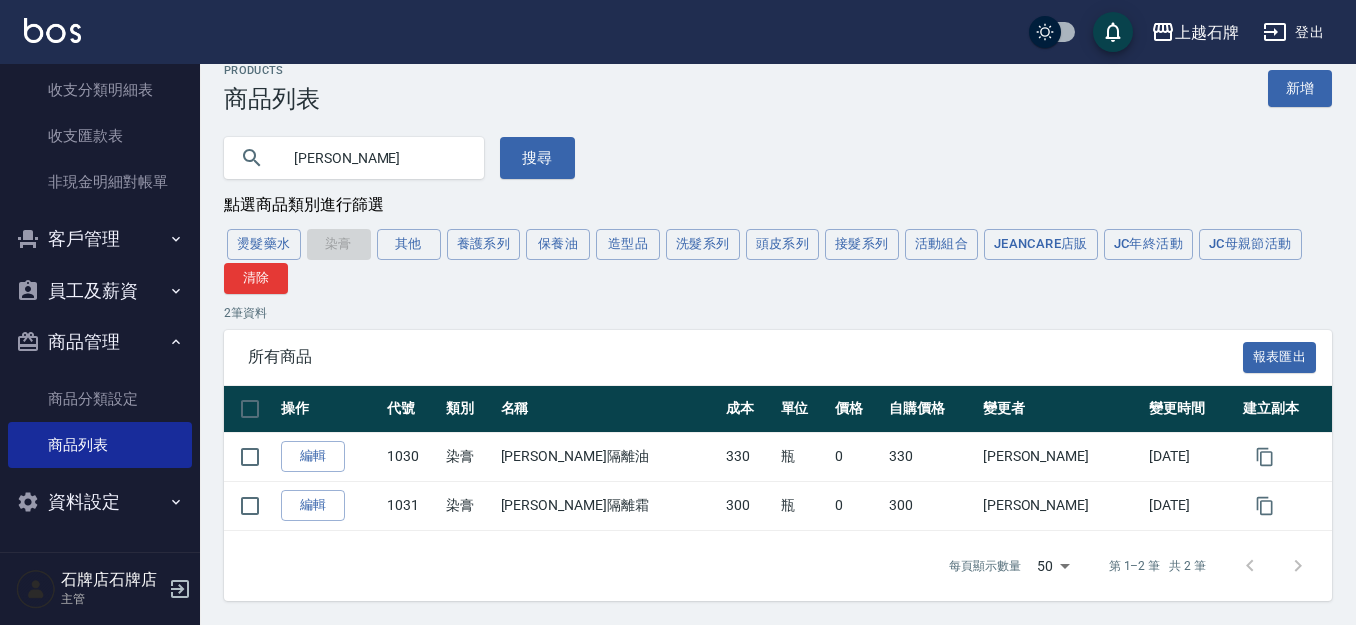 drag, startPoint x: 366, startPoint y: 168, endPoint x: 389, endPoint y: 169, distance: 23.021729 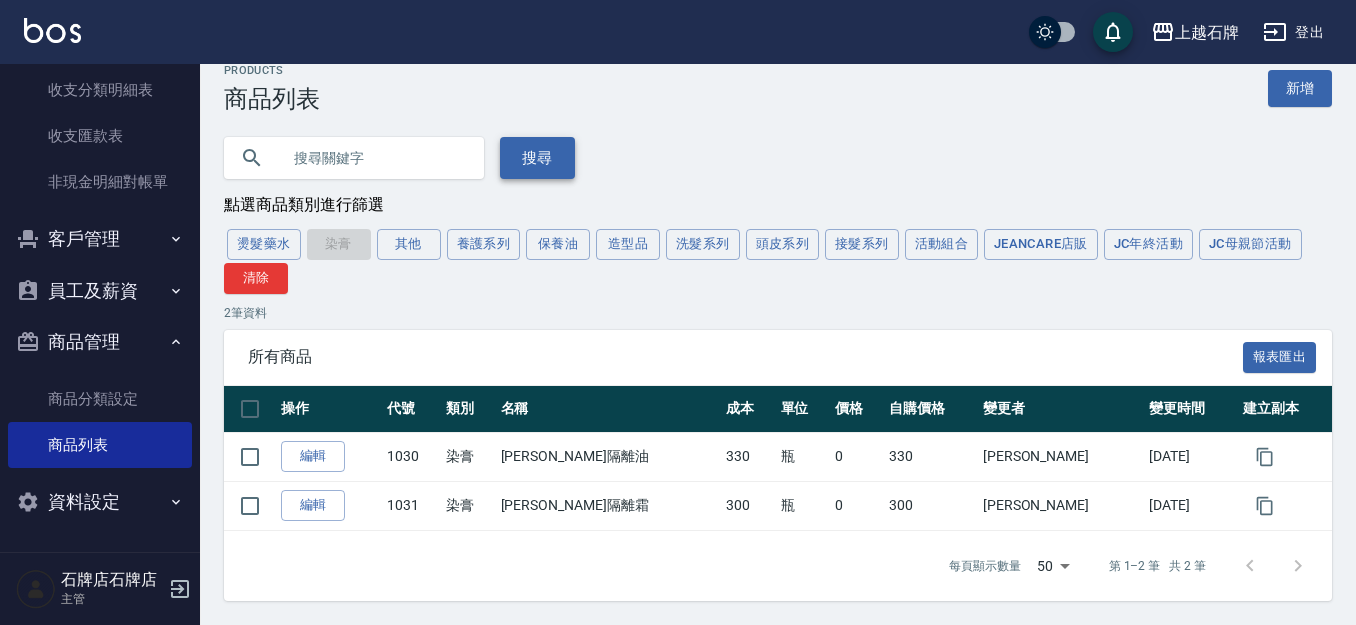 type 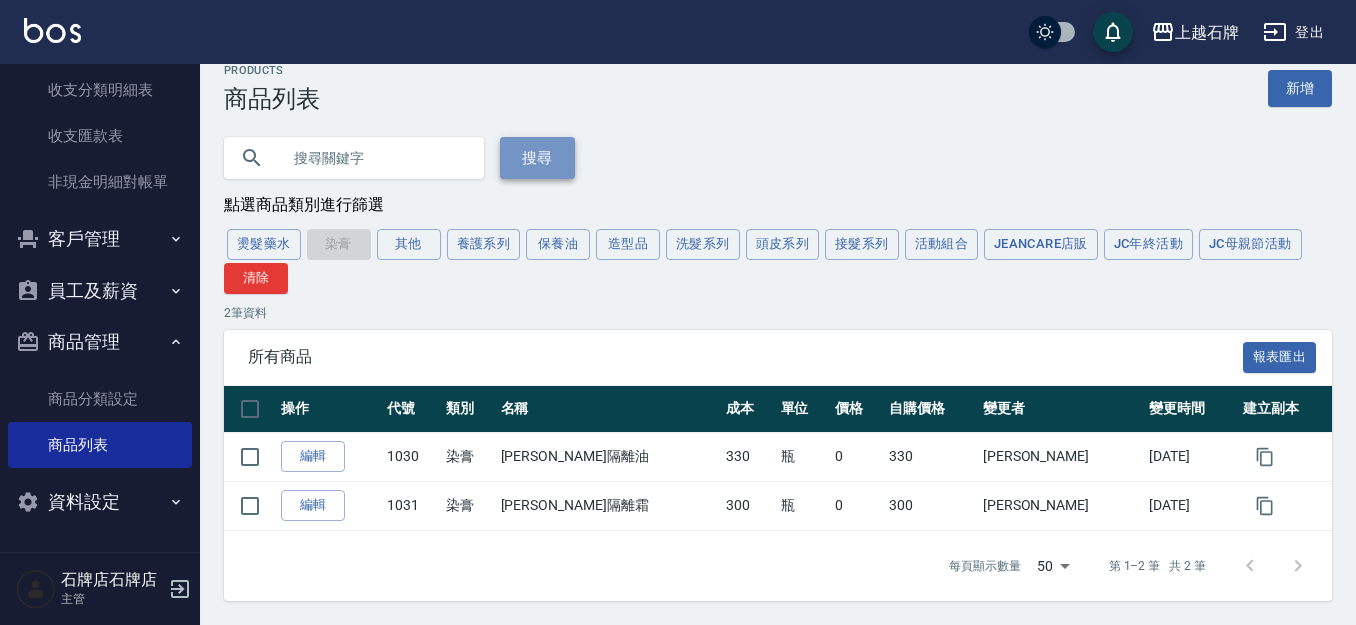 click on "搜尋" at bounding box center (537, 158) 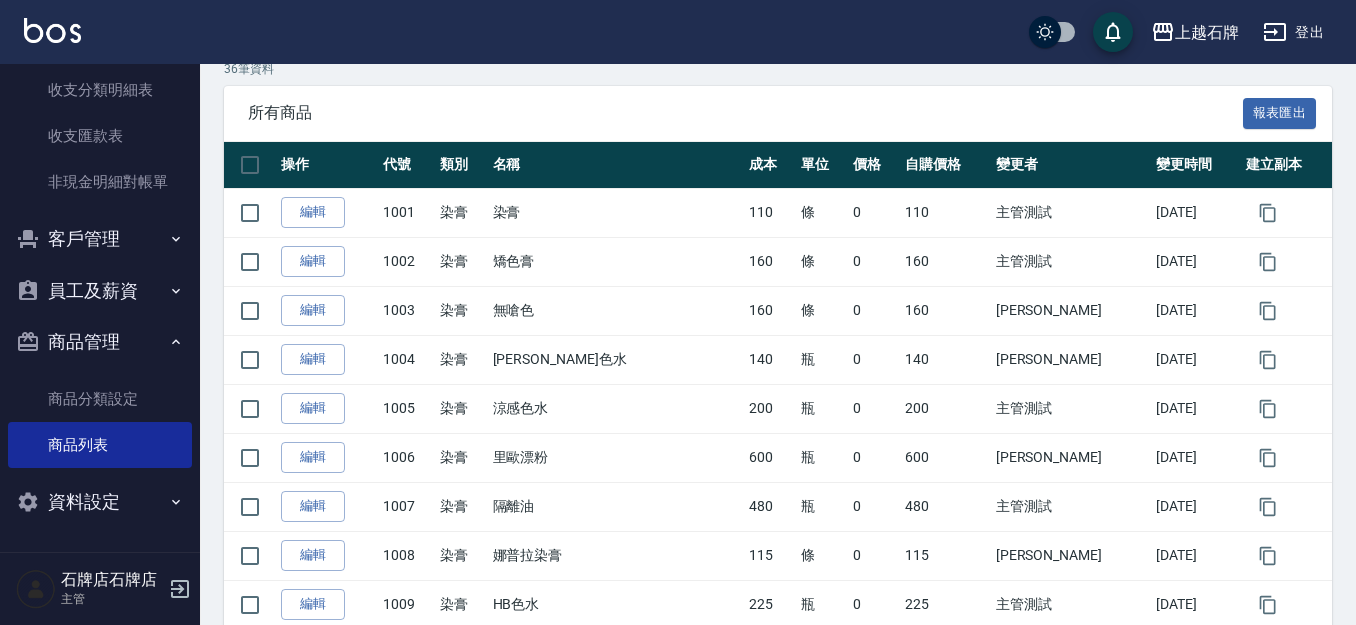 scroll, scrollTop: 193, scrollLeft: 0, axis: vertical 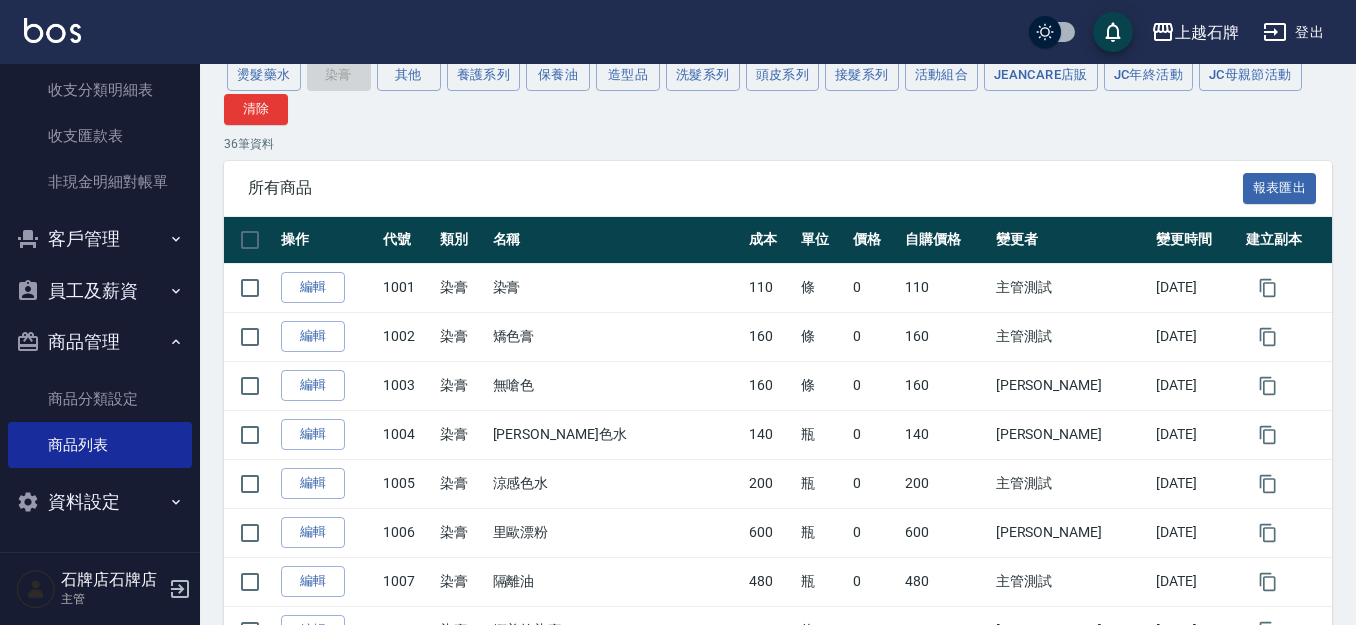click on "員工及薪資" at bounding box center [100, 291] 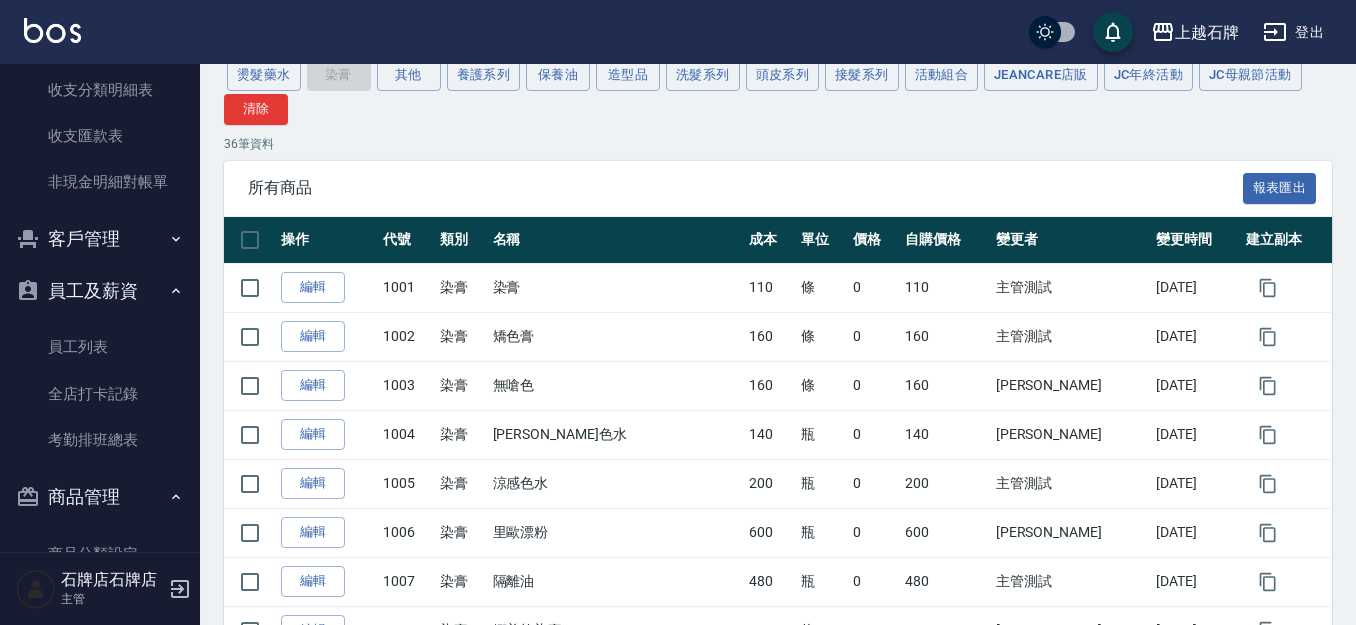 click on "員工及薪資" at bounding box center (100, 291) 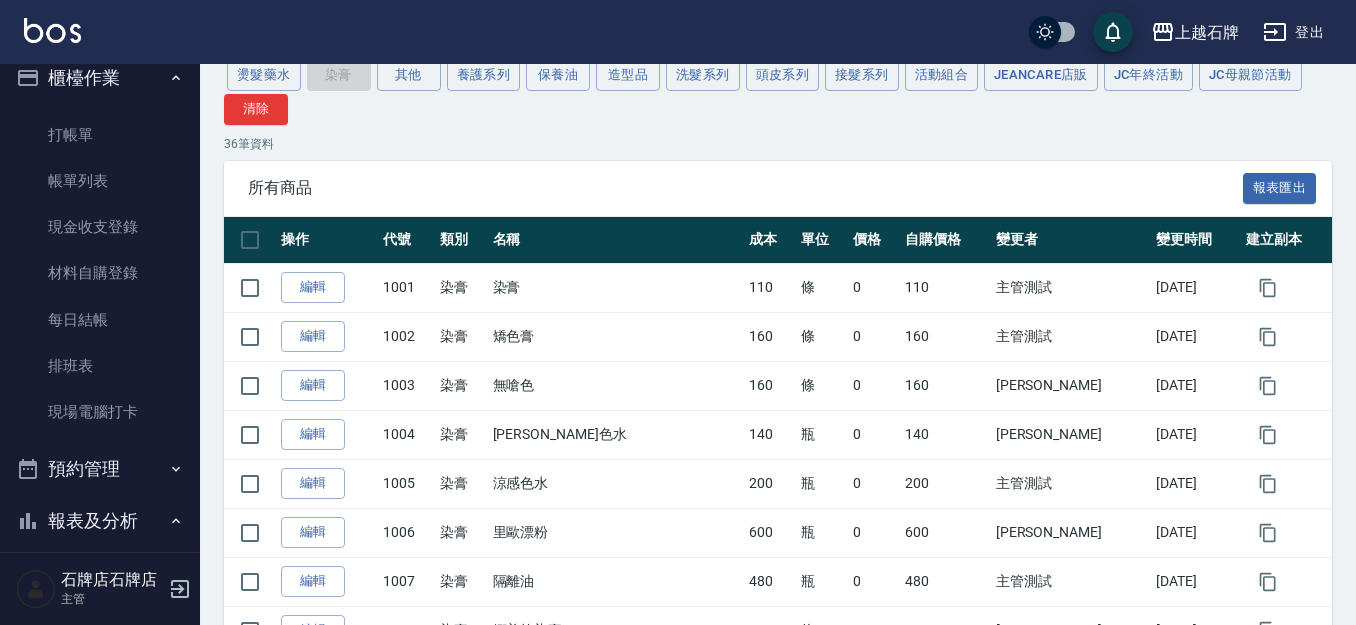 scroll, scrollTop: 0, scrollLeft: 0, axis: both 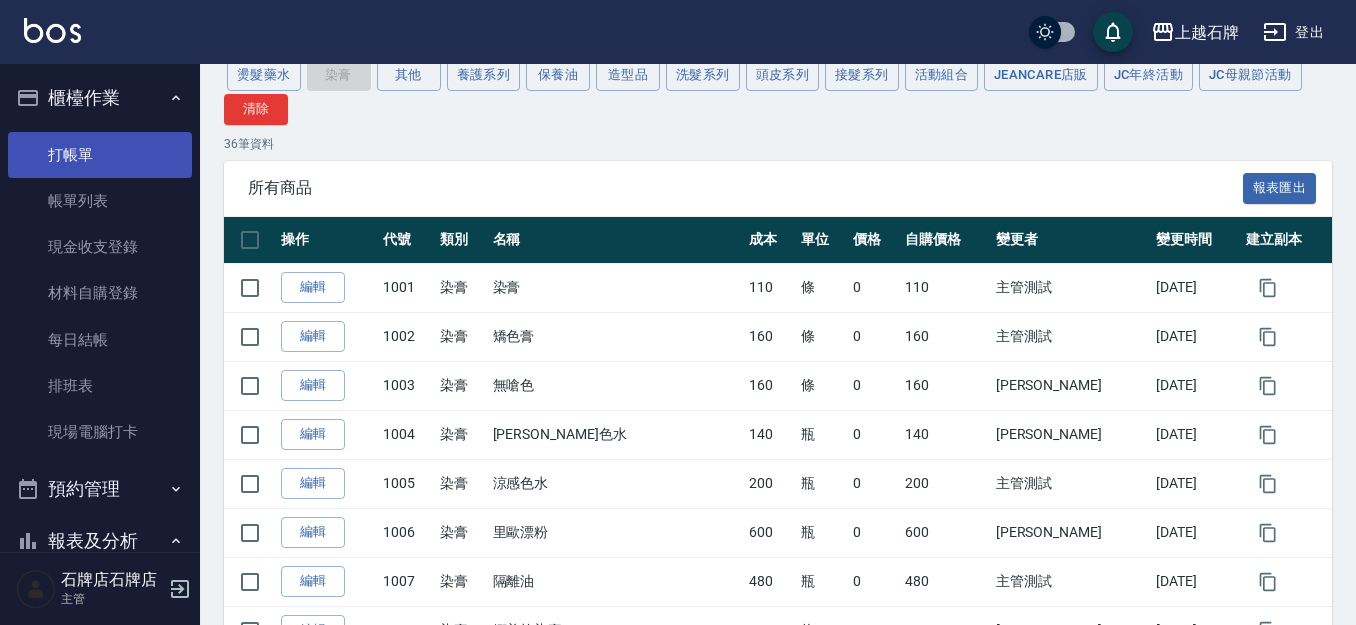 drag, startPoint x: 113, startPoint y: 142, endPoint x: 110, endPoint y: 152, distance: 10.440307 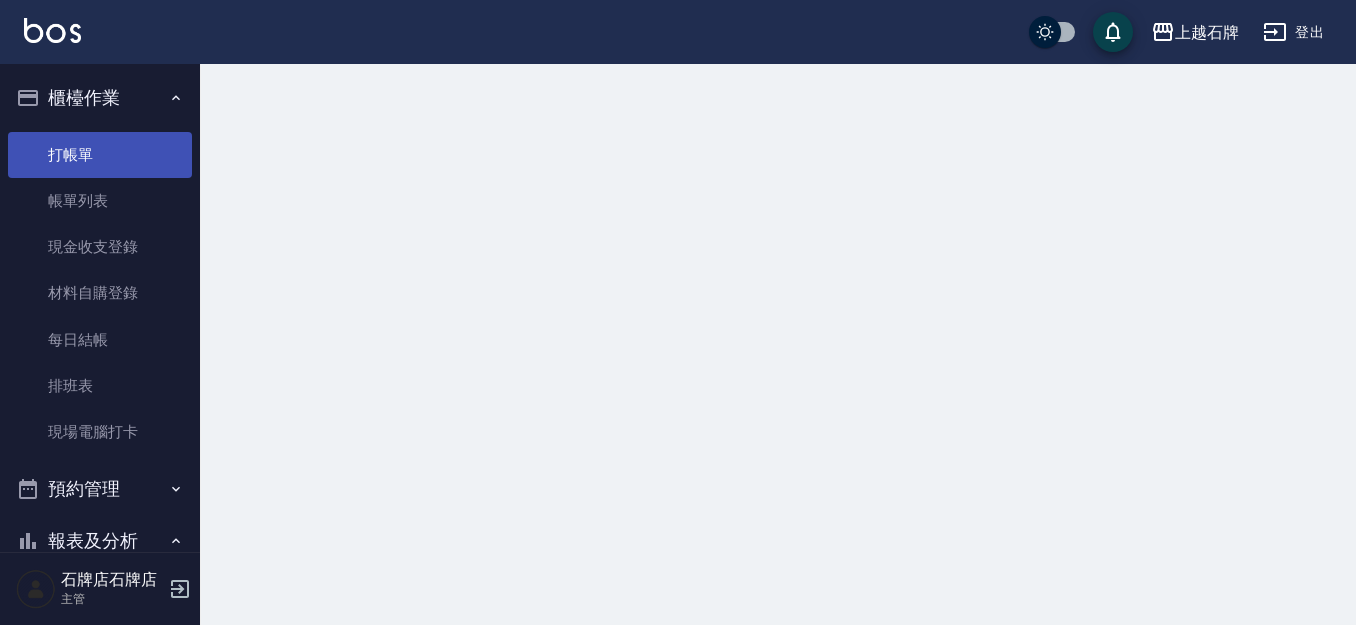 scroll, scrollTop: 0, scrollLeft: 0, axis: both 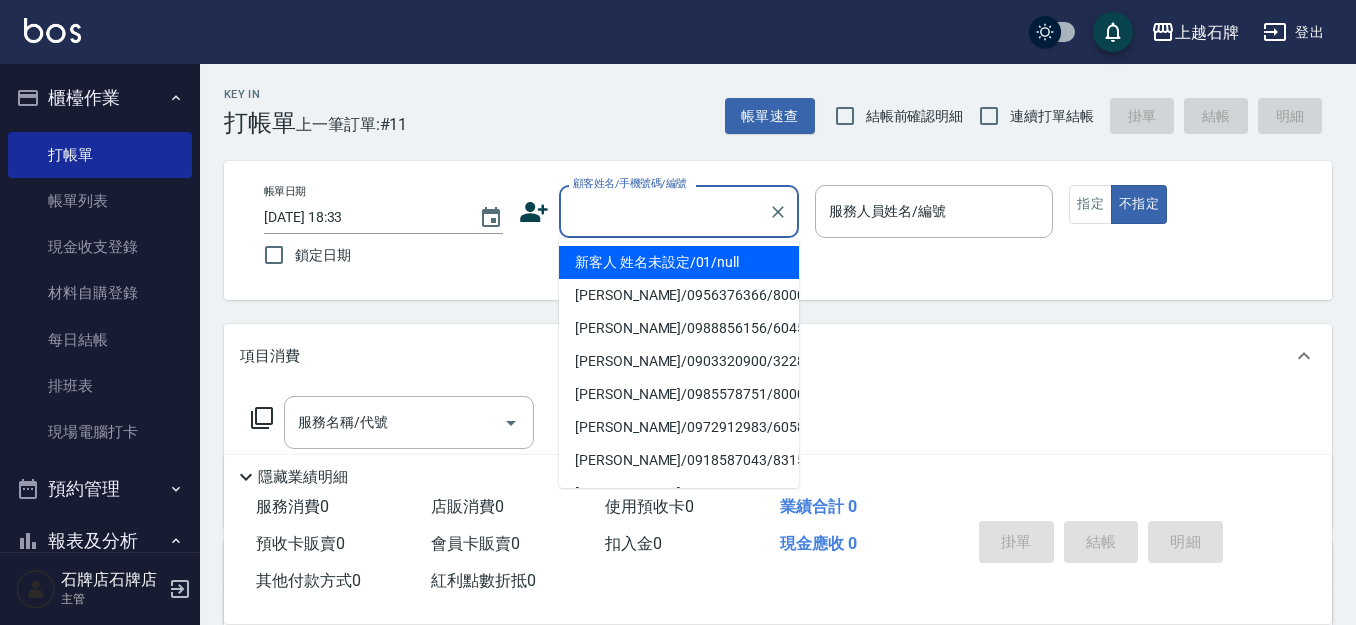 drag, startPoint x: 628, startPoint y: 207, endPoint x: 714, endPoint y: 191, distance: 87.47571 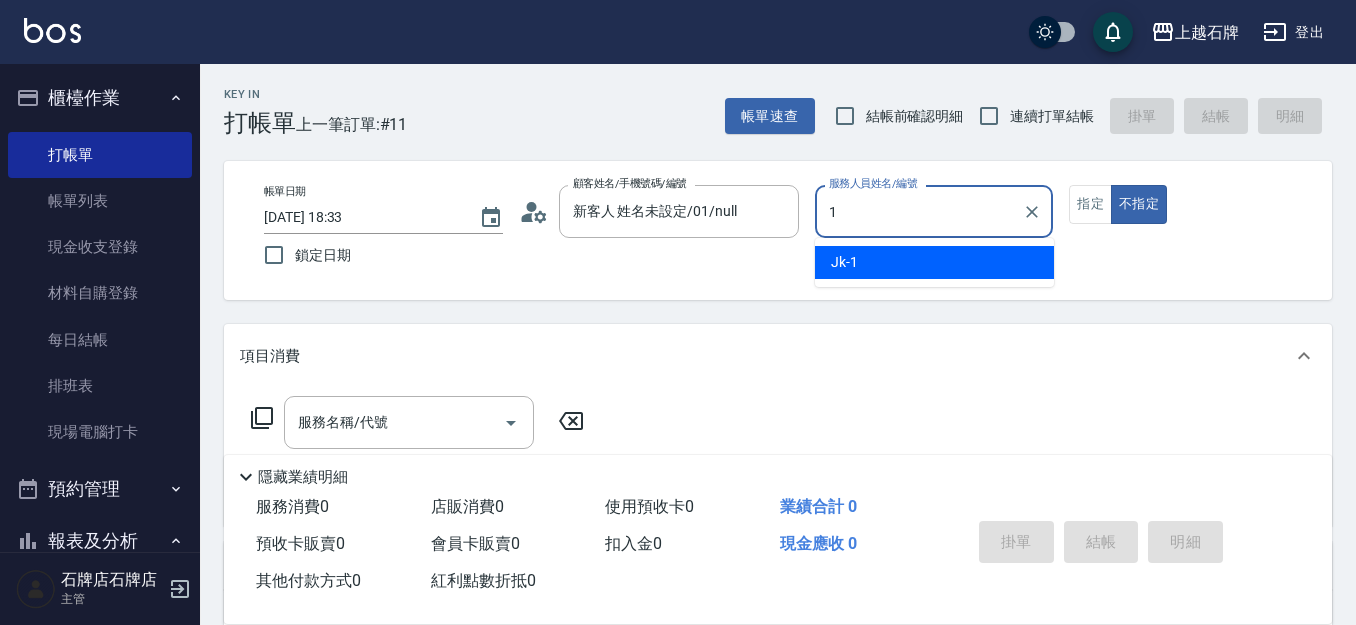 click on "Jk -1" at bounding box center (934, 262) 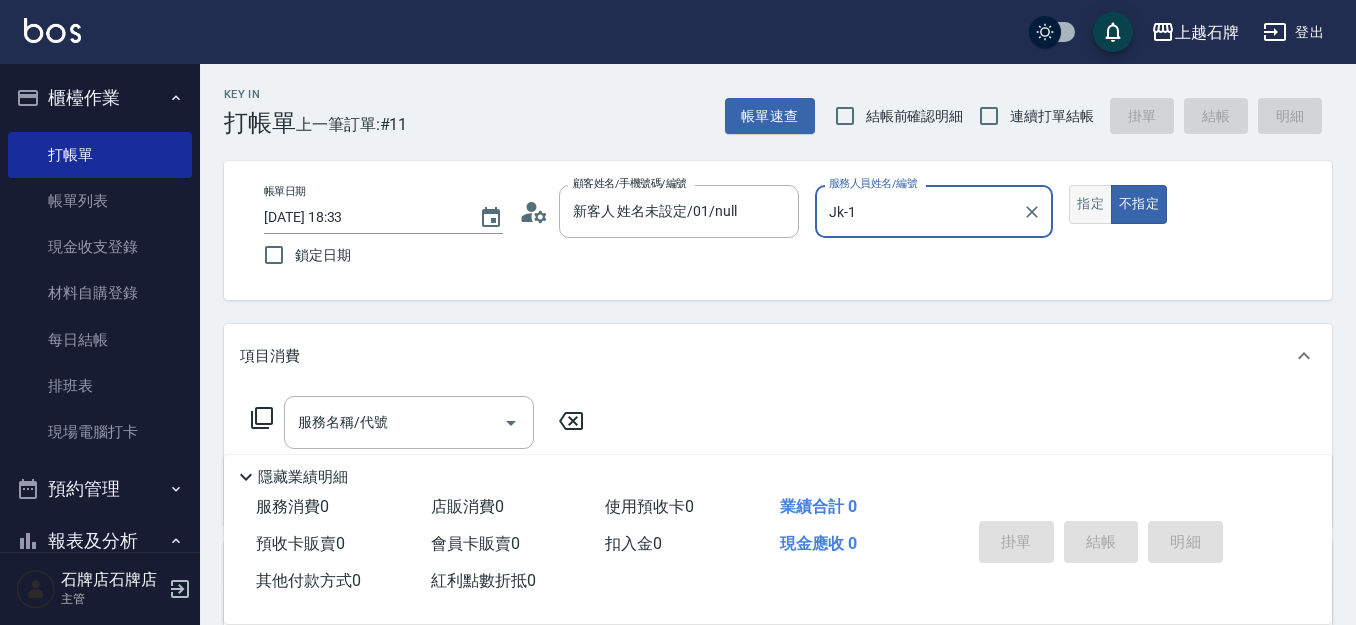 type on "Jk-1" 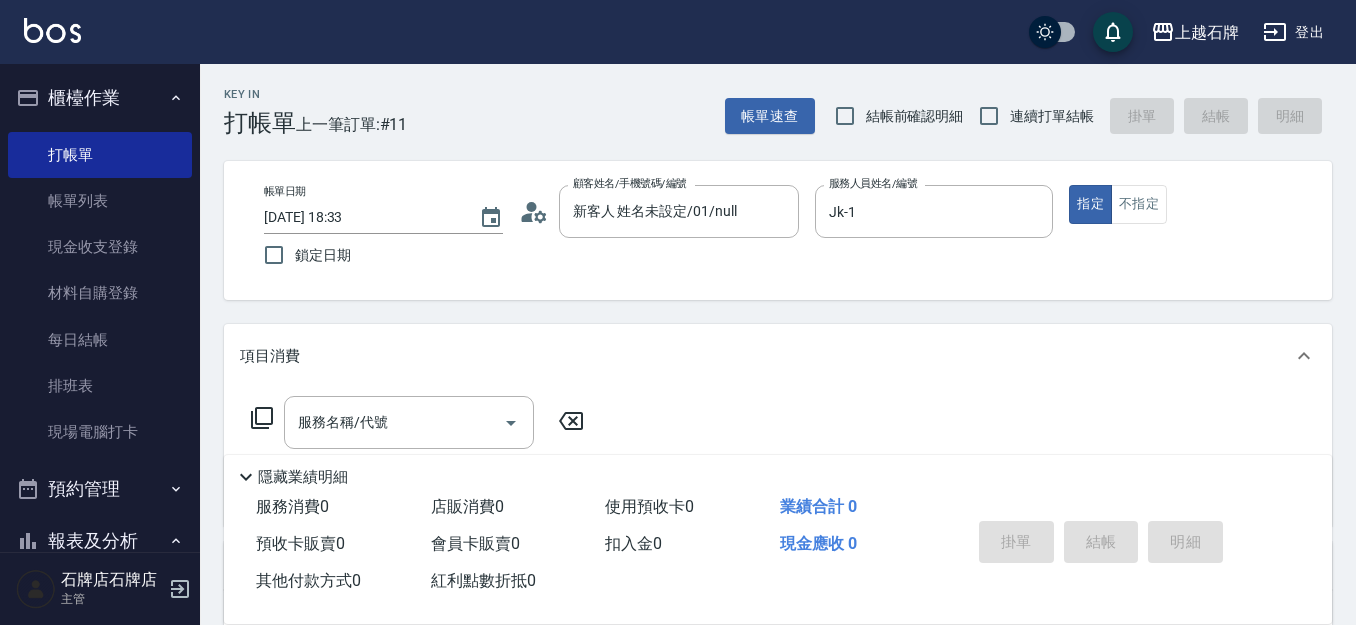 click on "服務名稱/代號 服務名稱/代號" at bounding box center (409, 422) 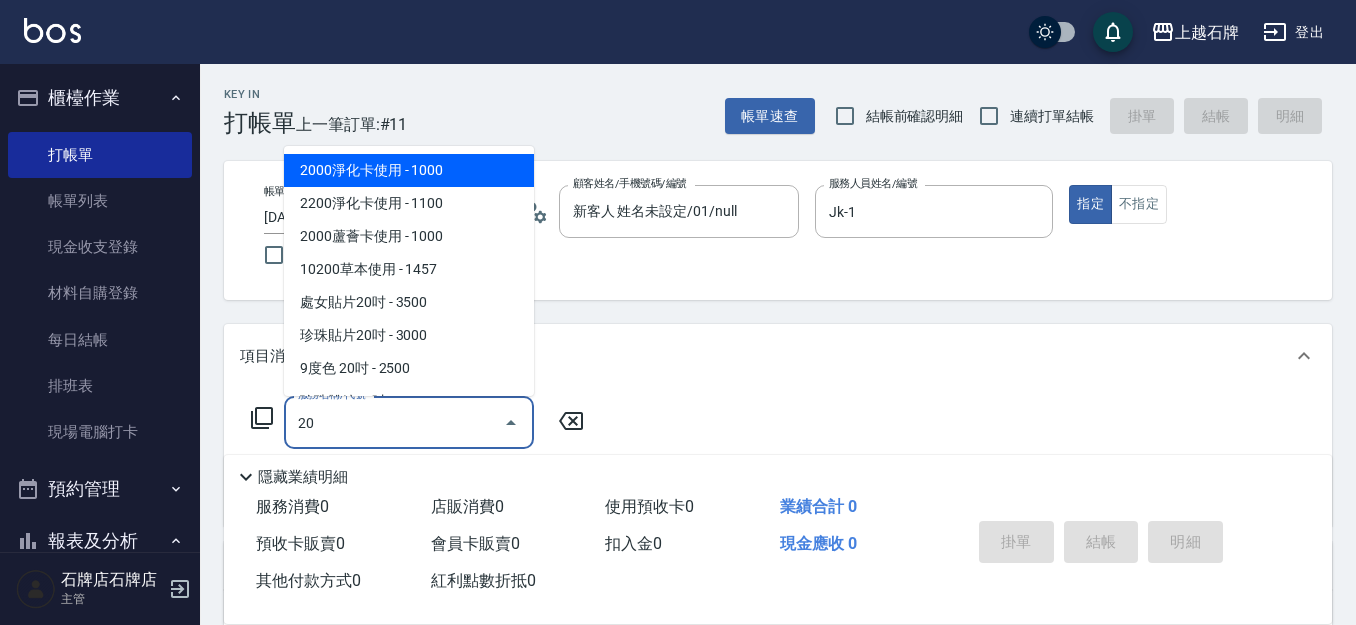type on "2" 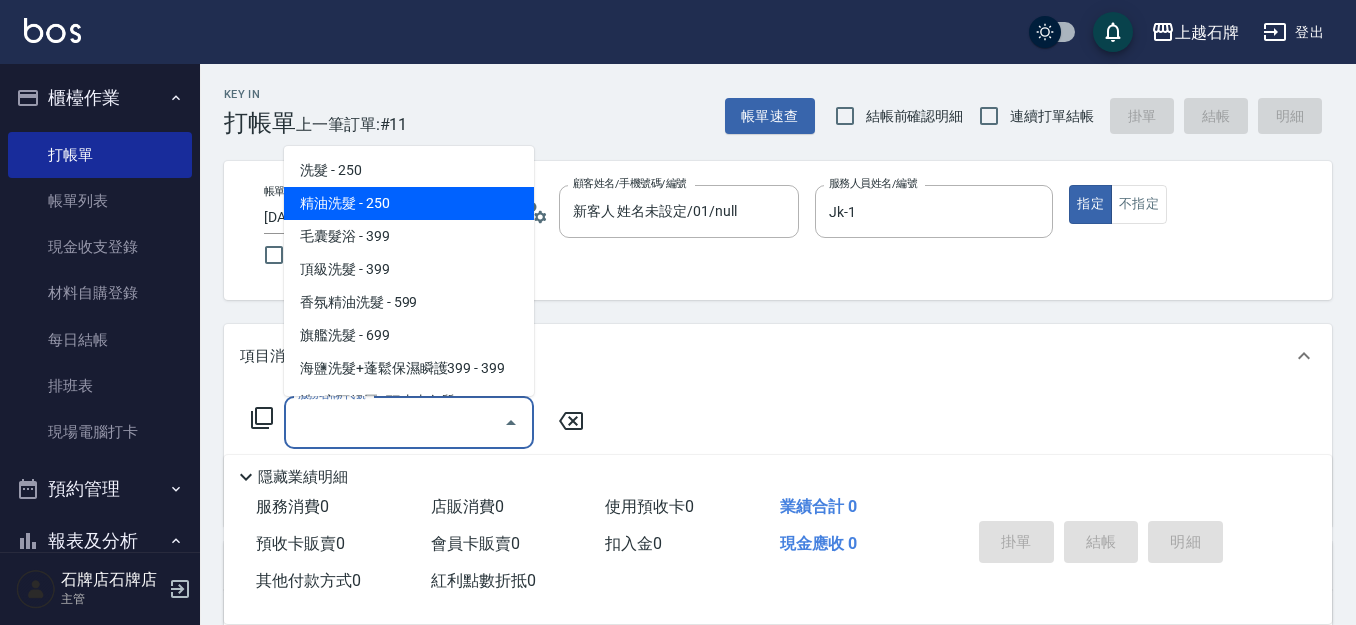drag, startPoint x: 442, startPoint y: 177, endPoint x: 606, endPoint y: 534, distance: 392.86768 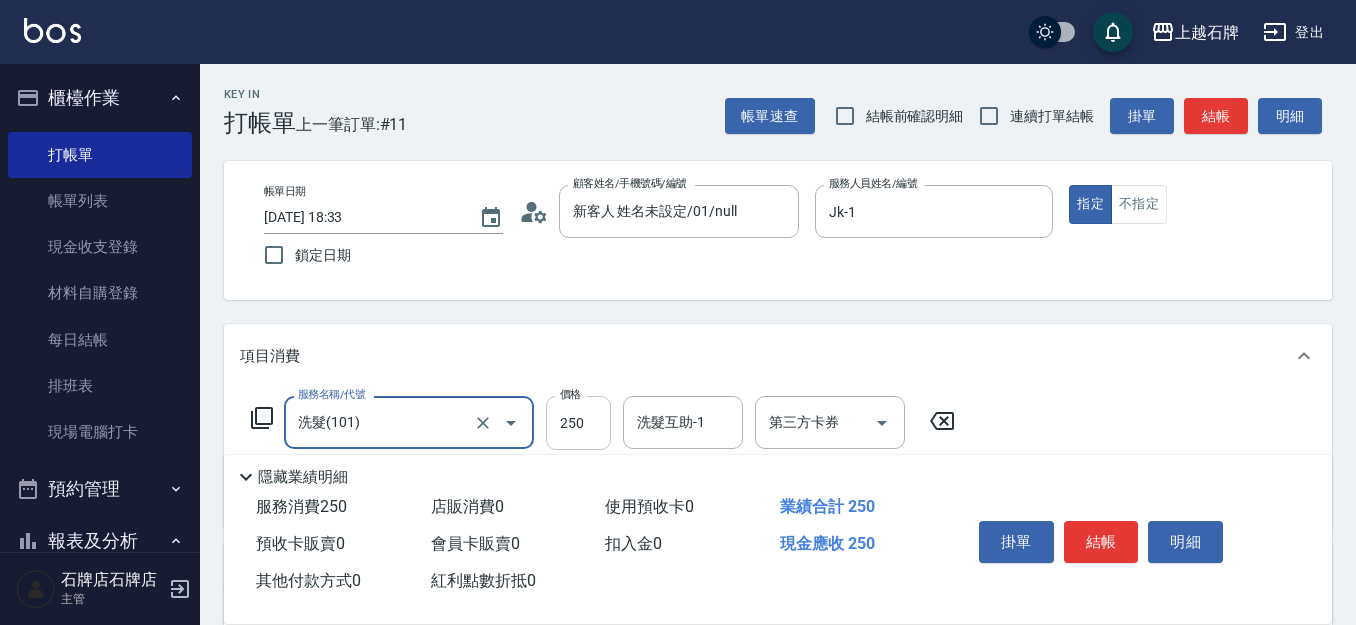 click on "250" at bounding box center (578, 423) 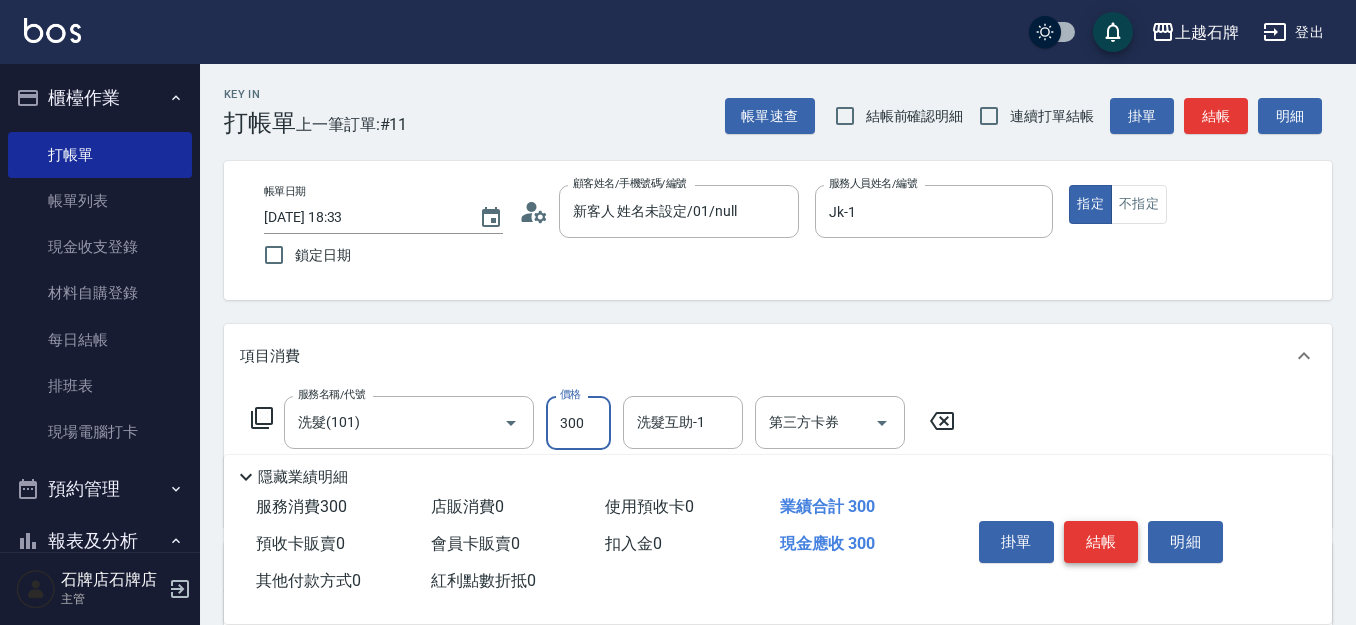 type on "300" 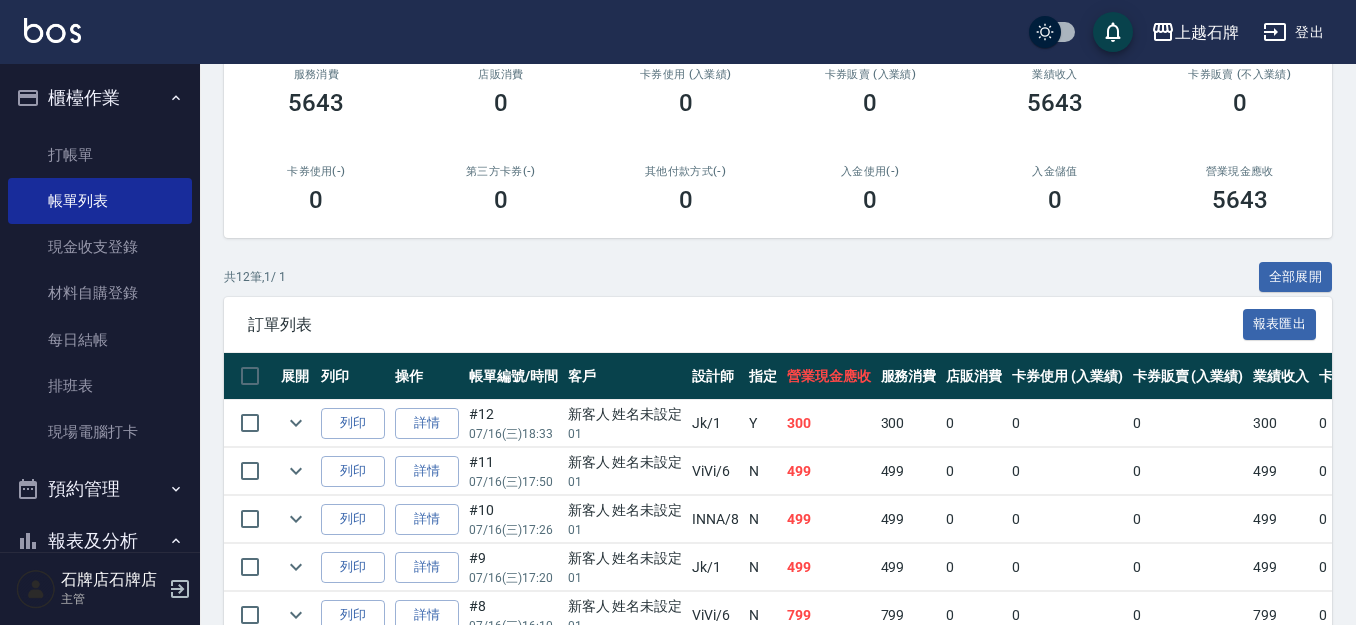 scroll, scrollTop: 300, scrollLeft: 0, axis: vertical 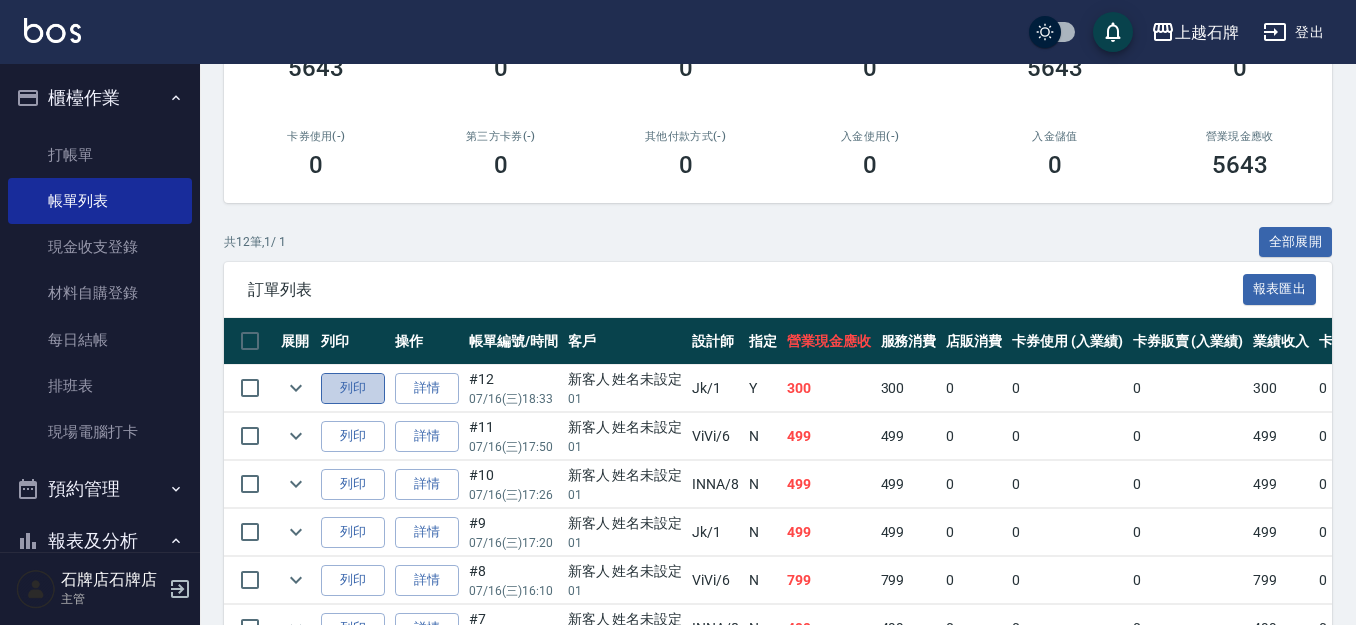 click on "列印" at bounding box center (353, 388) 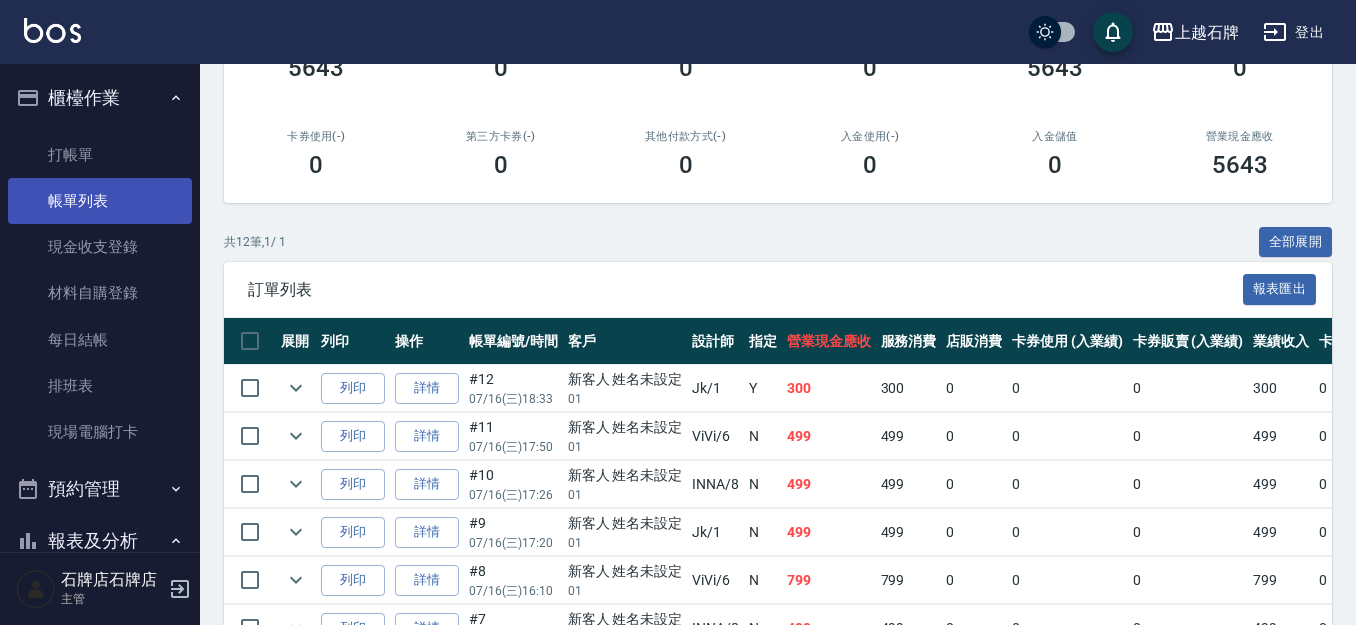 click on "帳單列表" at bounding box center [100, 201] 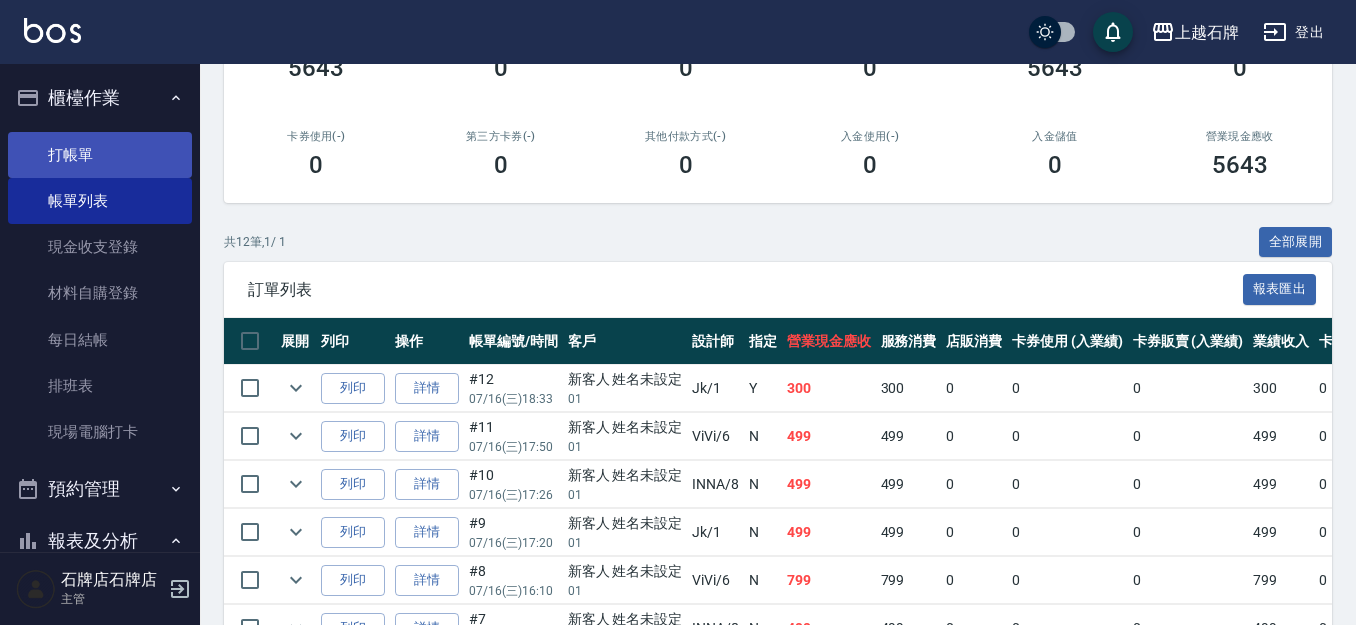 click on "打帳單" at bounding box center [100, 155] 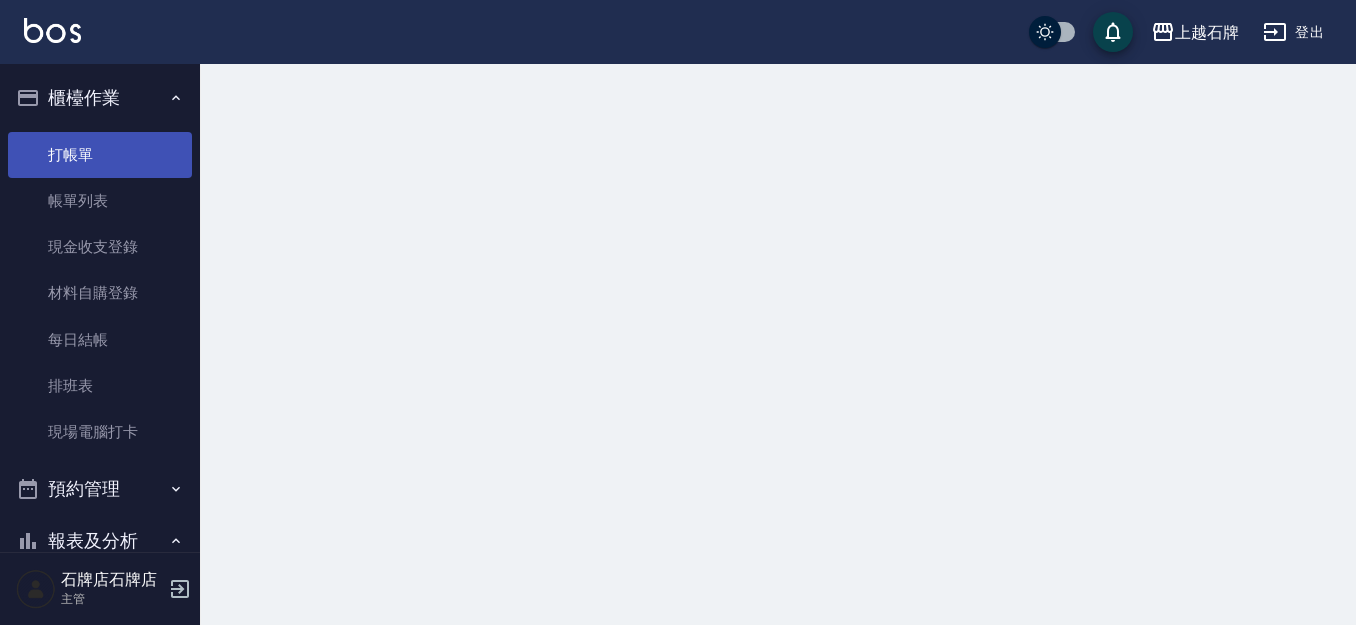 scroll, scrollTop: 0, scrollLeft: 0, axis: both 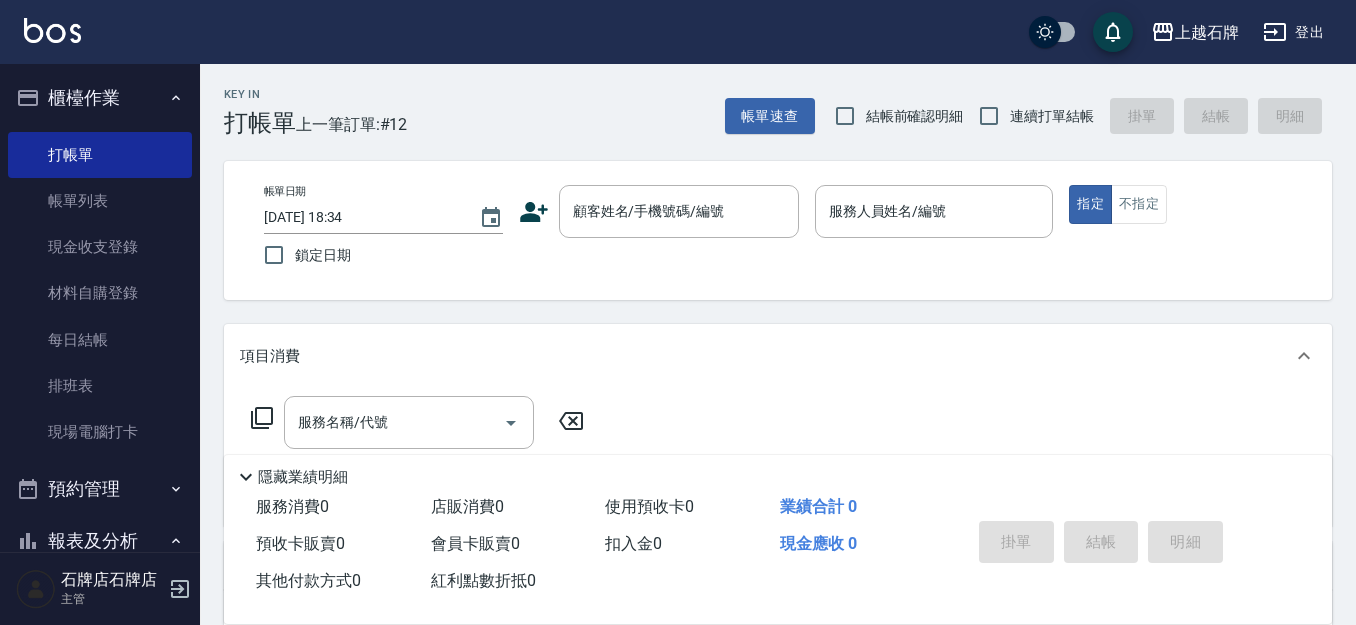click on "Key In 打帳單 上一筆訂單:#12 帳單速查 結帳前確認明細 連續打單結帳 掛單 結帳 明細" at bounding box center (766, 100) 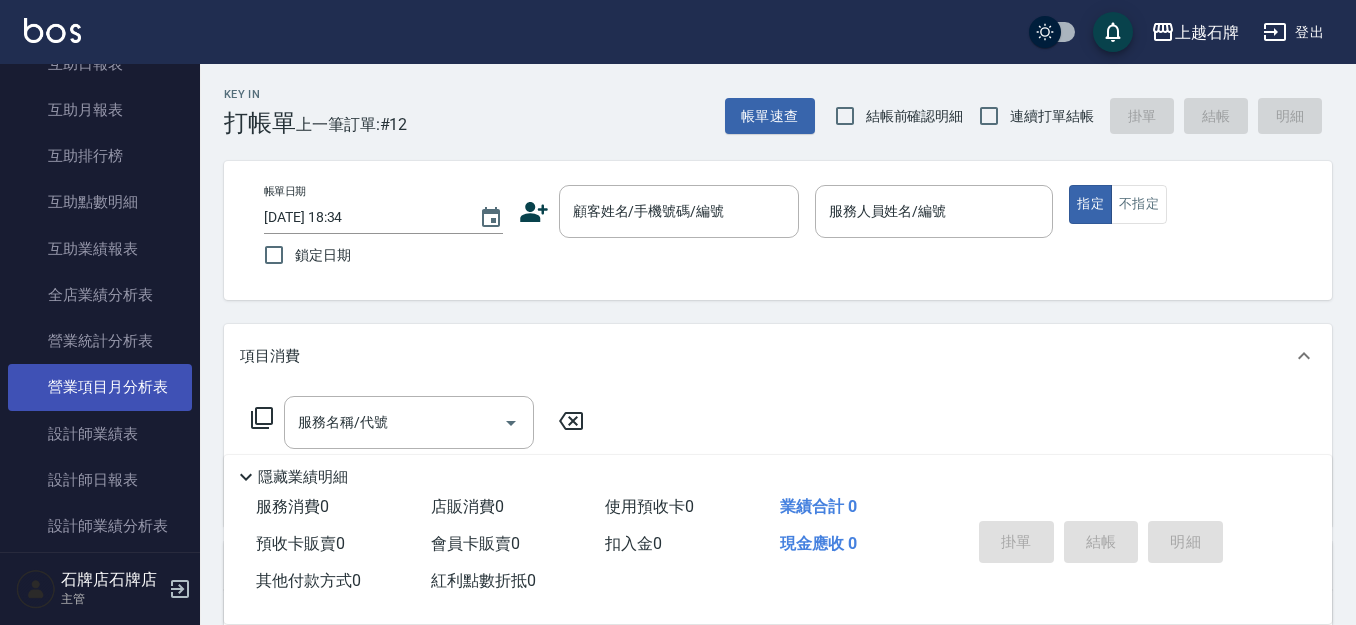 scroll, scrollTop: 800, scrollLeft: 0, axis: vertical 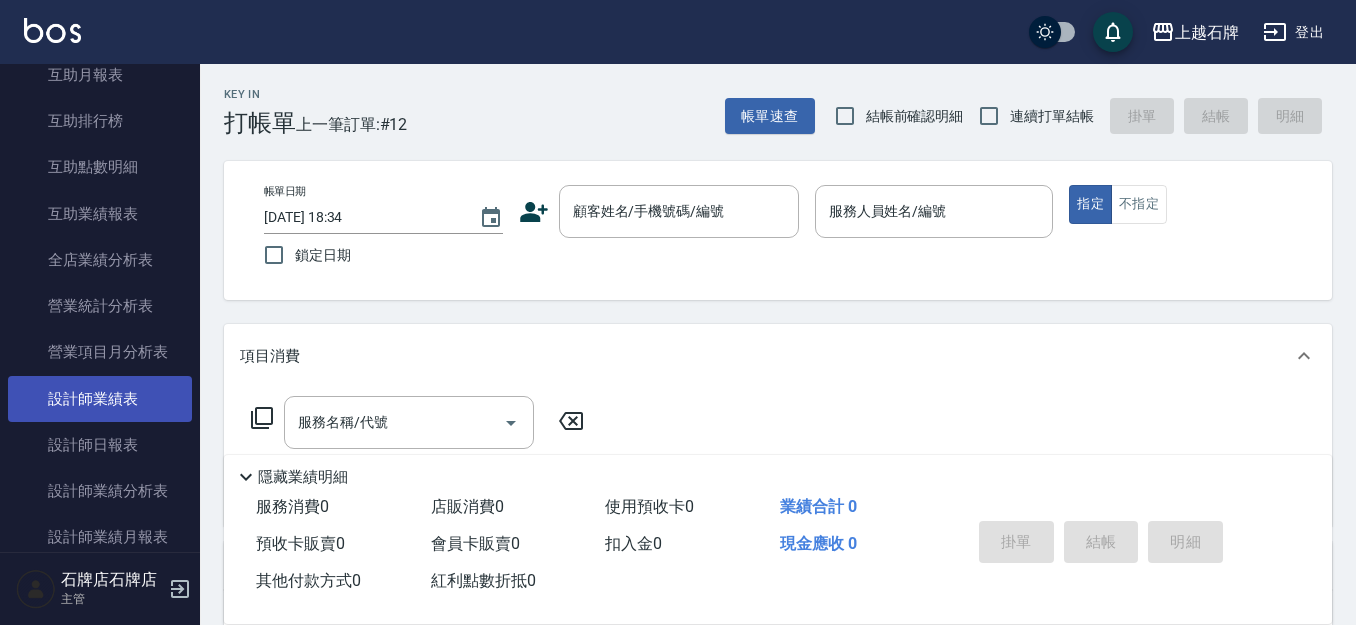 click on "設計師業績表" at bounding box center [100, 399] 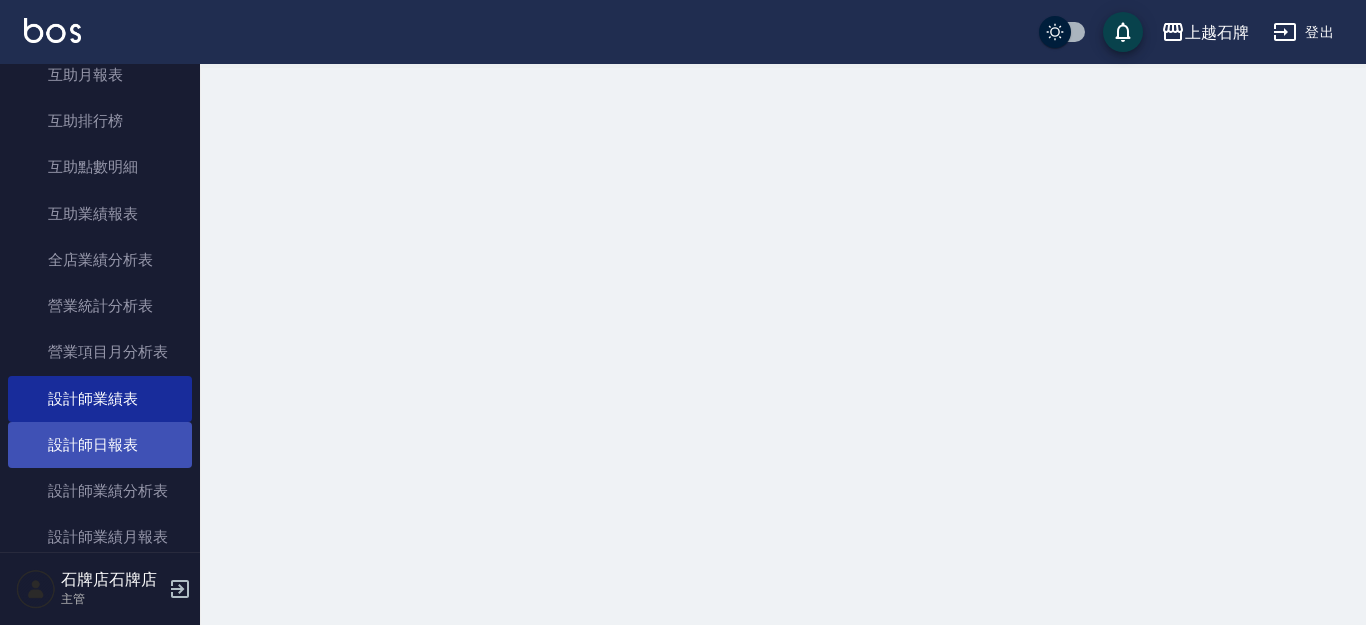 click on "設計師日報表" at bounding box center (100, 445) 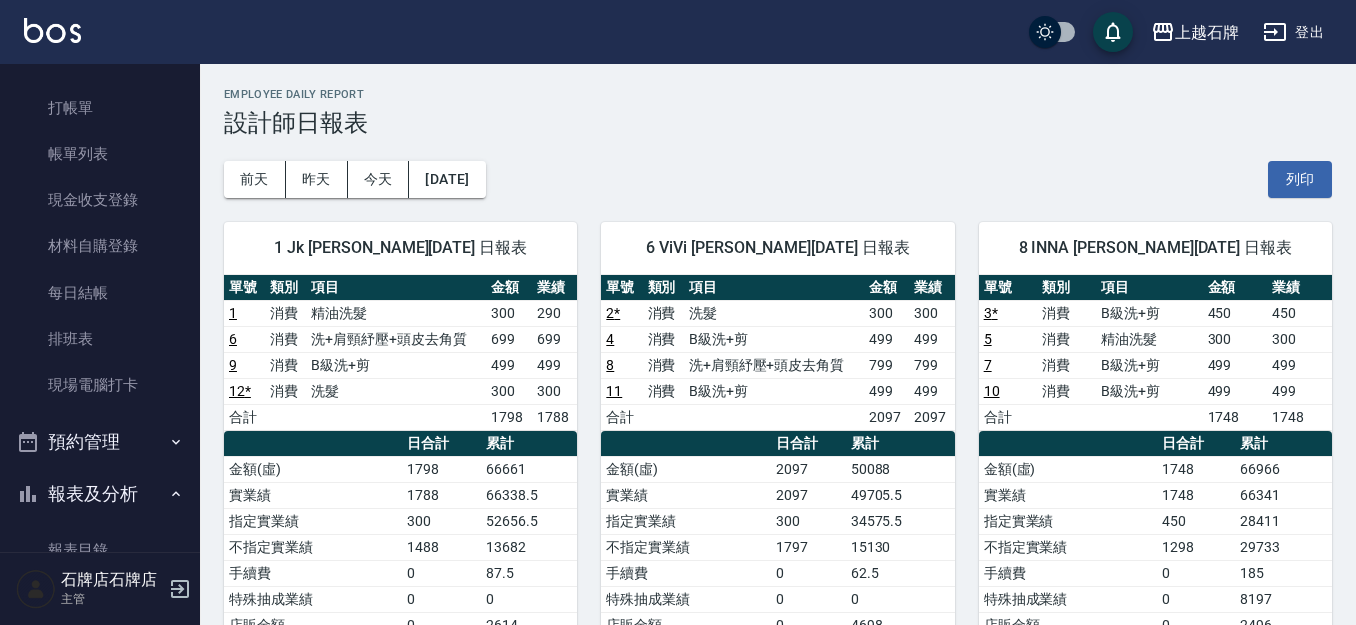 scroll, scrollTop: 0, scrollLeft: 0, axis: both 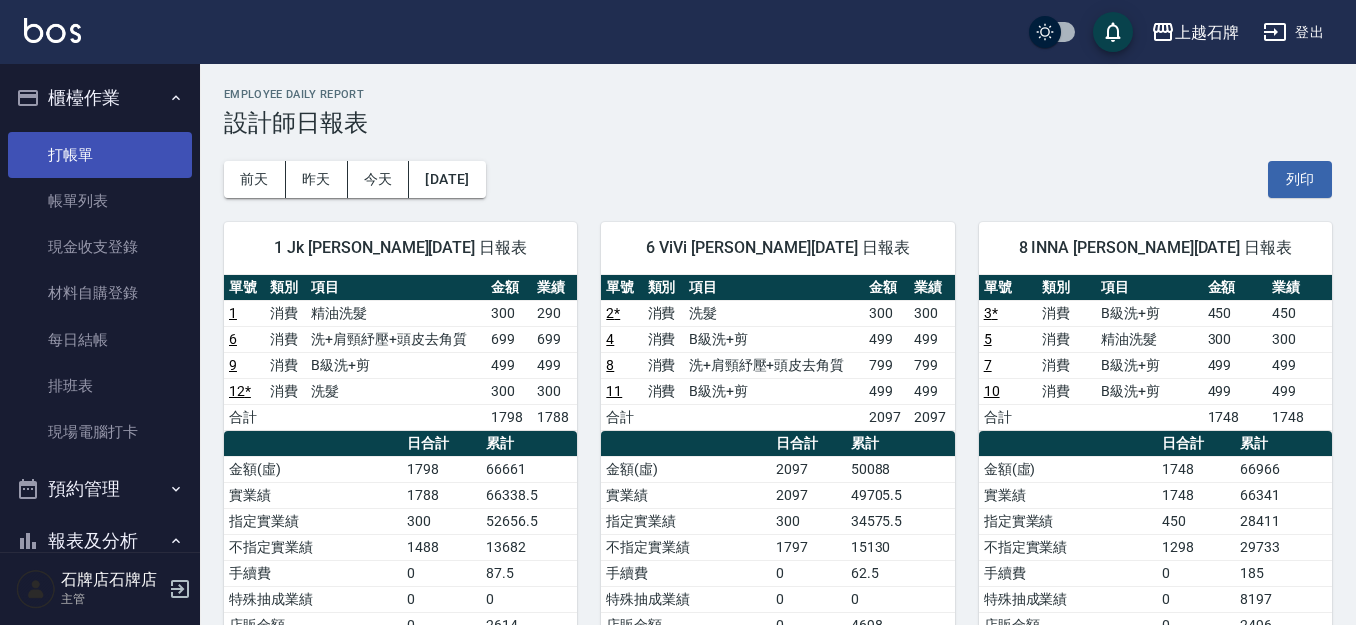 click on "打帳單" at bounding box center (100, 155) 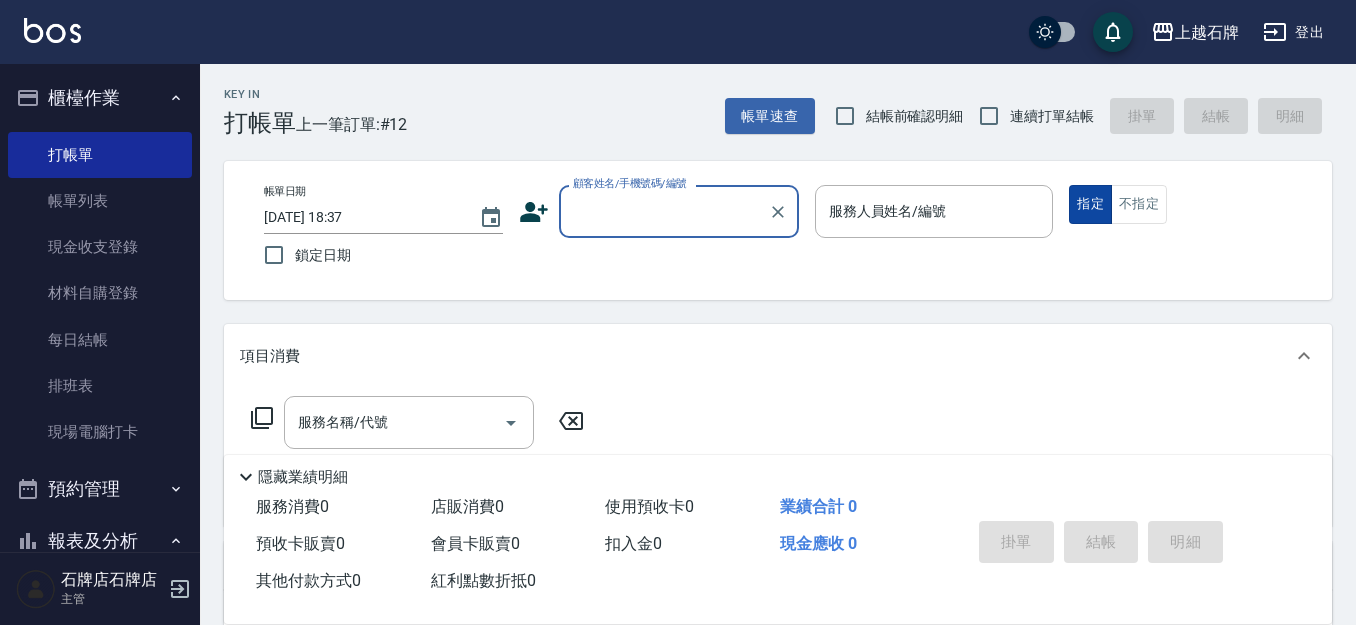 click on "不指定" at bounding box center (1139, 204) 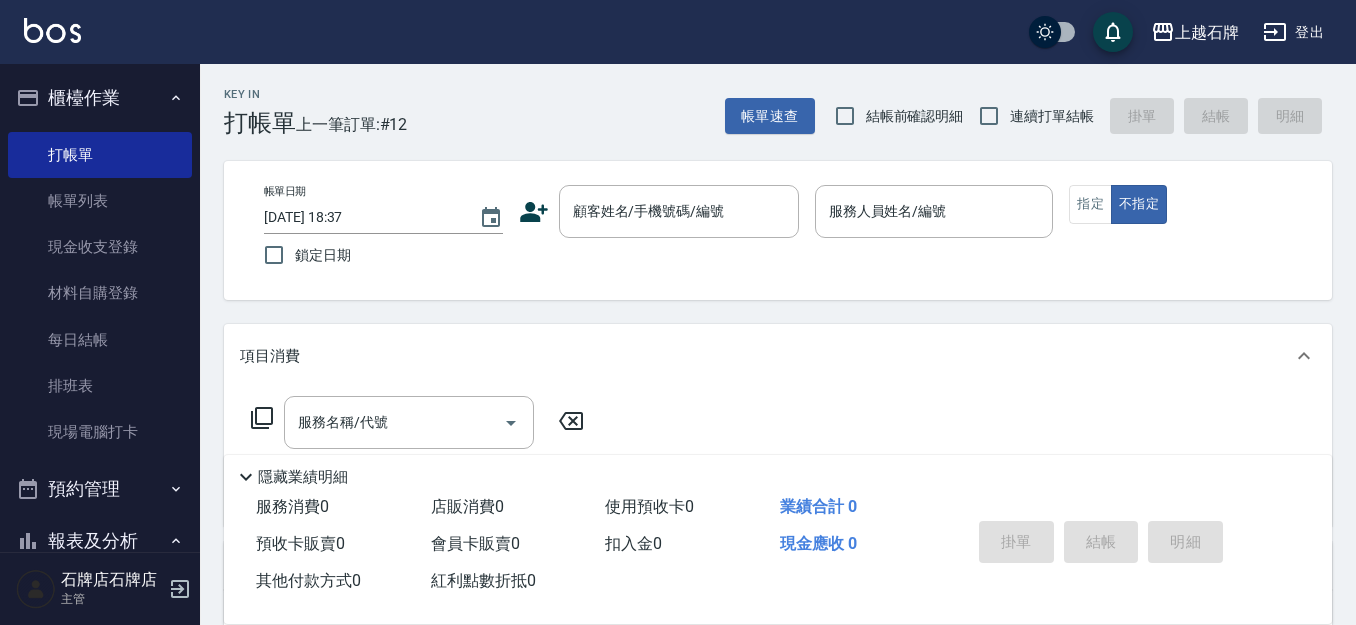 click on "Key In 打帳單 上一筆訂單:#12 帳單速查 結帳前確認明細 連續打單結帳 掛單 結帳 明細 帳單日期 [DATE] 18:37 鎖定日期 顧客姓名/手機號碼/編號 顧客姓名/手機號碼/編號 服務人員姓名/編號 服務人員姓名/編號 指定 不指定 項目消費 服務名稱/代號 服務名稱/代號 店販銷售 服務人員姓名/編號 服務人員姓名/編號 商品代號/名稱 商品代號/名稱 預收卡販賣 卡券名稱/代號 卡券名稱/代號 使用預收卡 其他付款方式 其他付款方式 其他付款方式 備註及來源 備註 備註 訂單來源 ​ 訂單來源 隱藏業績明細 服務消費  0 店販消費  0 使用預收卡  0 業績合計   0 預收卡販賣  0 會員卡販賣  0 扣入金  0 現金應收   0 其他付款方式  0 紅利點數折抵  0 掛單 結帳 明細" at bounding box center (778, 519) 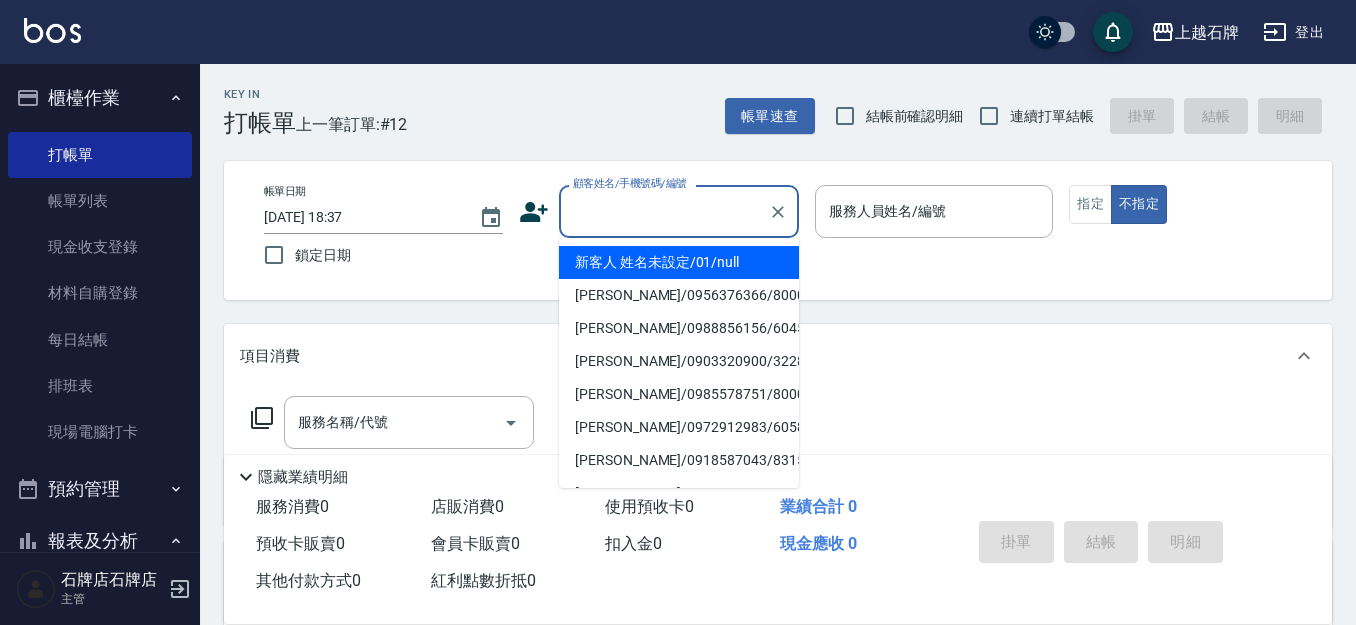 drag, startPoint x: 654, startPoint y: 204, endPoint x: 674, endPoint y: 190, distance: 24.41311 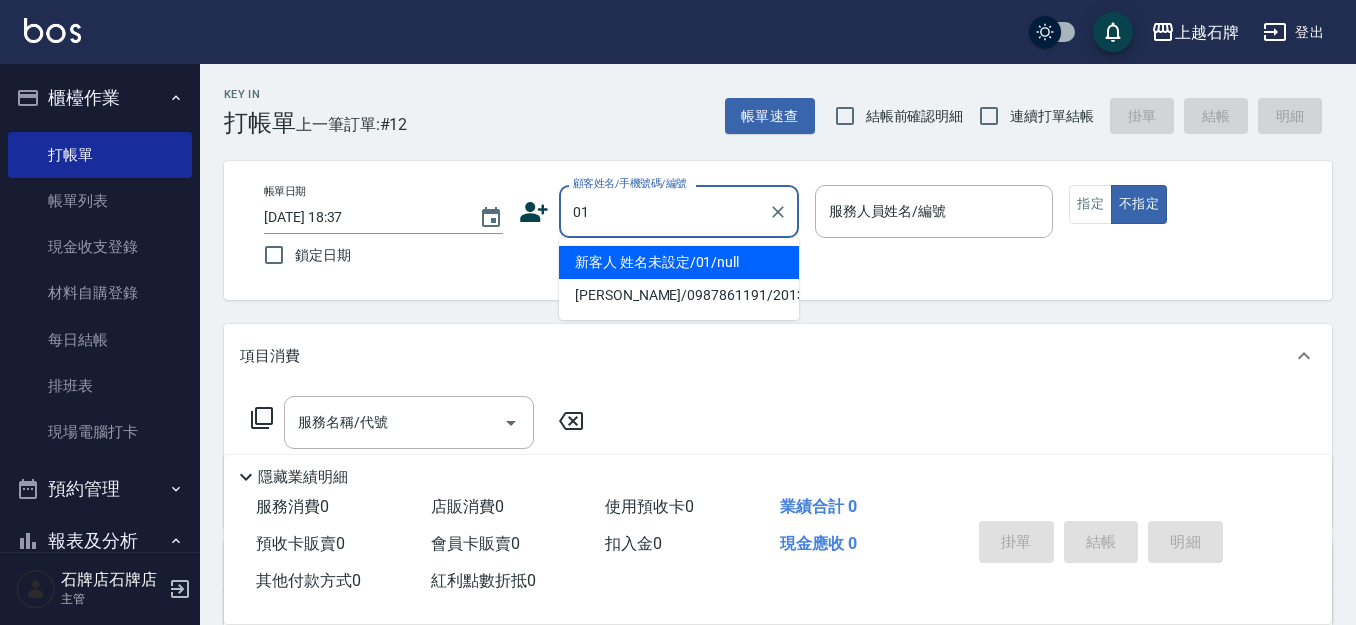 type on "01" 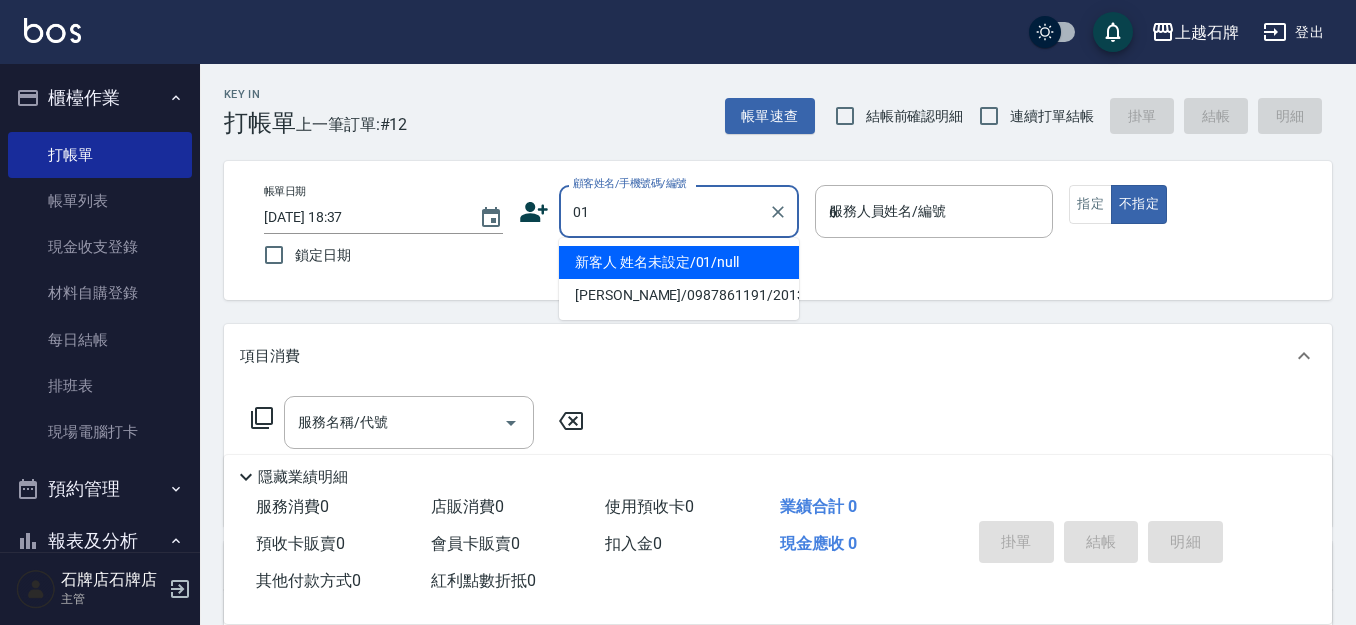 type on "新客人 姓名未設定/01/null" 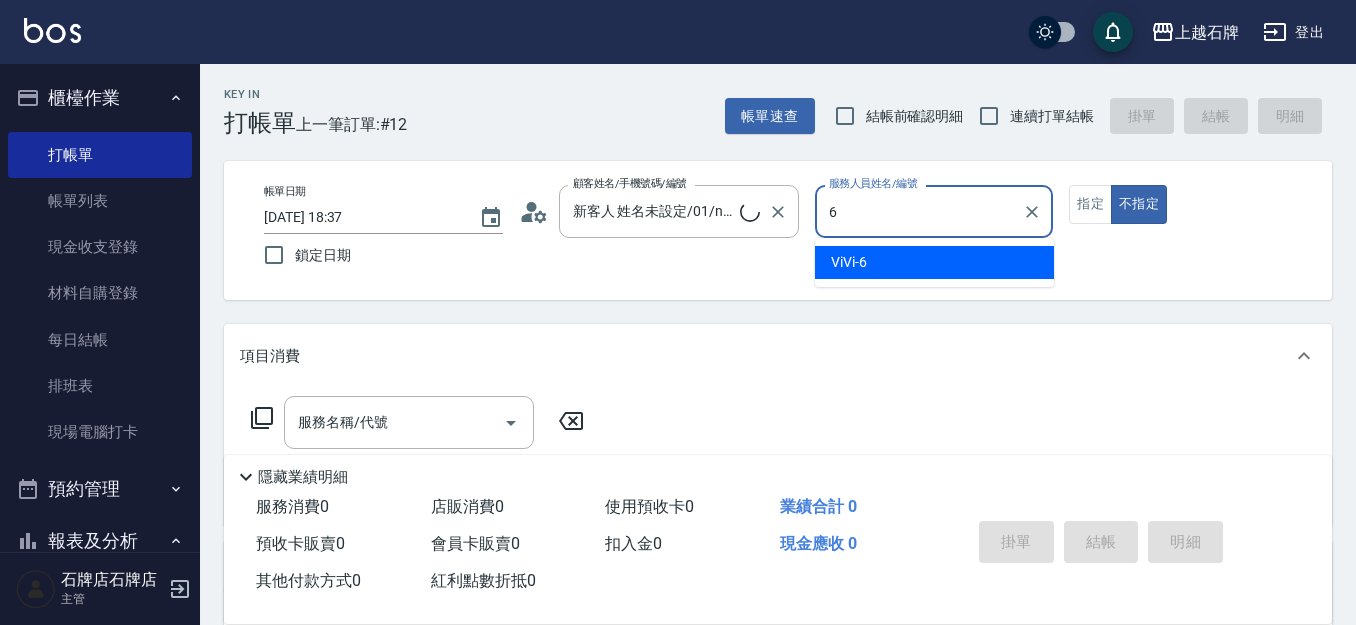 type on "ViVi-6" 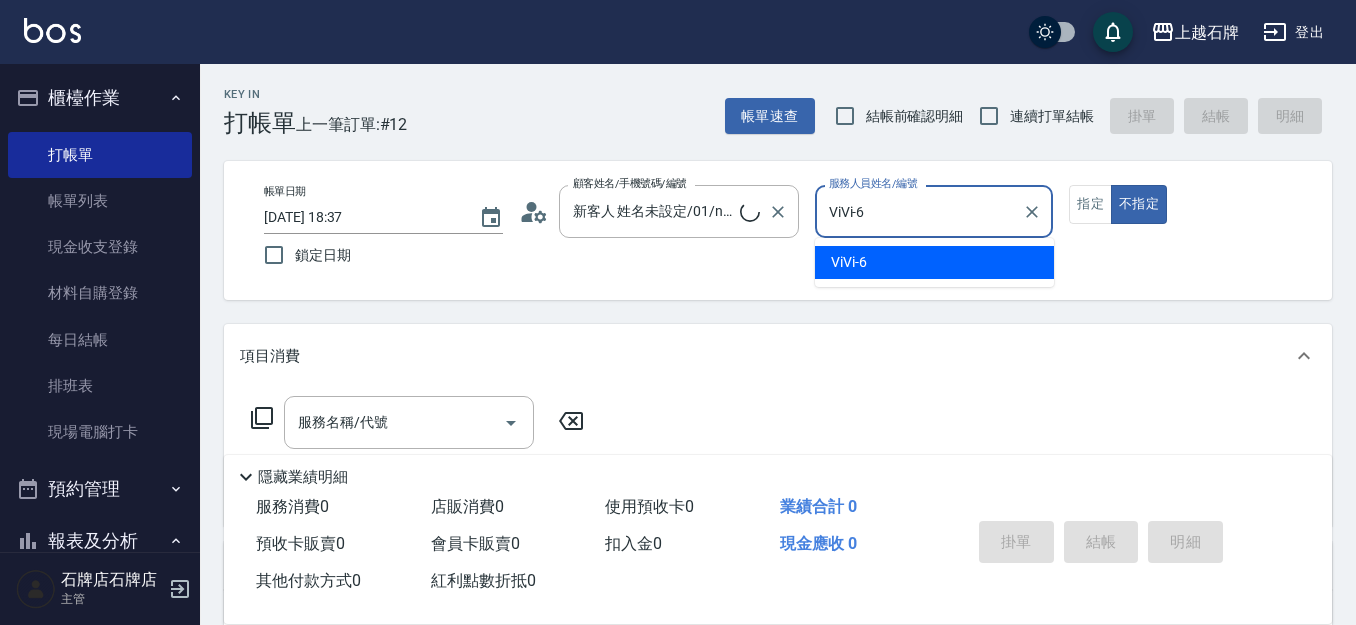 type on "false" 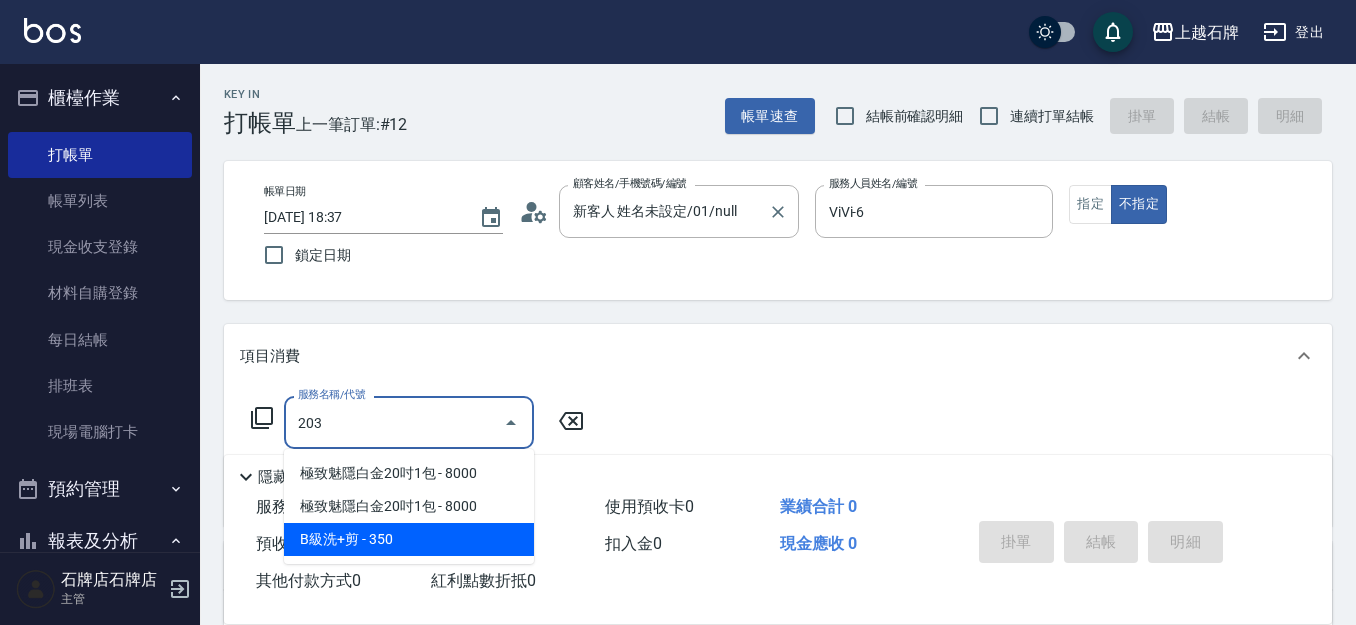 type on "B級洗+剪(203)" 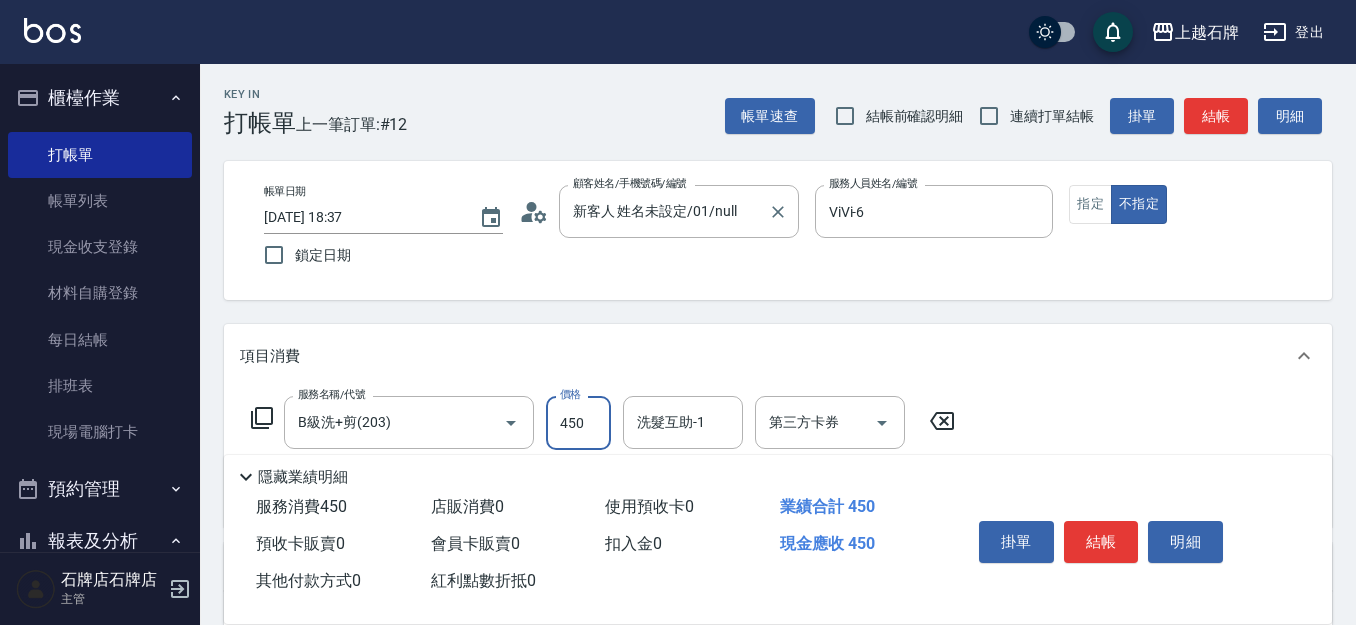 type on "450" 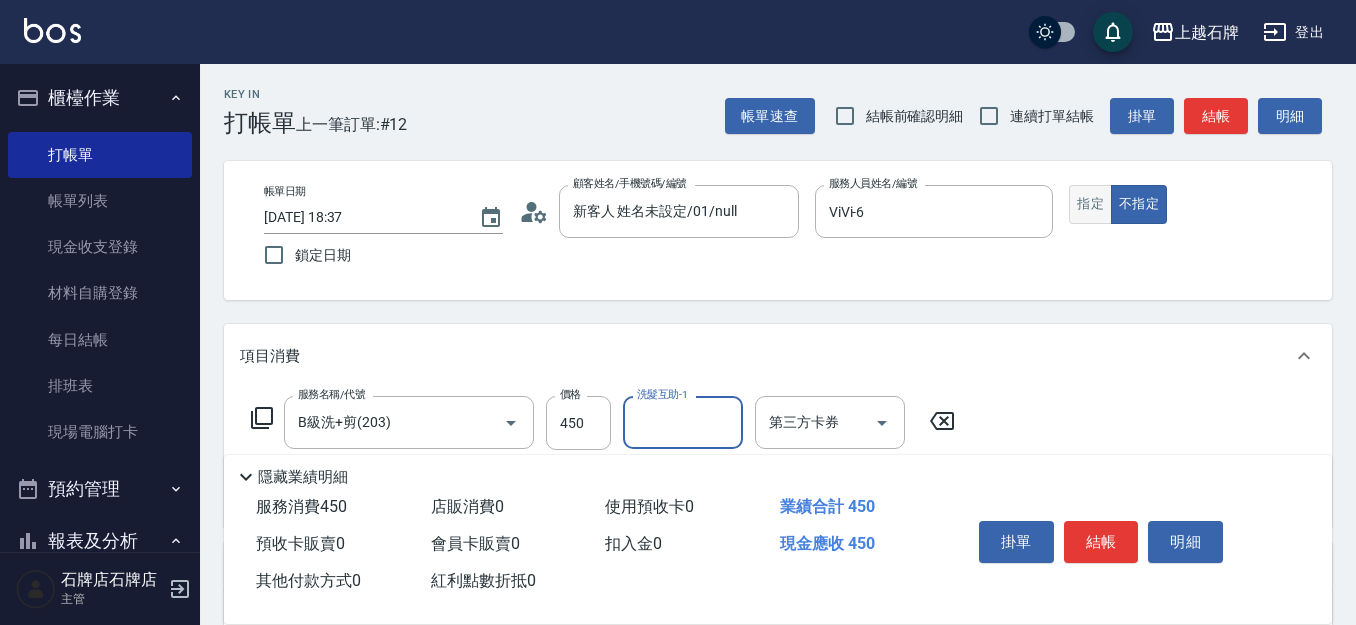 click on "指定" at bounding box center [1090, 204] 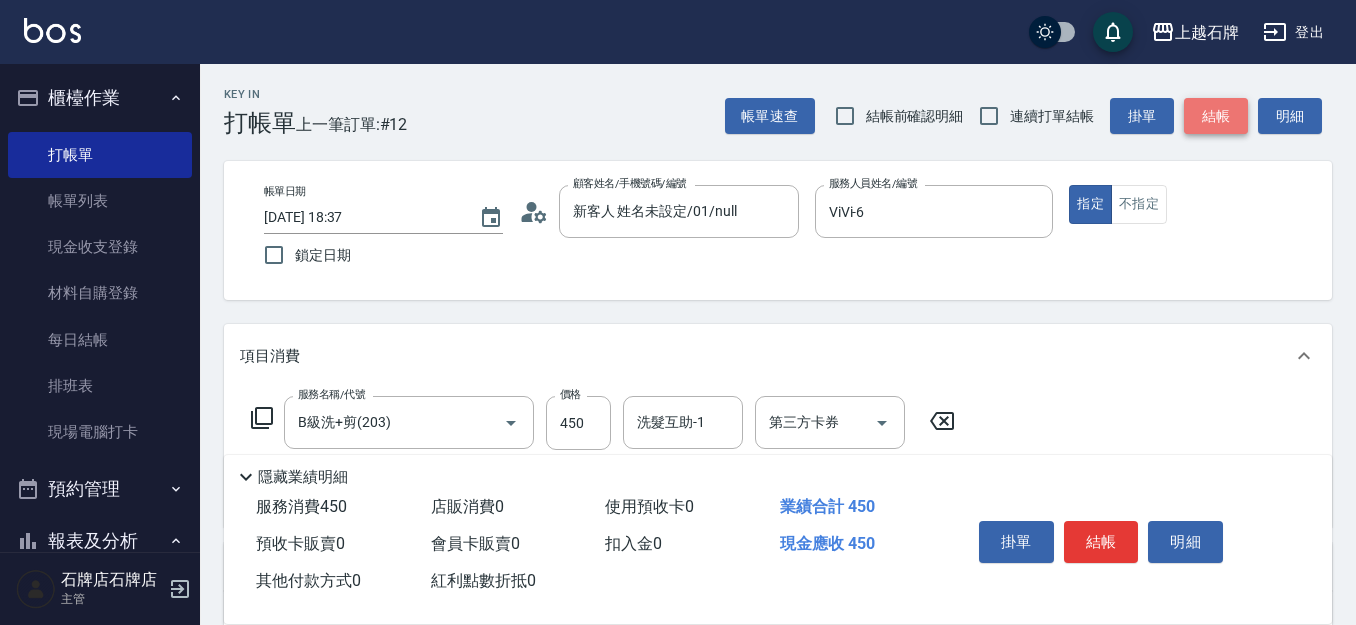 click on "結帳" at bounding box center (1216, 116) 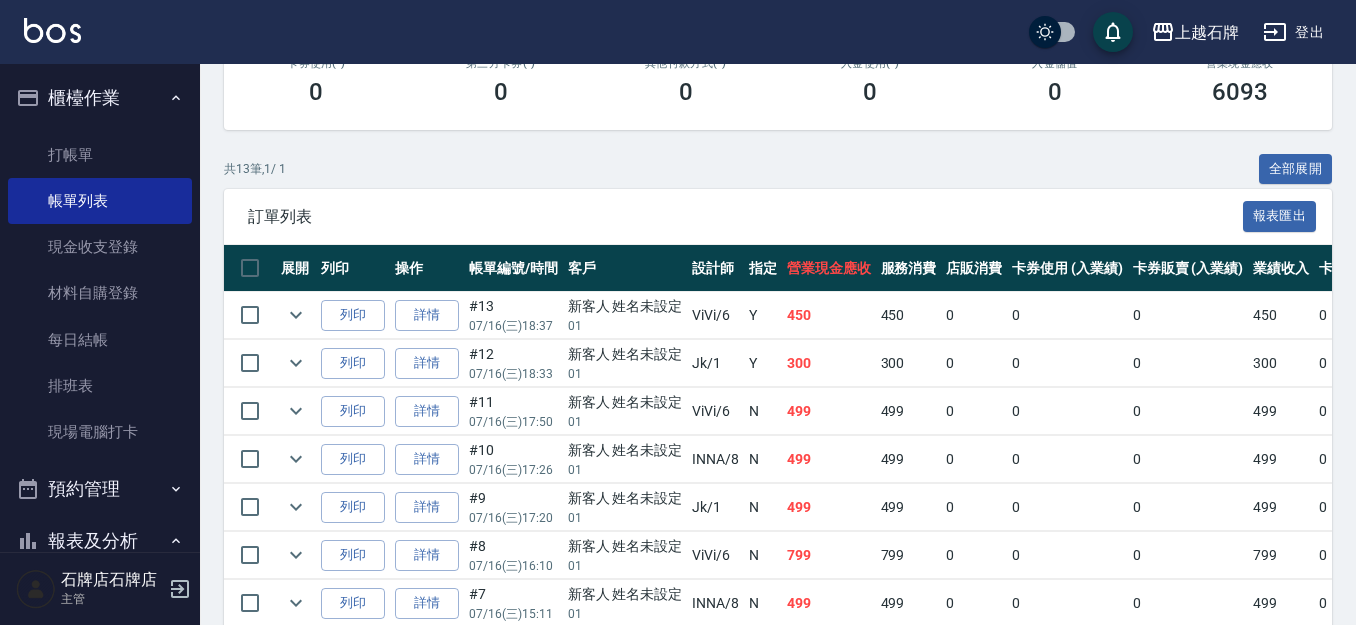 scroll, scrollTop: 400, scrollLeft: 0, axis: vertical 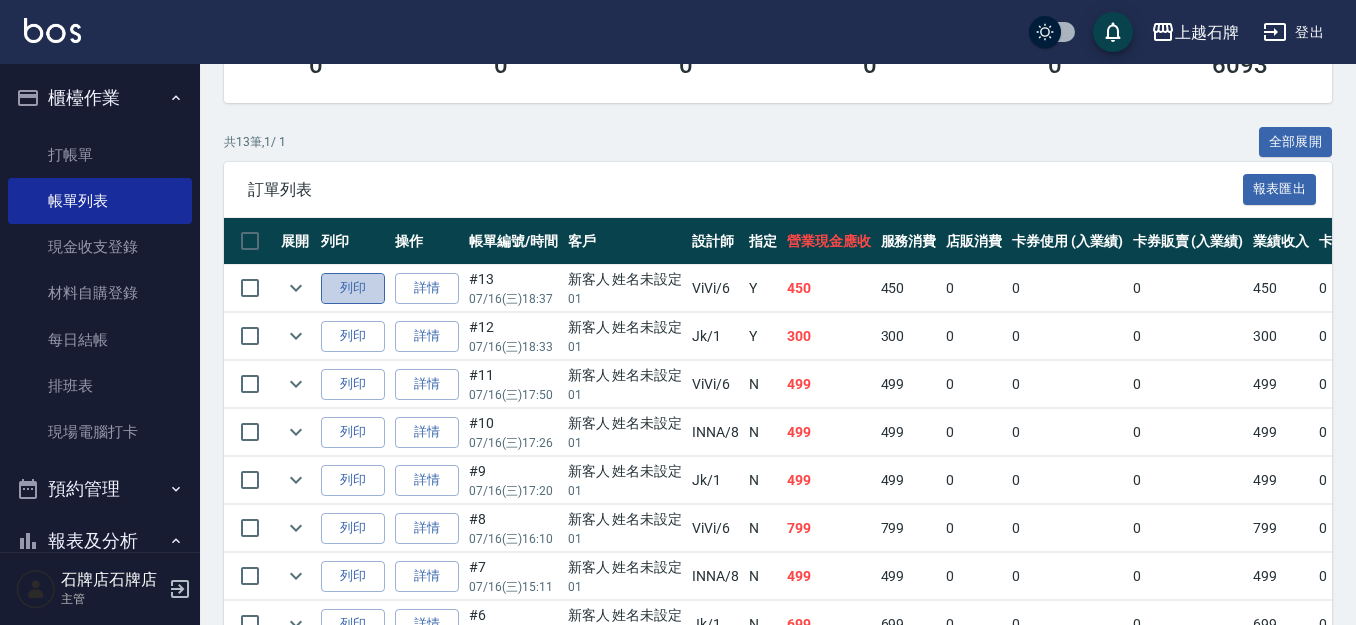 click on "列印" at bounding box center (353, 288) 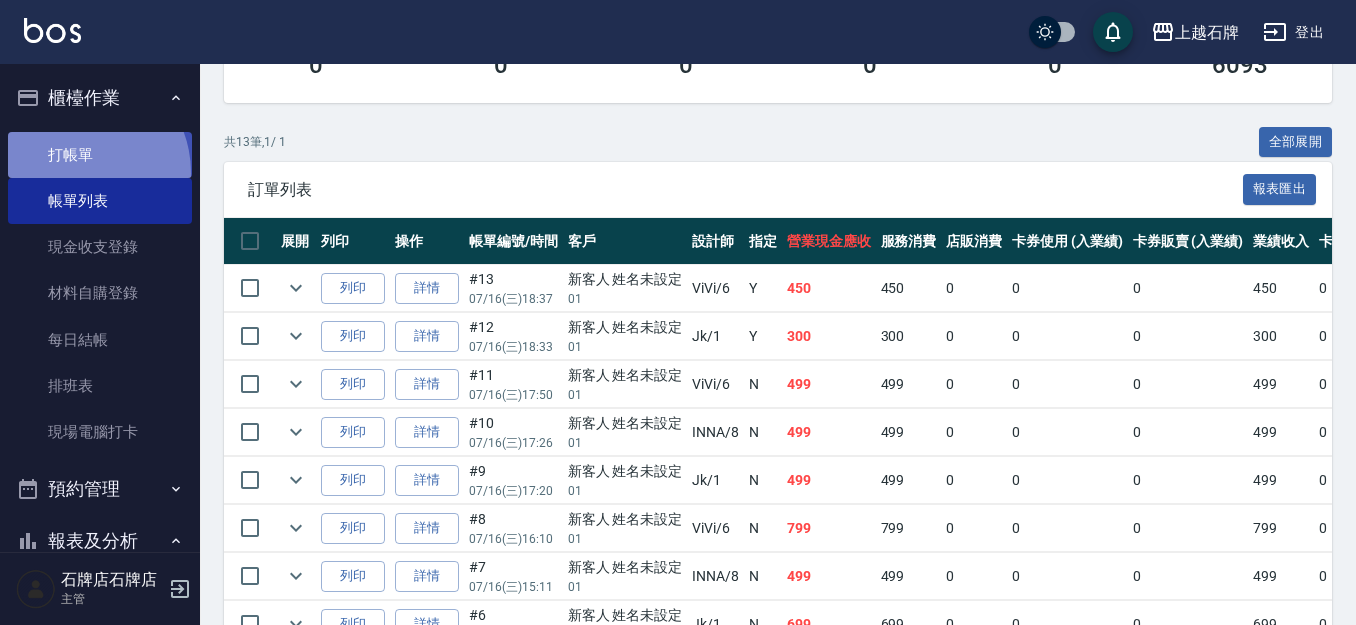 click on "打帳單" at bounding box center (100, 155) 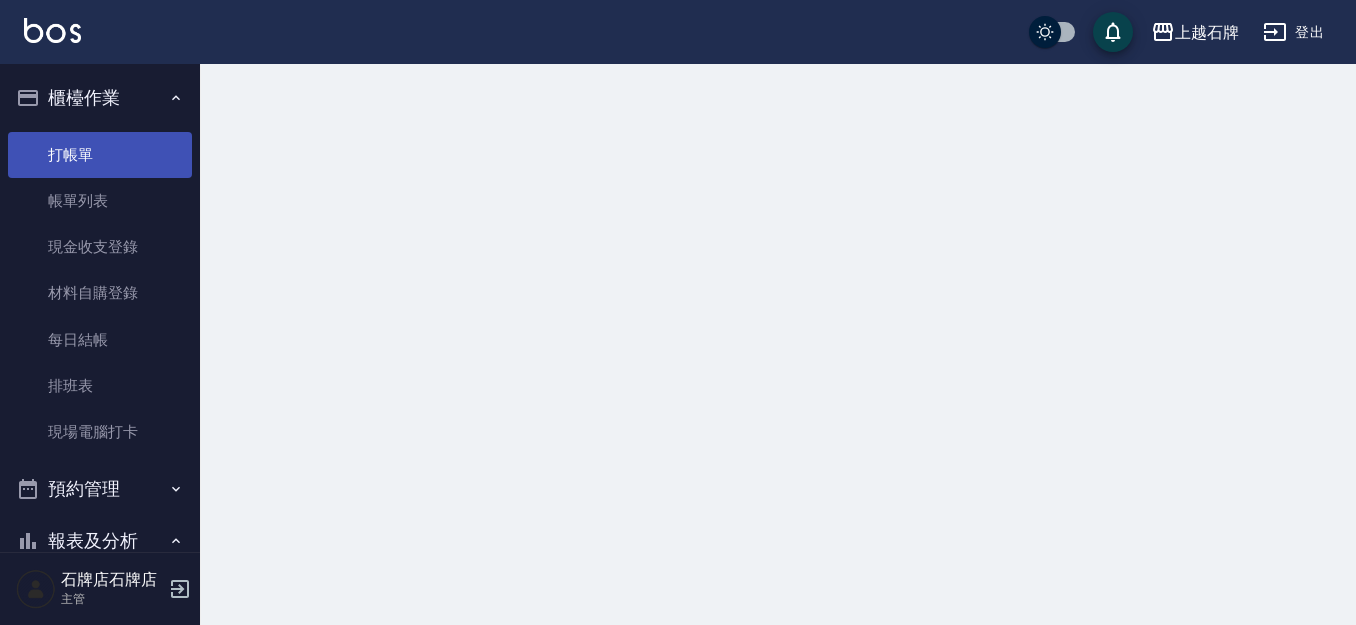 scroll, scrollTop: 0, scrollLeft: 0, axis: both 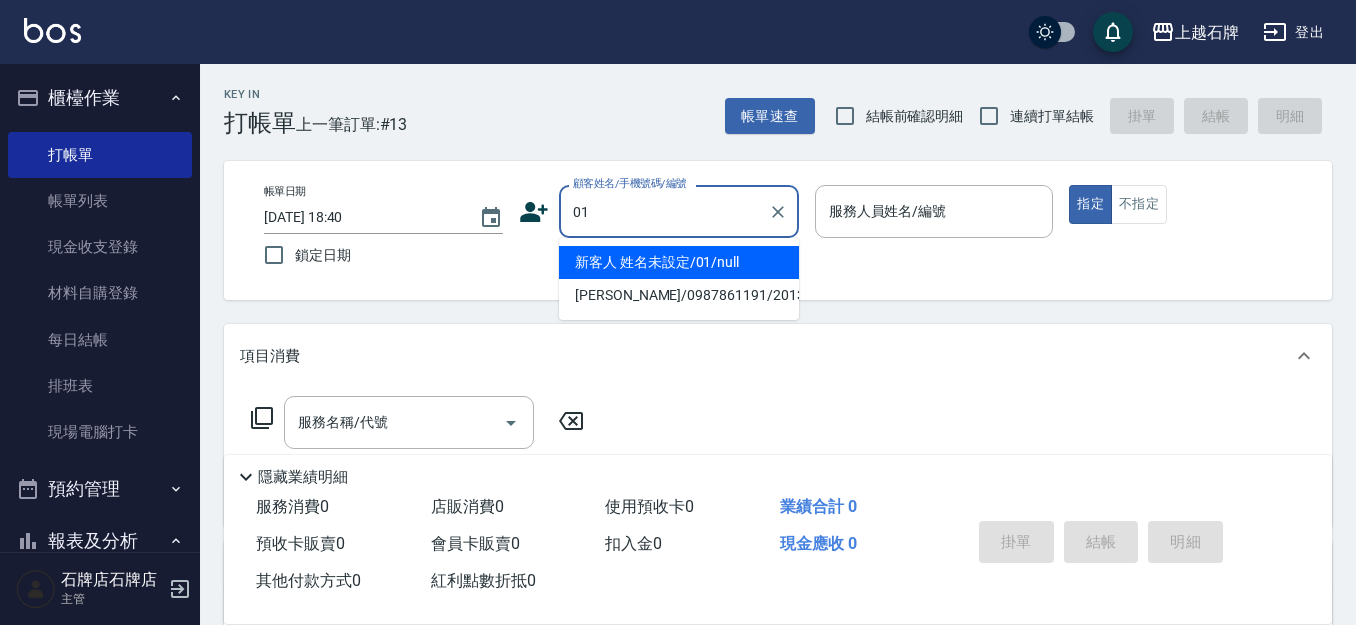 type on "新客人 姓名未設定/01/null" 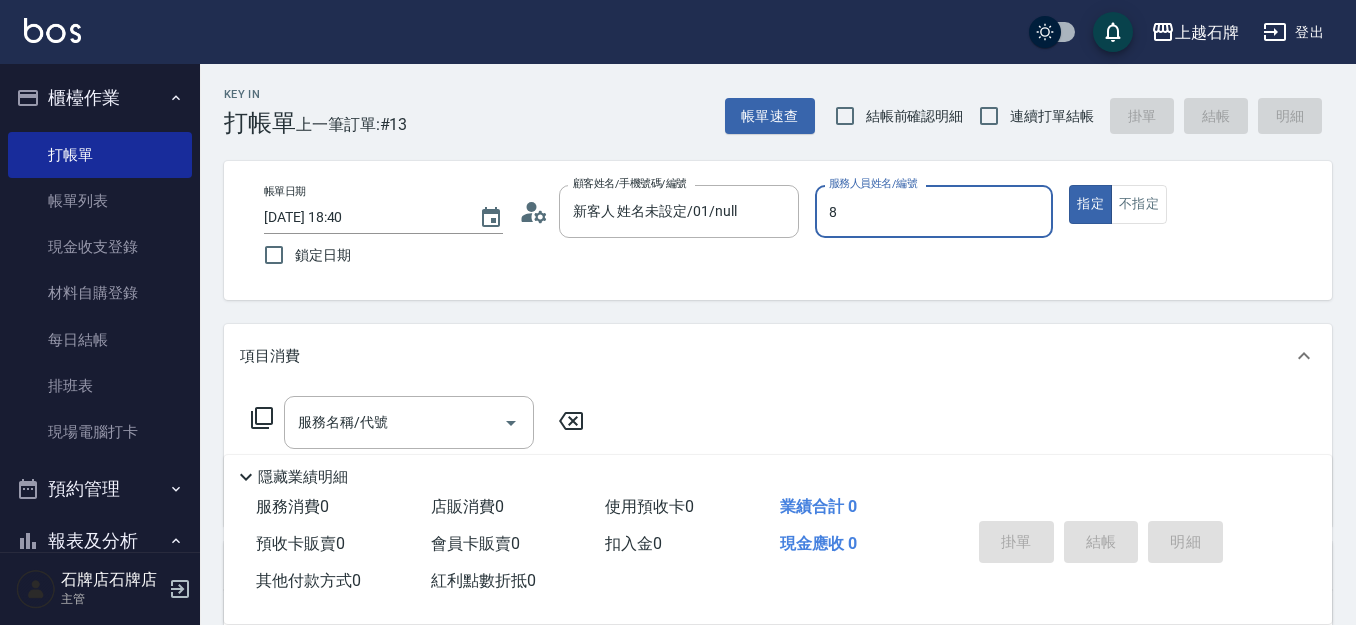 type on "INNA-8" 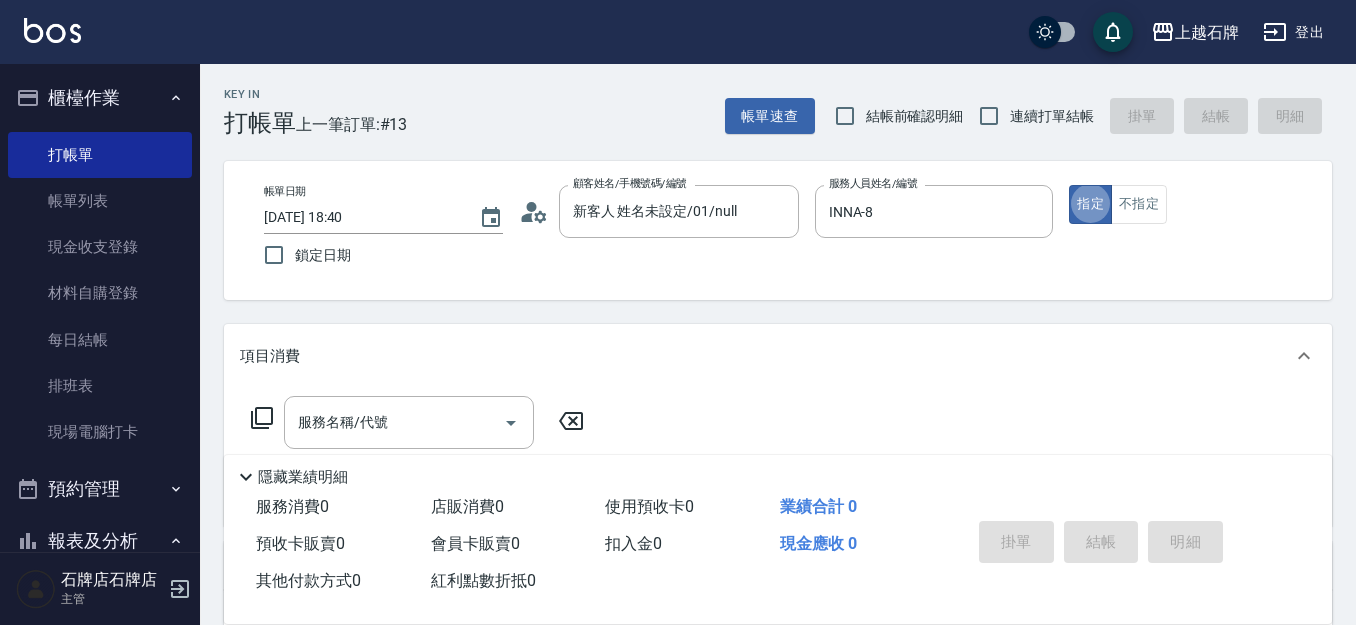 type on "true" 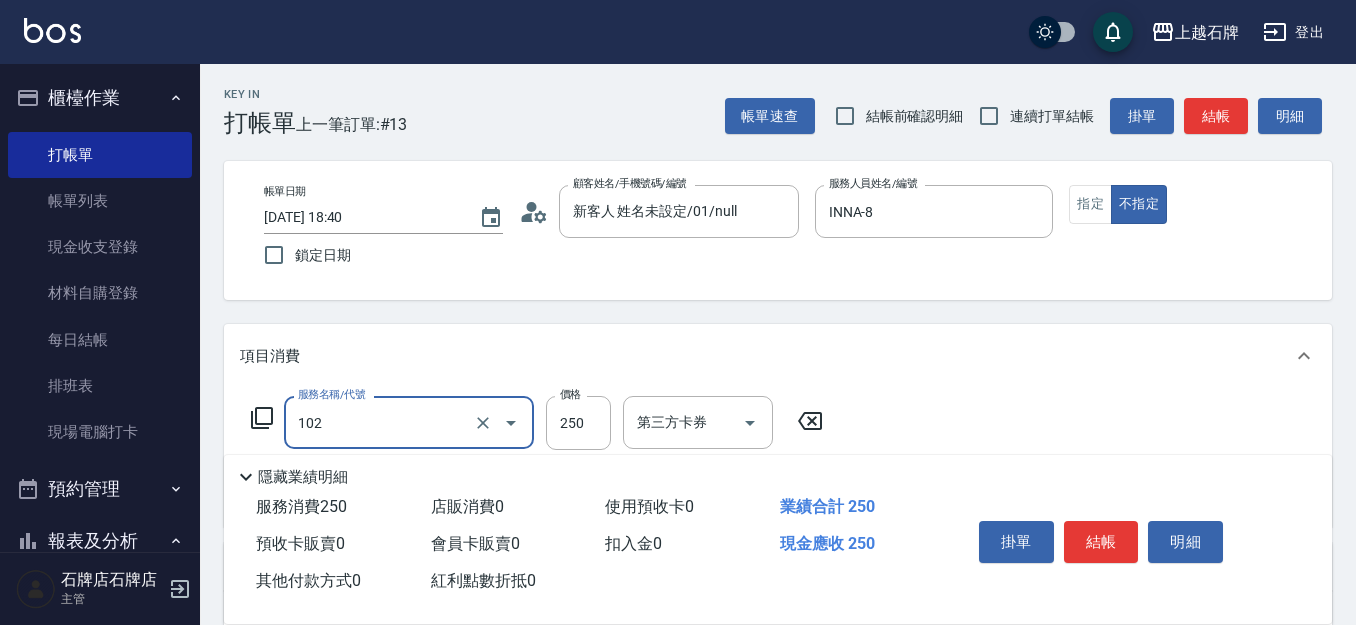type on "精油洗髮(102)" 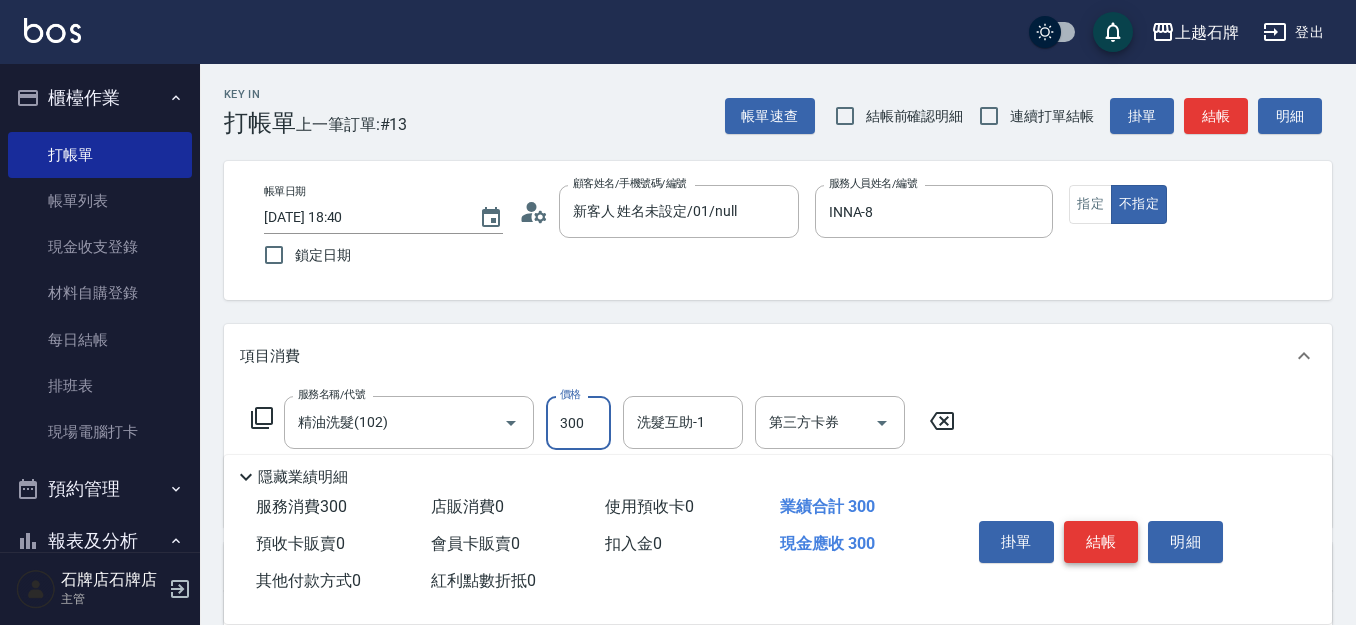 type on "300" 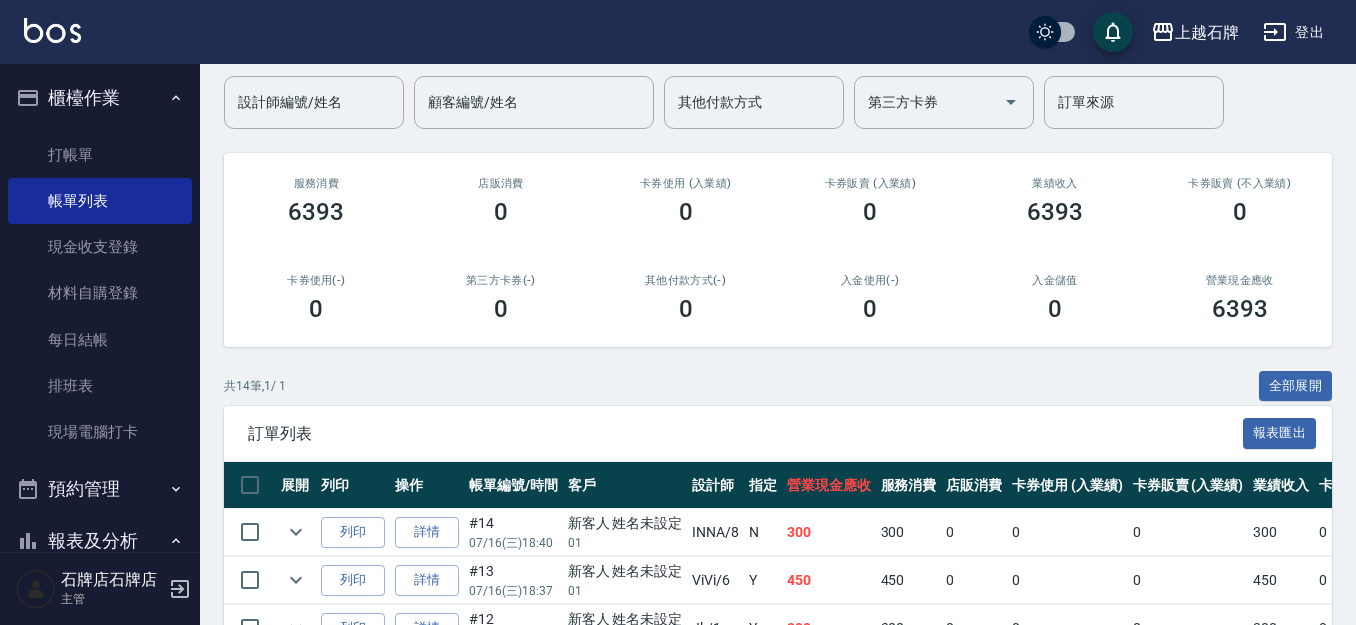 scroll, scrollTop: 200, scrollLeft: 0, axis: vertical 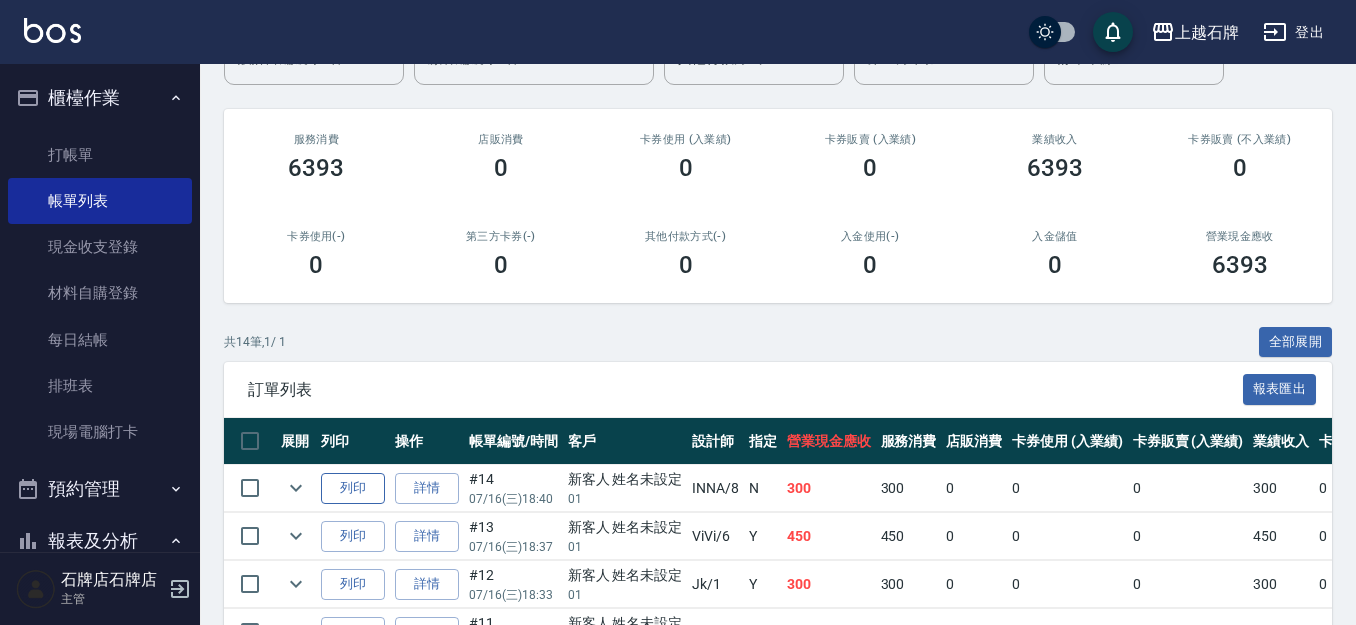click on "列印" at bounding box center [353, 488] 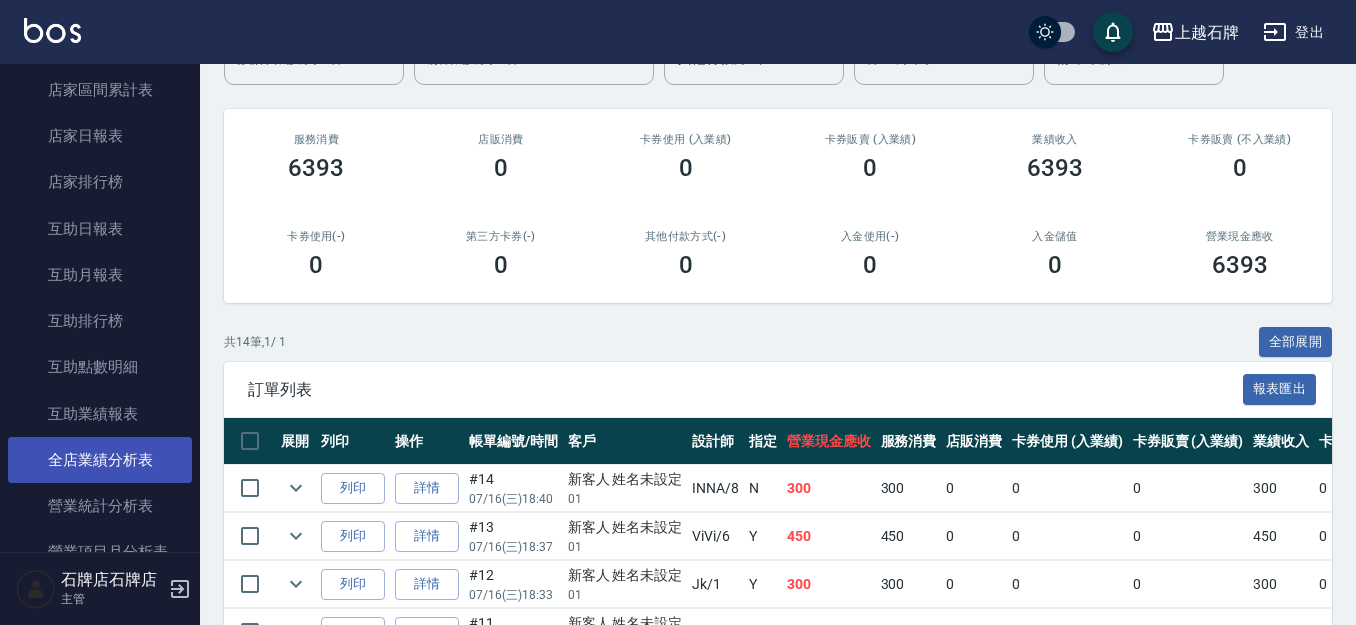 scroll, scrollTop: 700, scrollLeft: 0, axis: vertical 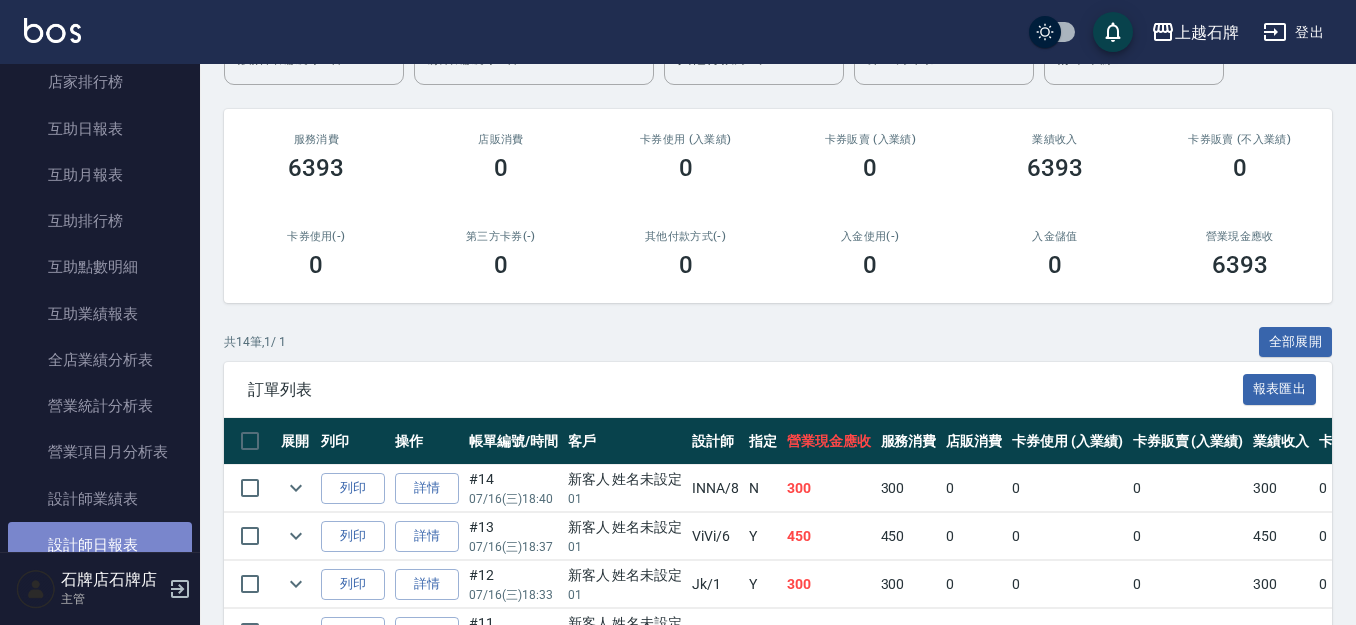 click on "設計師日報表" at bounding box center (100, 545) 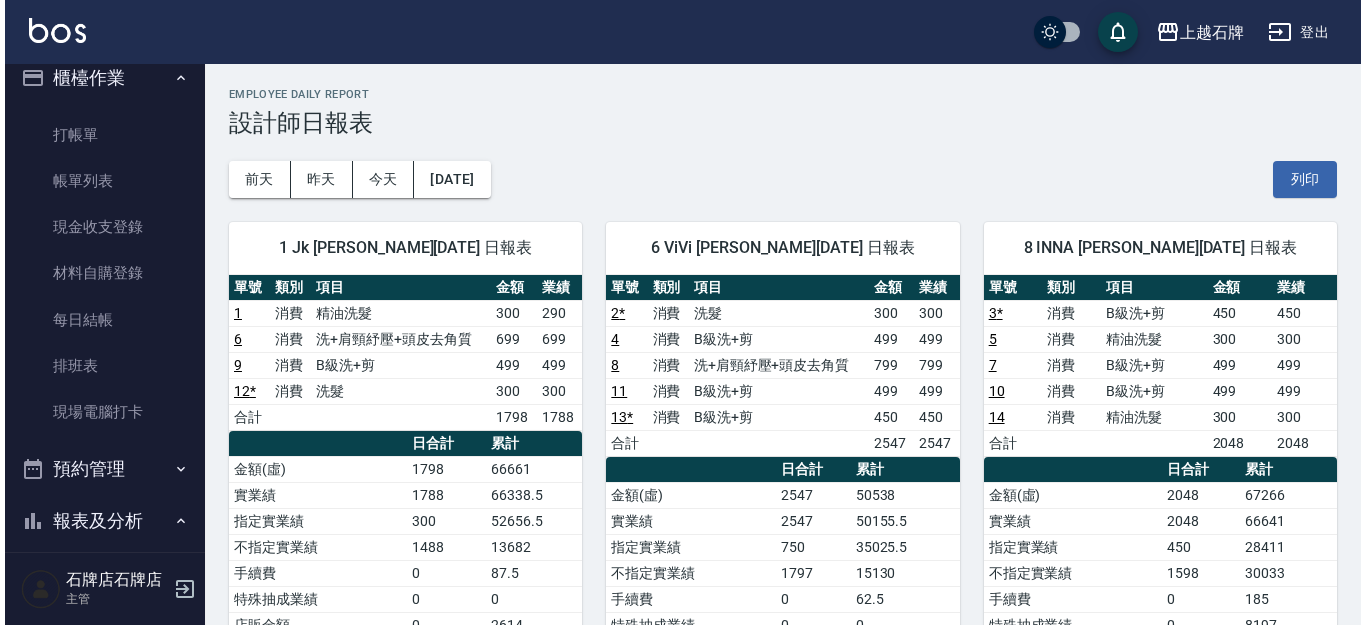 scroll, scrollTop: 0, scrollLeft: 0, axis: both 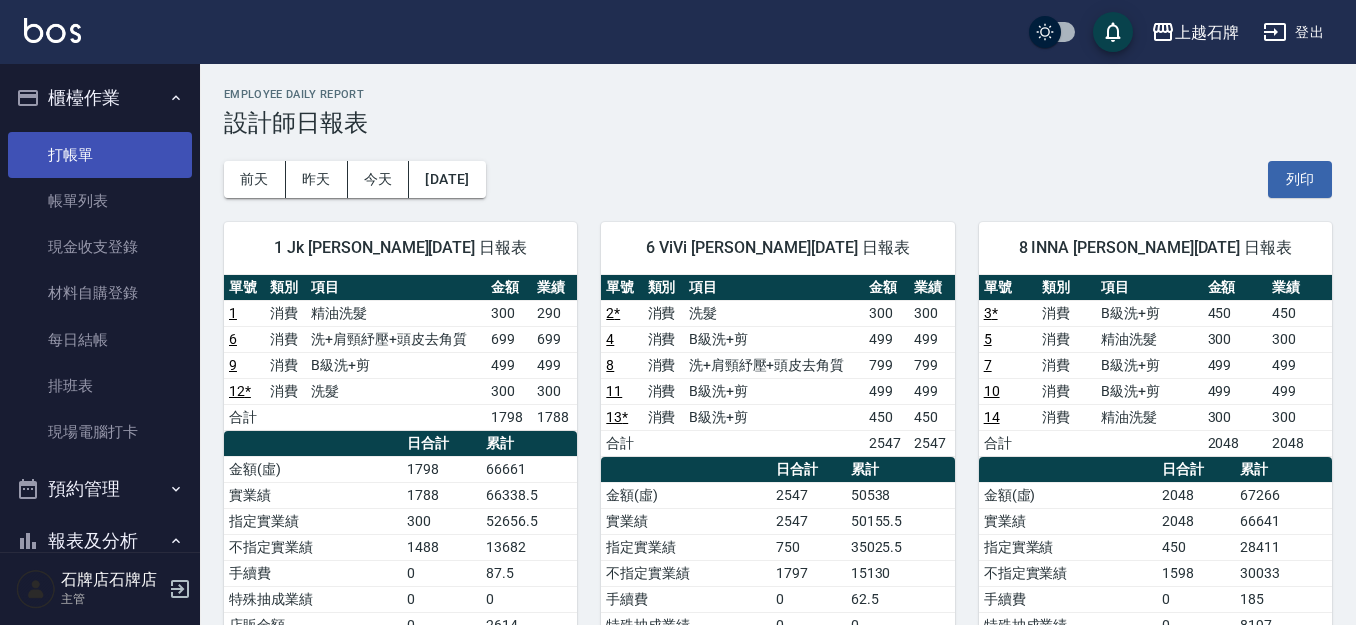 click on "打帳單" at bounding box center (100, 155) 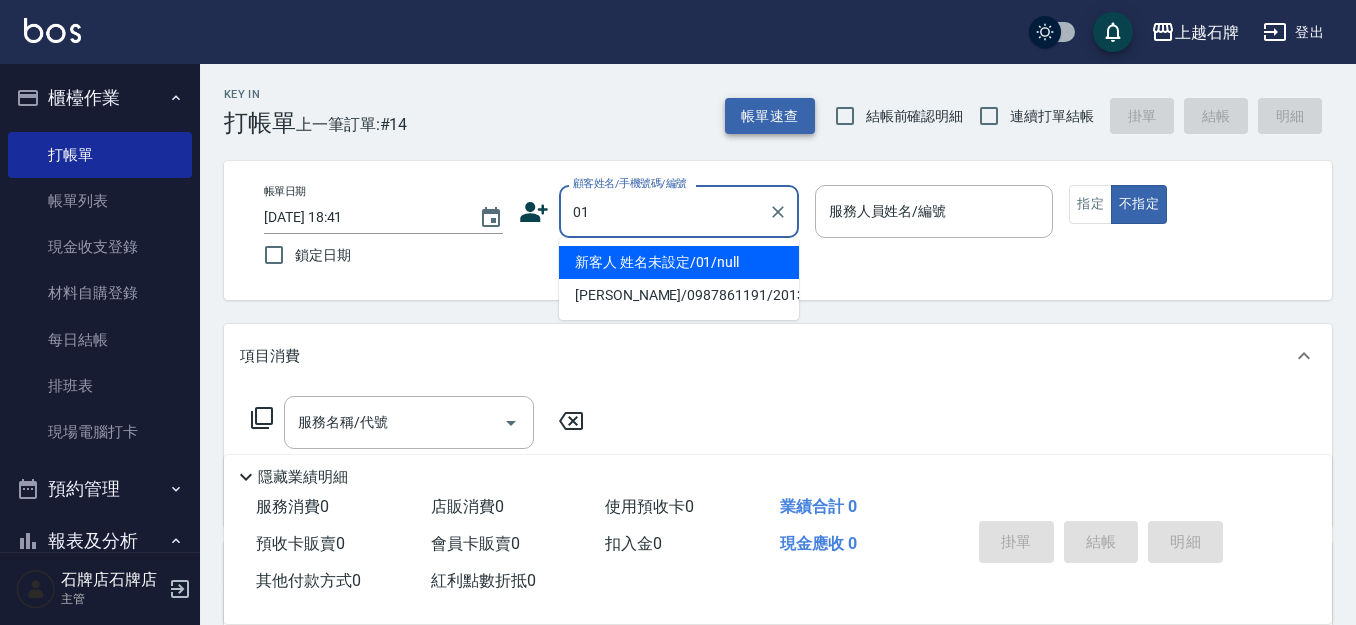 type on "新客人 姓名未設定/01/null" 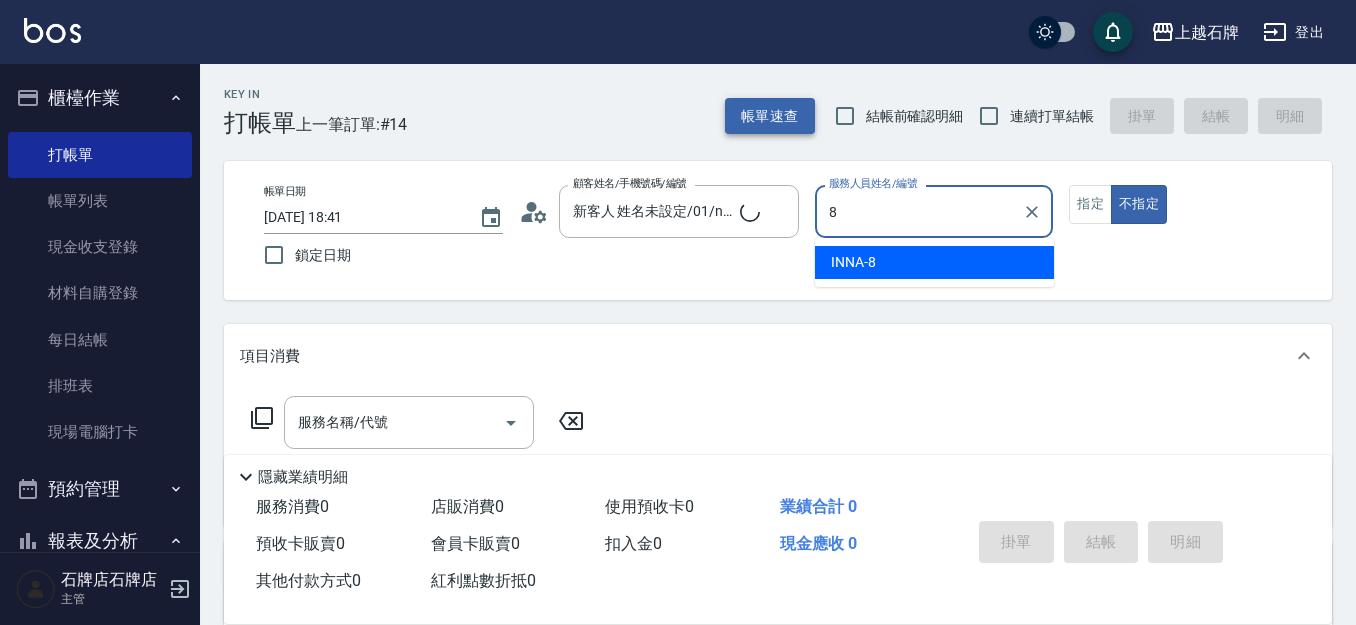 type on "8" 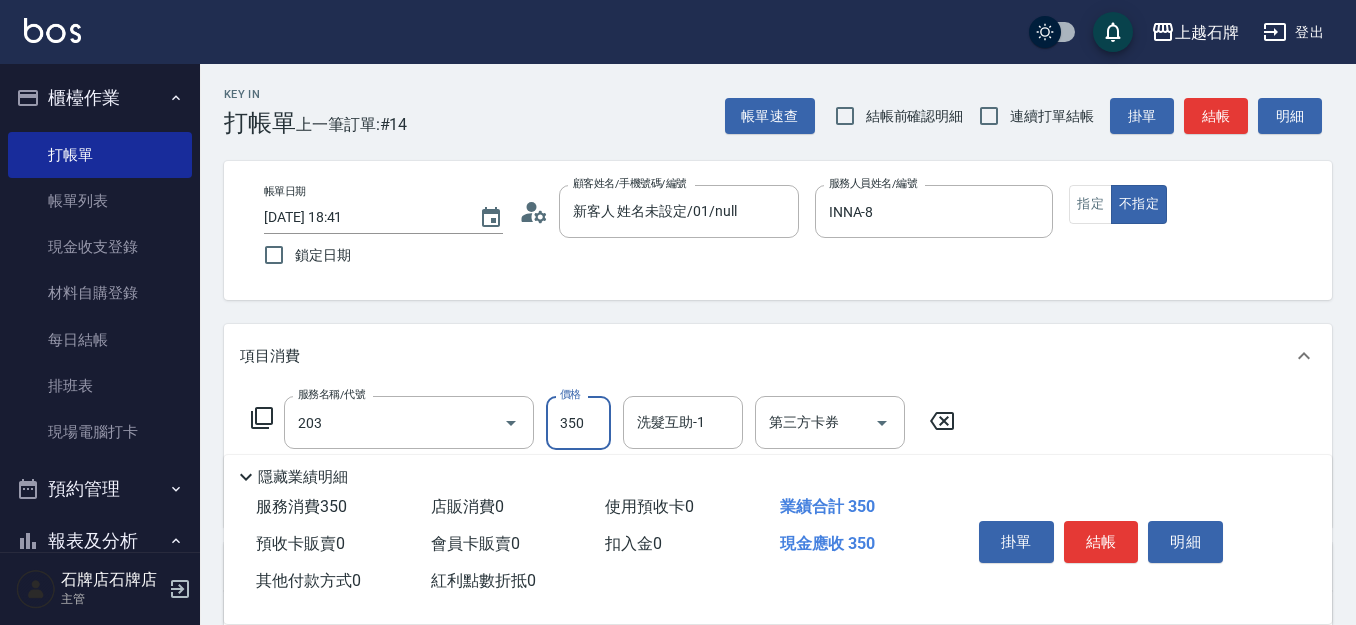 type on "B級洗+剪(203)" 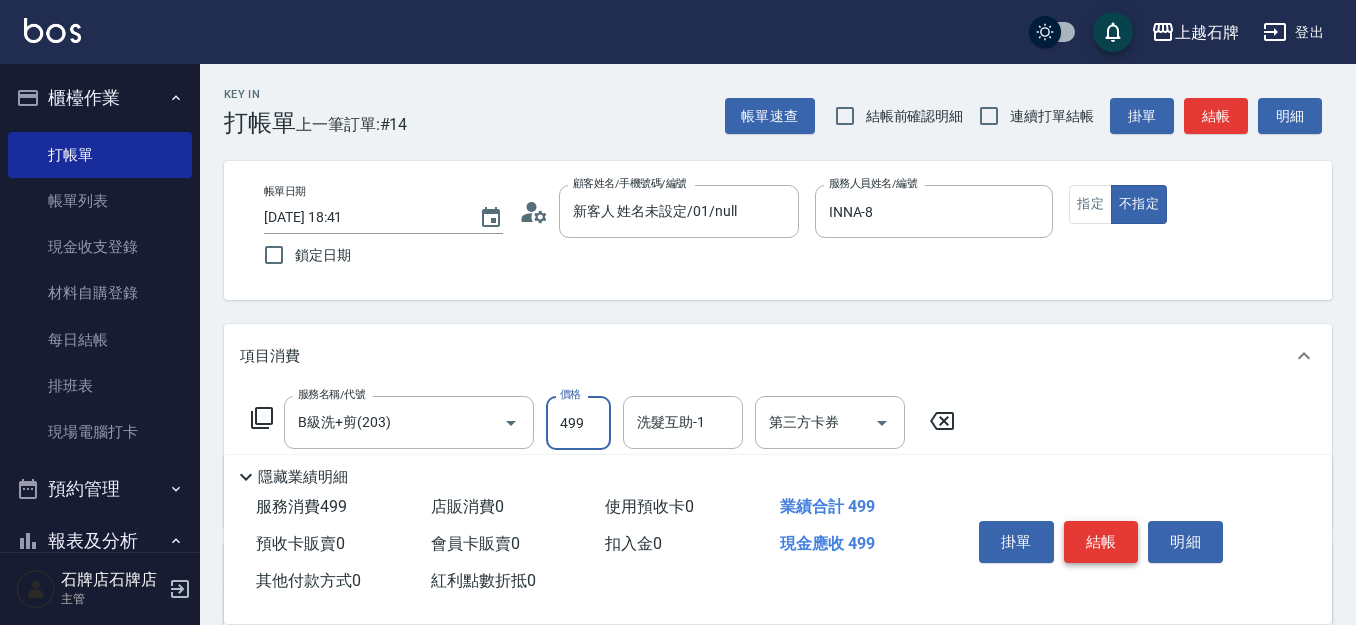 type on "499" 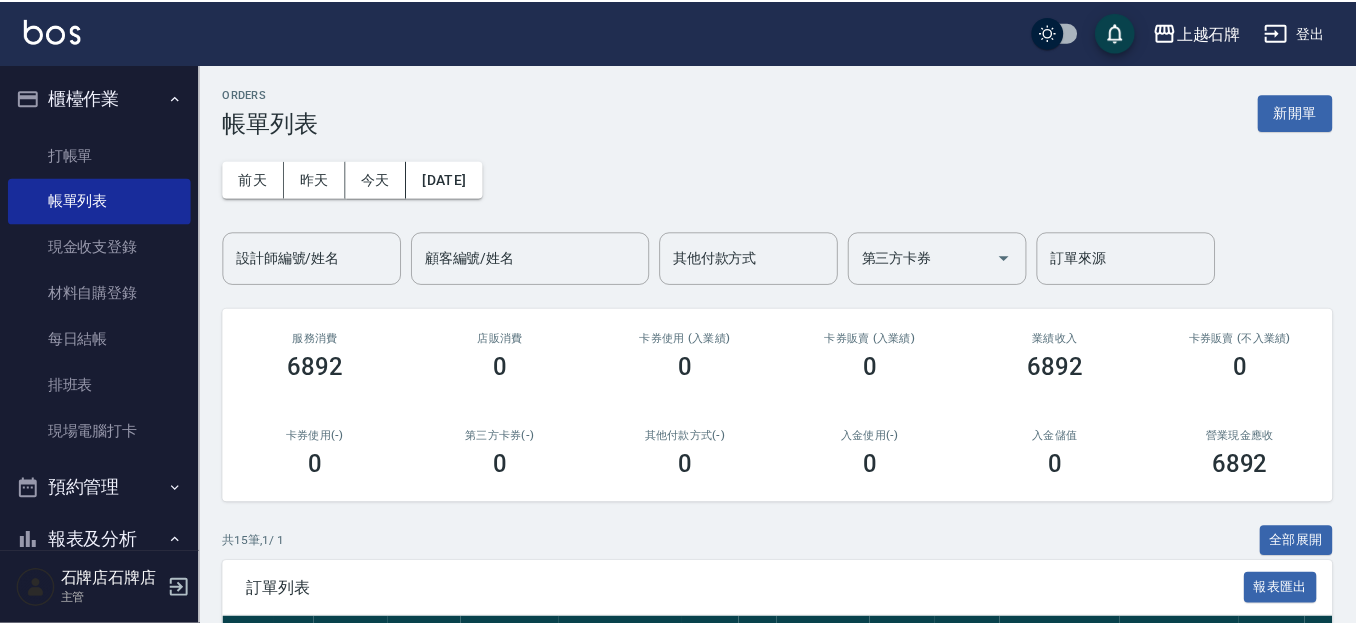 scroll, scrollTop: 395, scrollLeft: 0, axis: vertical 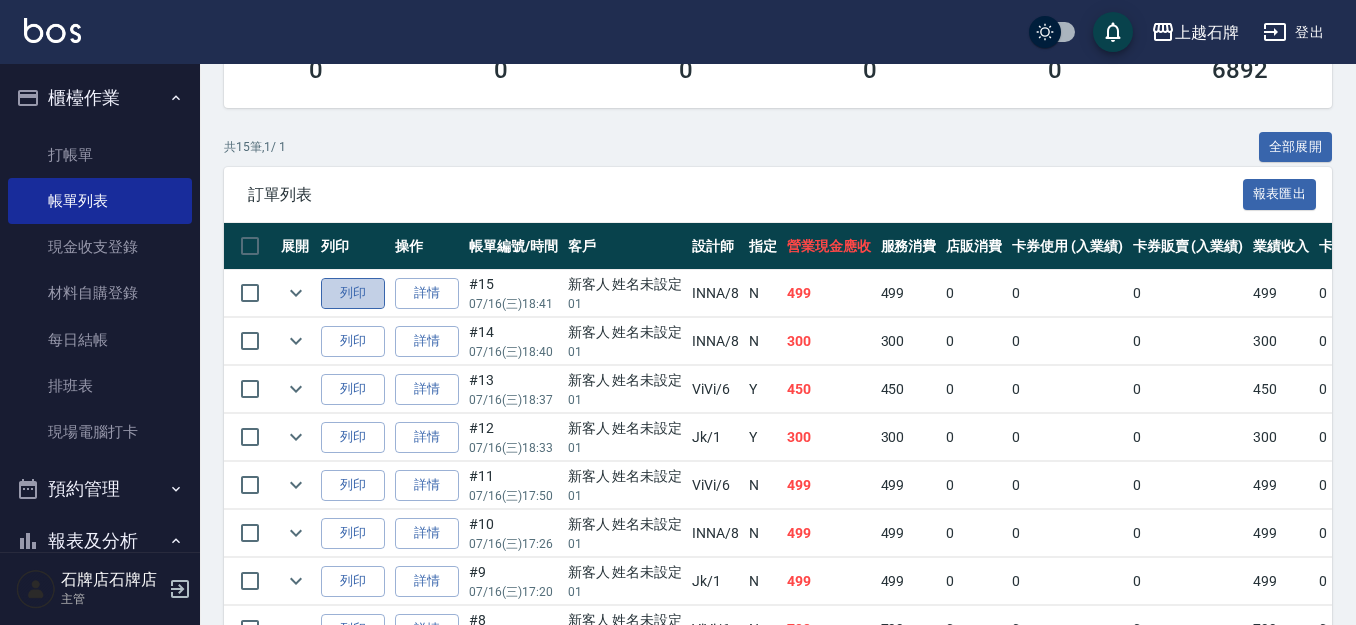 click on "列印" at bounding box center (353, 293) 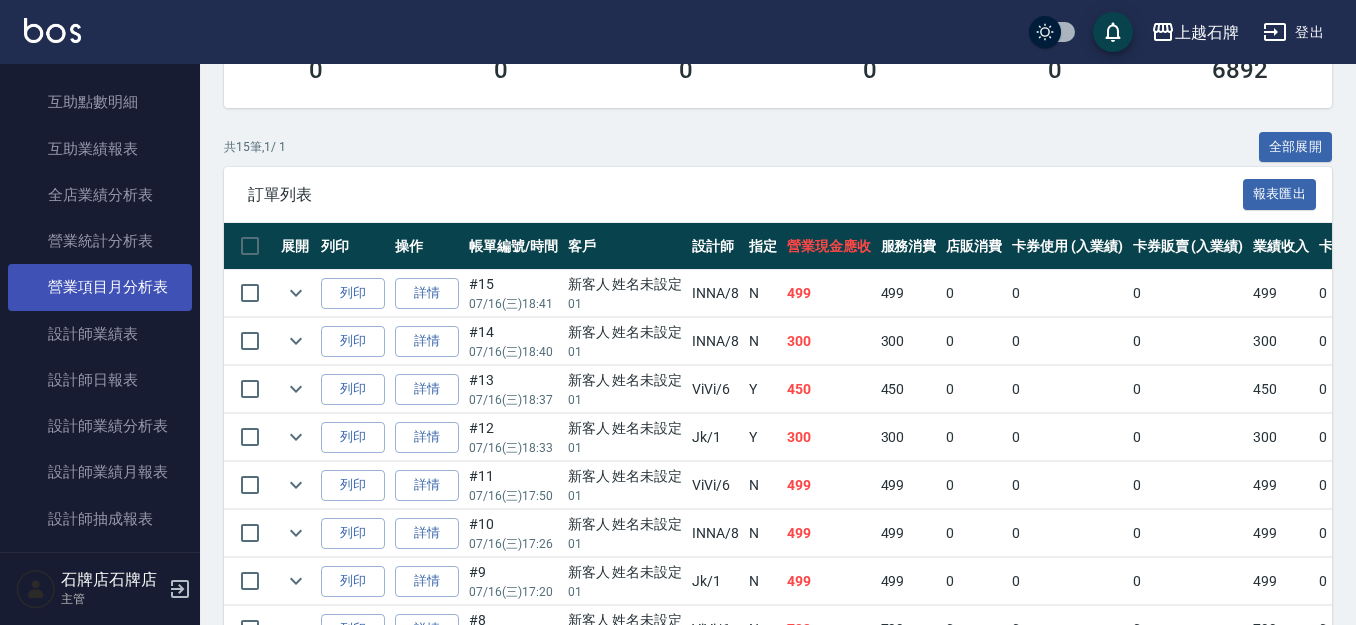 scroll, scrollTop: 900, scrollLeft: 0, axis: vertical 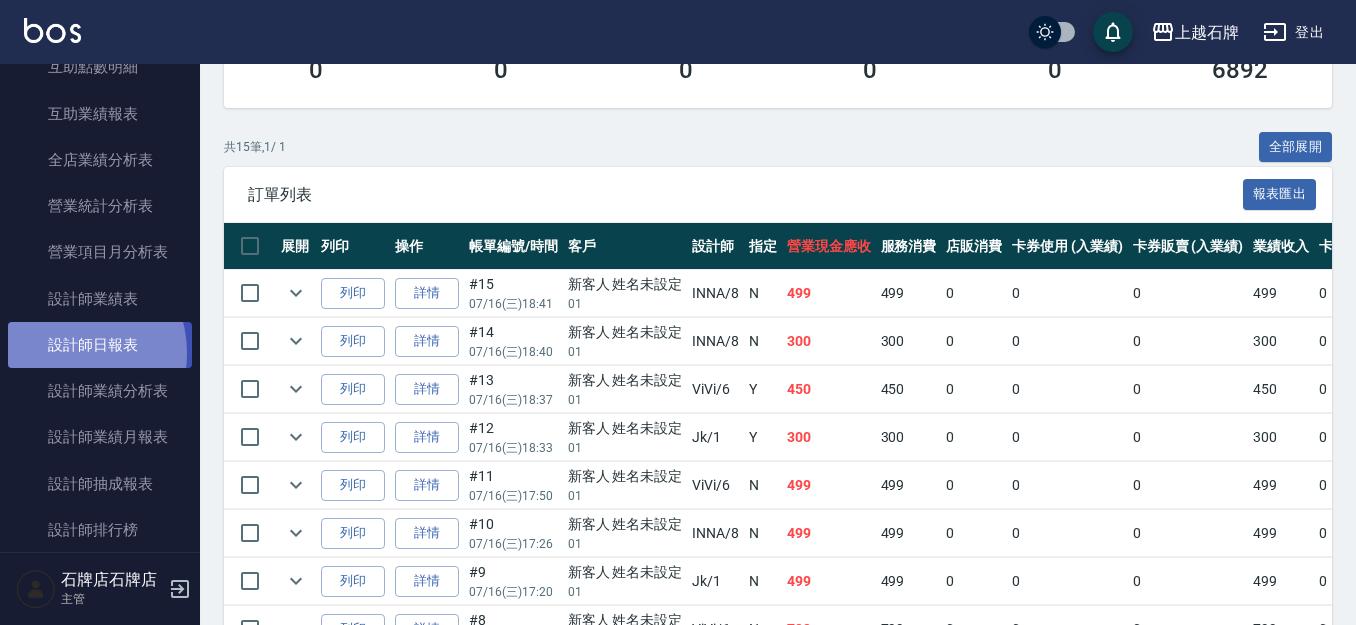 click on "設計師日報表" at bounding box center [100, 345] 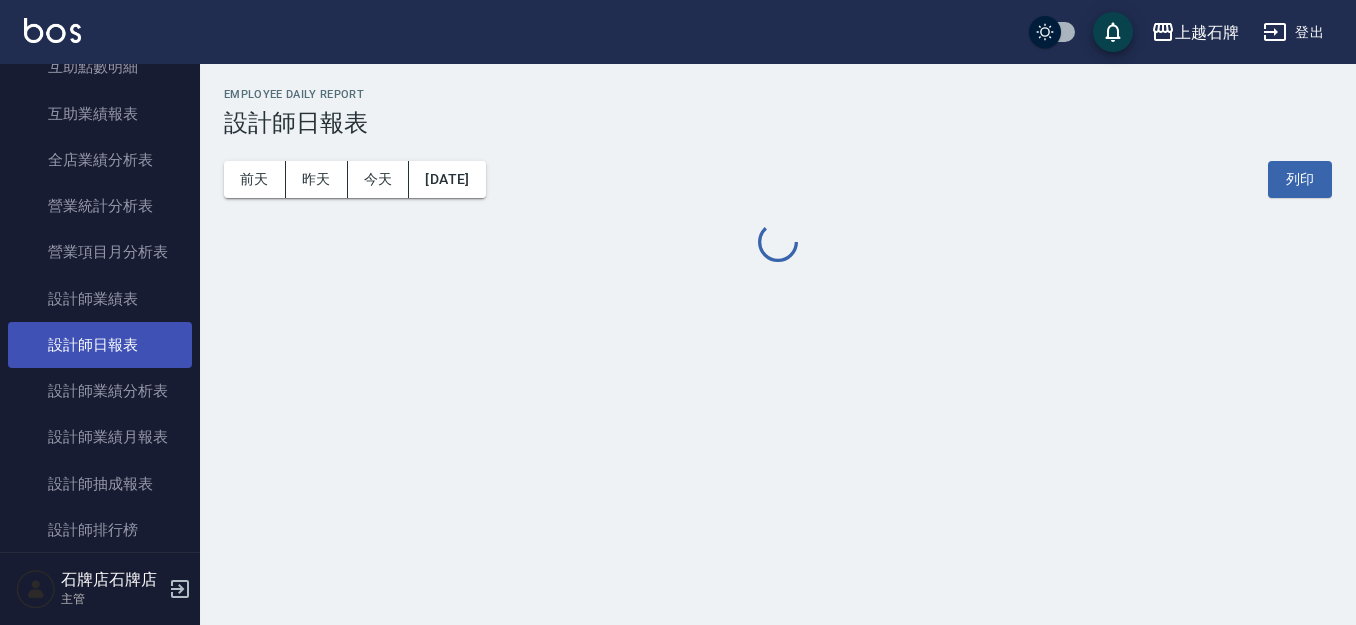 scroll, scrollTop: 0, scrollLeft: 0, axis: both 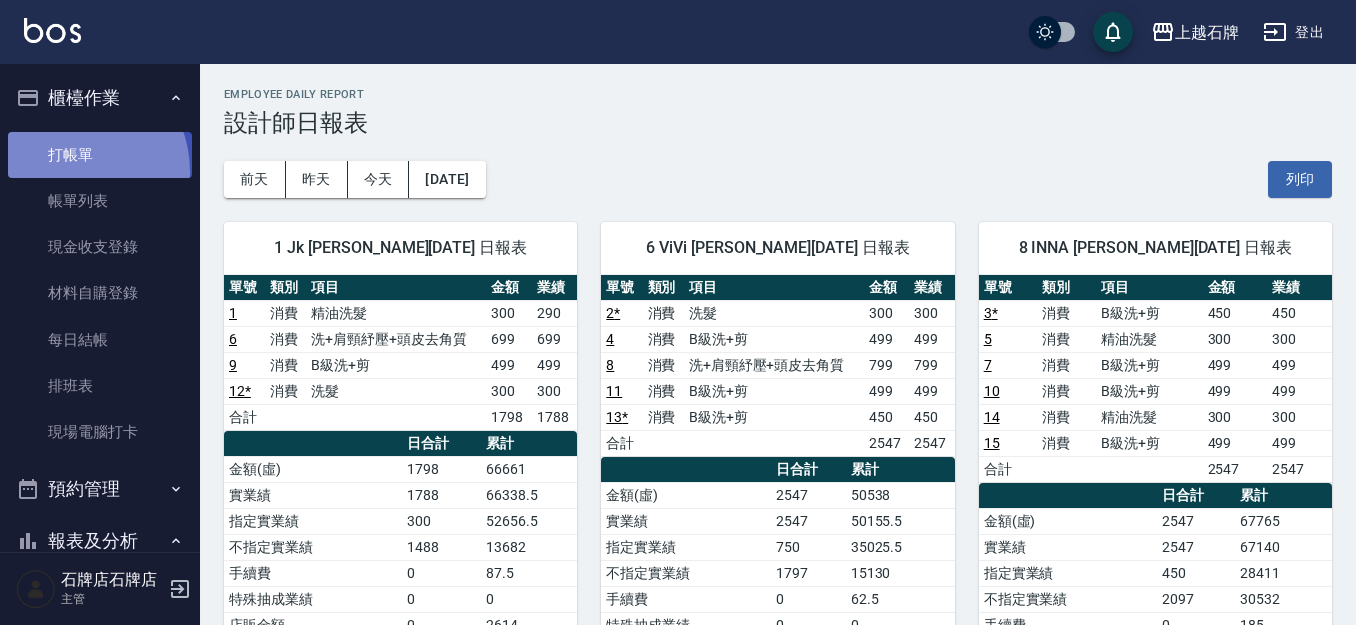 click on "打帳單" at bounding box center [100, 155] 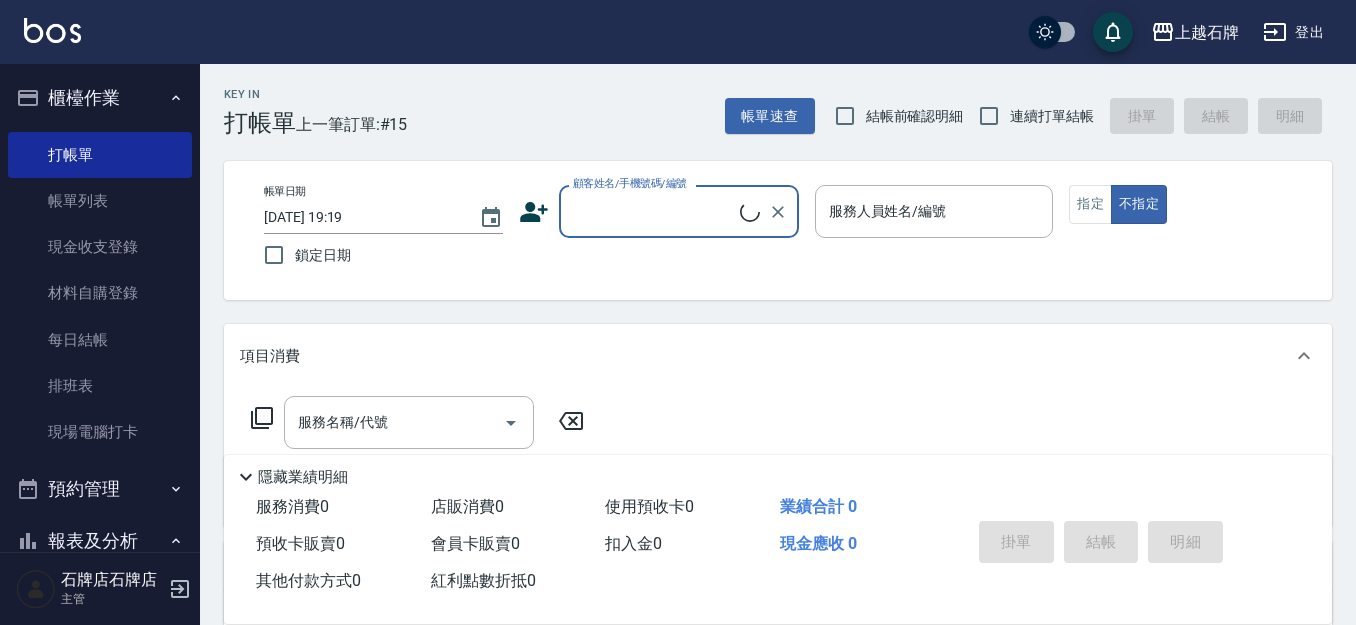 click on "顧客姓名/手機號碼/編號" at bounding box center (679, 211) 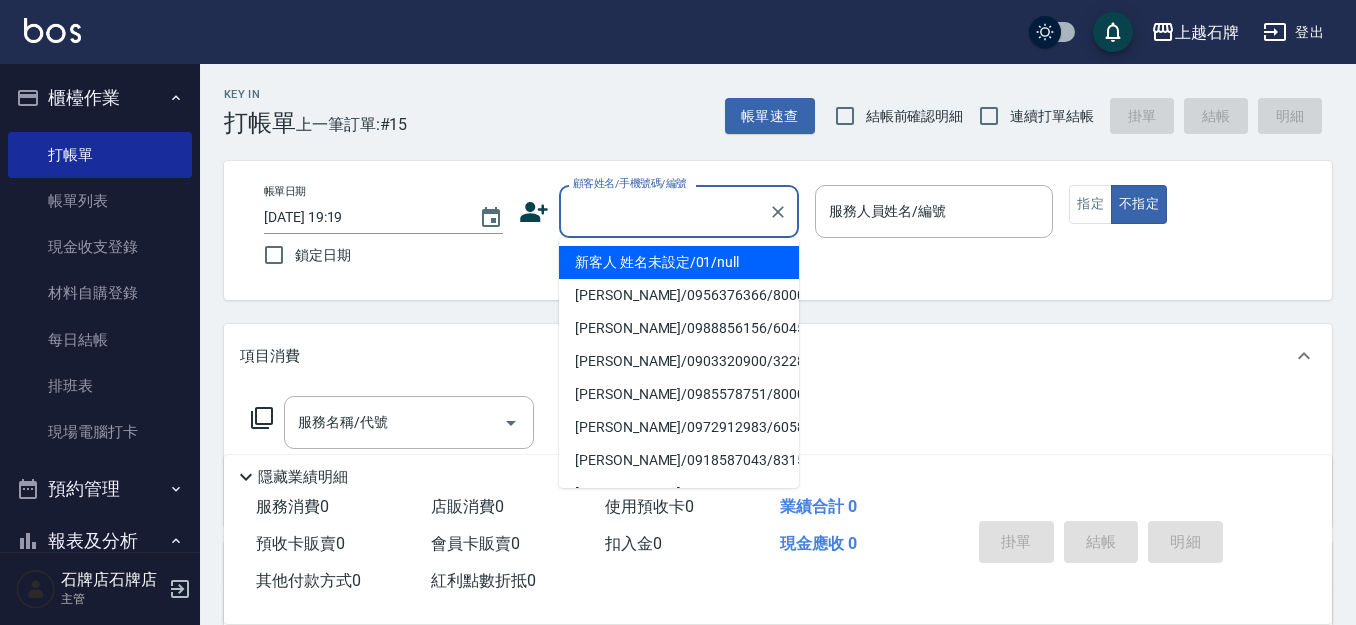 drag, startPoint x: 776, startPoint y: 248, endPoint x: 900, endPoint y: 260, distance: 124.57929 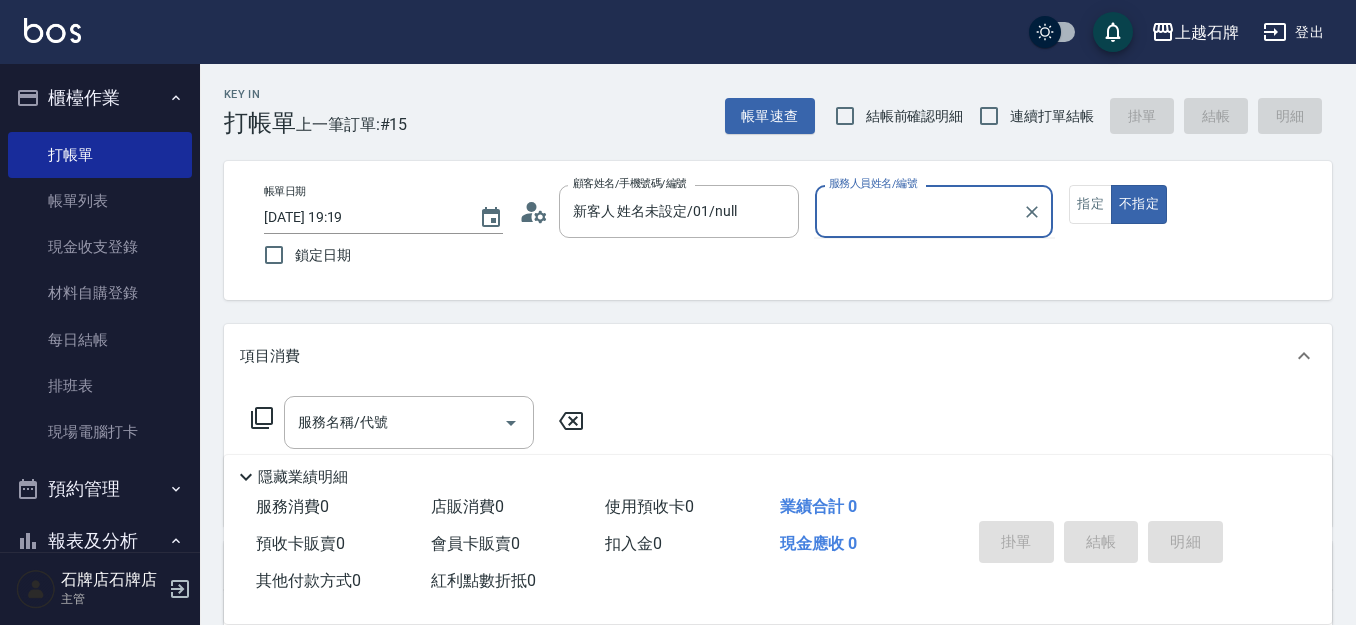 type on "\" 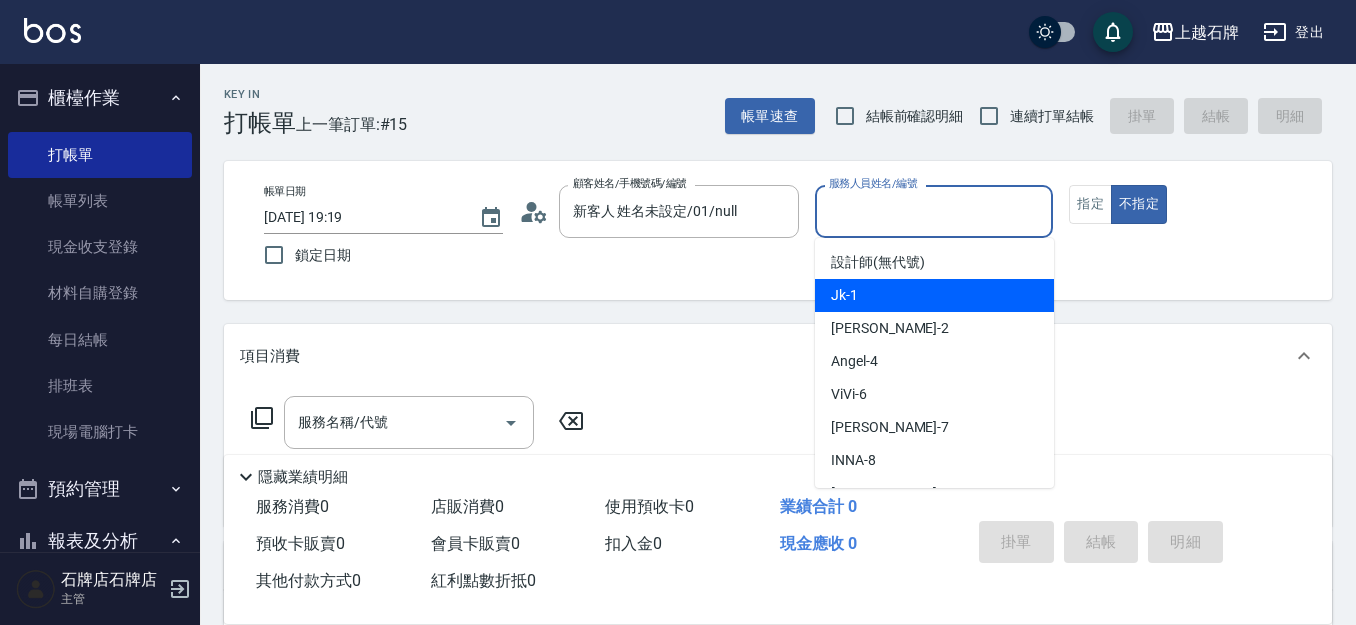 click on "Jk -1" at bounding box center [934, 295] 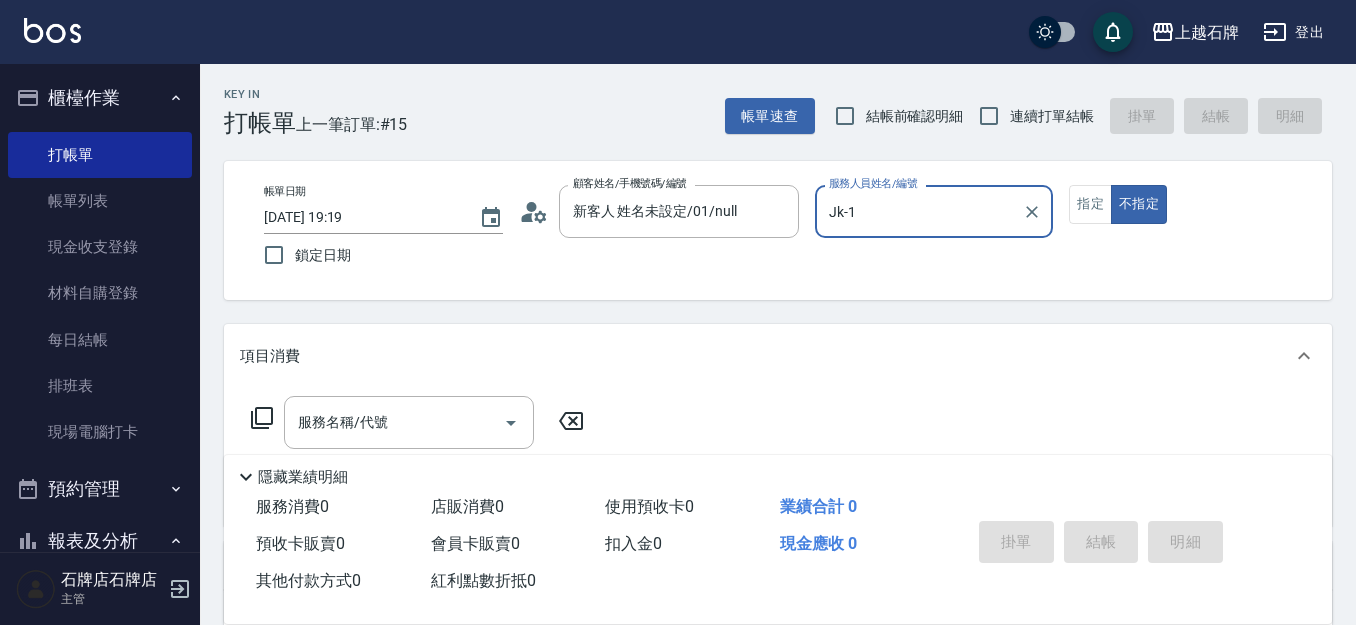 click on "帳單日期 [DATE] 19:19 鎖定日期 顧客姓名/手機號碼/編號 新客人 姓名未設定/01/null 顧客姓名/手機號碼/編號 服務人員姓名/編號 Jk-1 服務人員姓名/編號 指定 不指定" at bounding box center [778, 230] 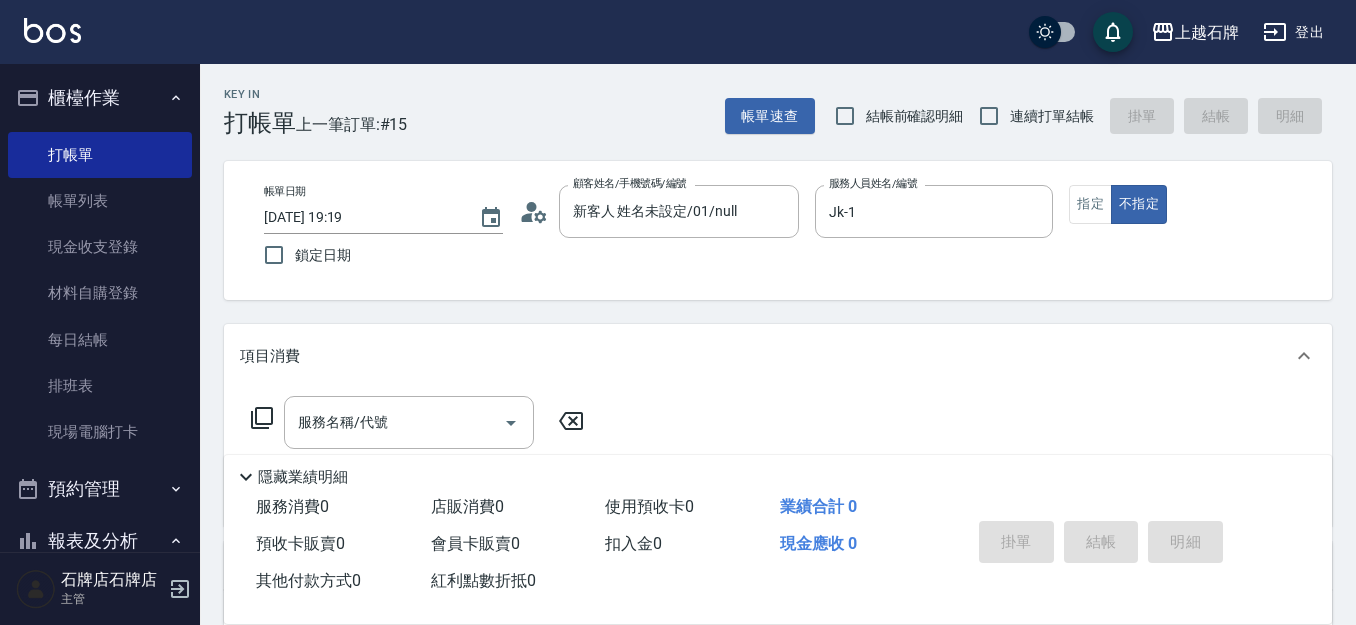 click on "帳單日期 [DATE] 19:19 鎖定日期 顧客姓名/手機號碼/編號 新客人 姓名未設定/01/null 顧客姓名/手機號碼/編號 服務人員姓名/編號 Jk-1 服務人員姓名/編號 指定 不指定" at bounding box center [778, 230] 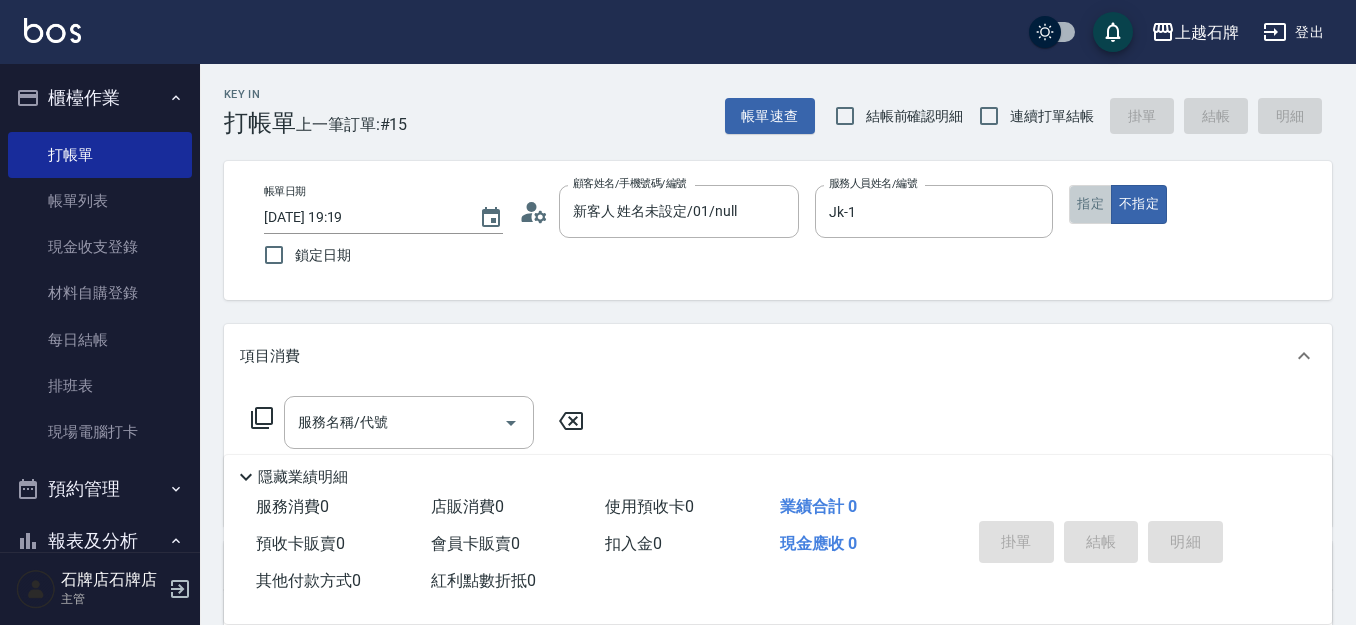 click on "指定" at bounding box center (1090, 204) 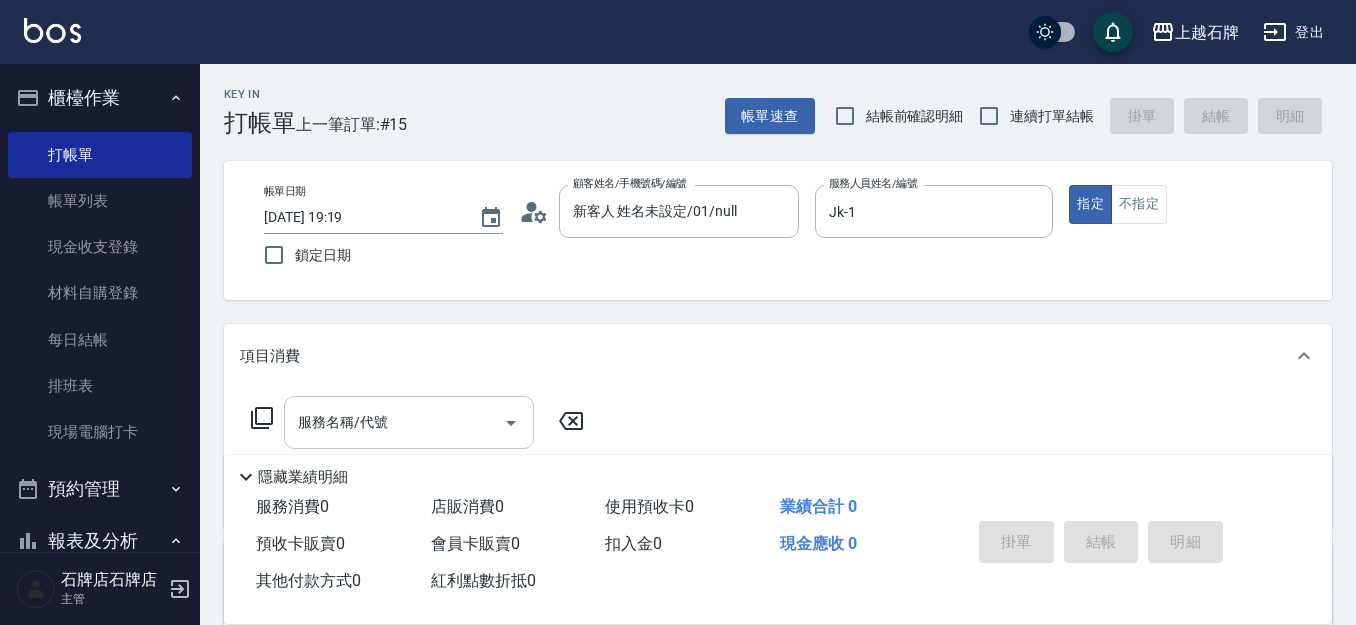 click on "服務名稱/代號" at bounding box center [409, 422] 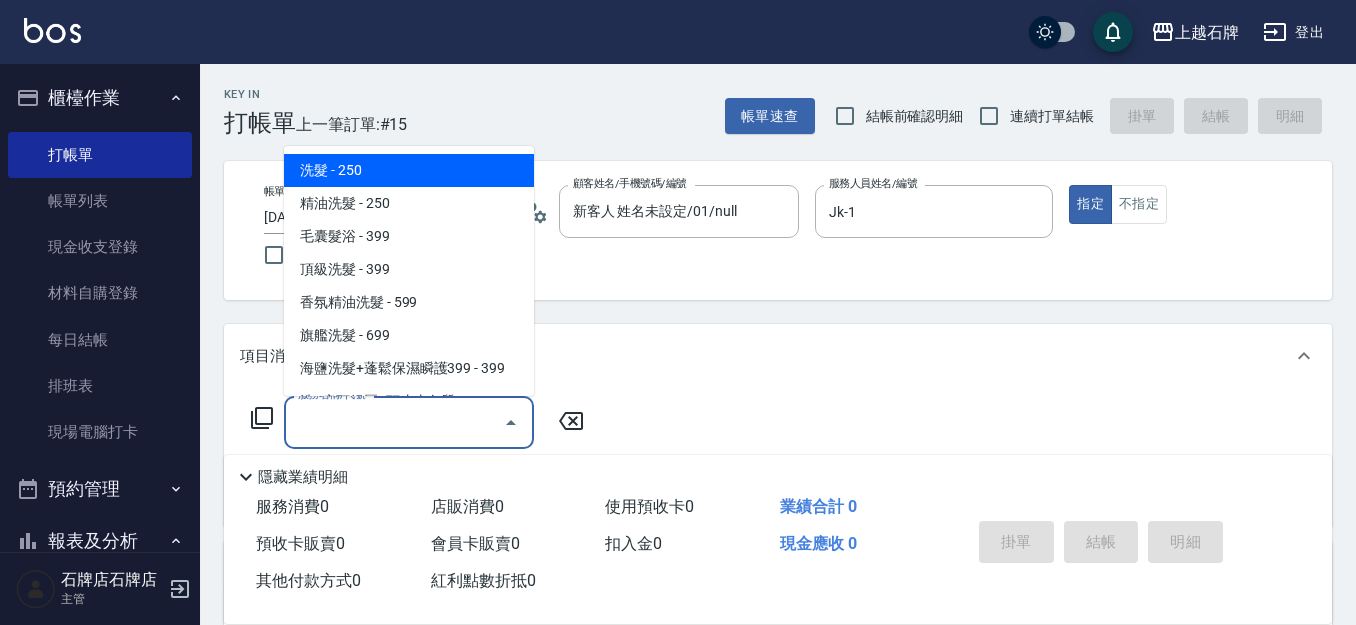 click on "洗髮 - 250" at bounding box center (409, 170) 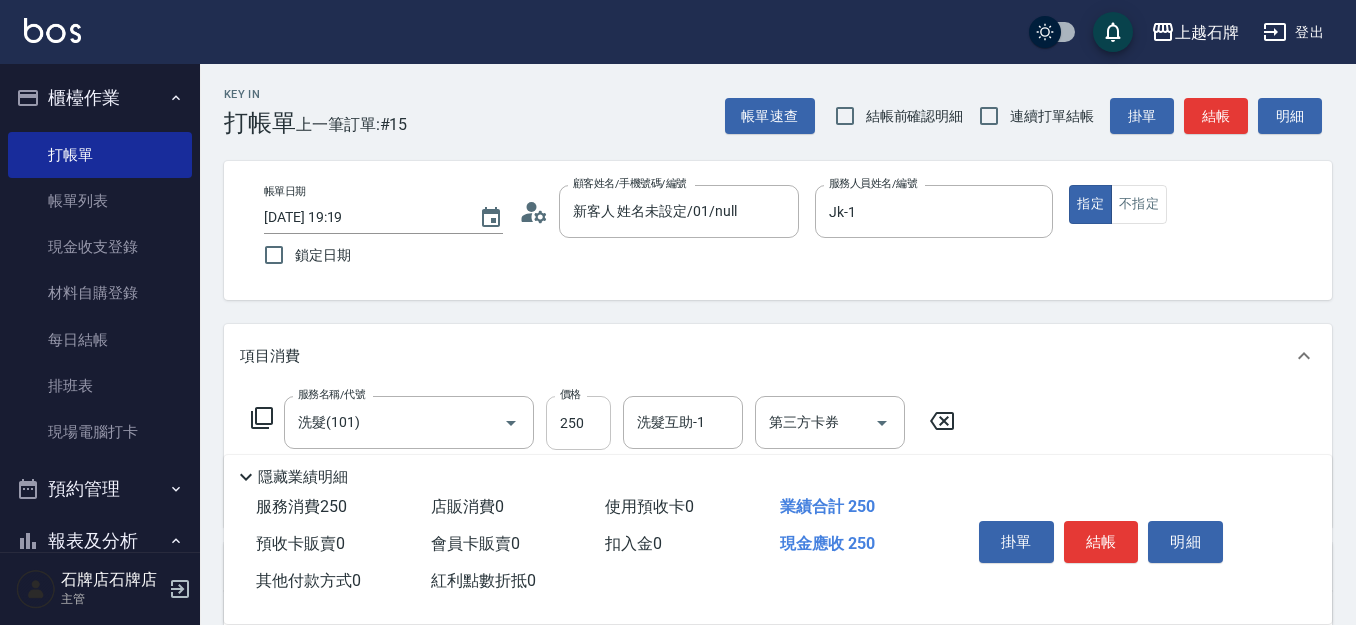 click on "服務名稱/代號 洗髮(101) 服務名稱/代號 價格 250 價格 洗髮互助-1 洗髮互助-1 第三方卡券 第三方卡券" at bounding box center (603, 423) 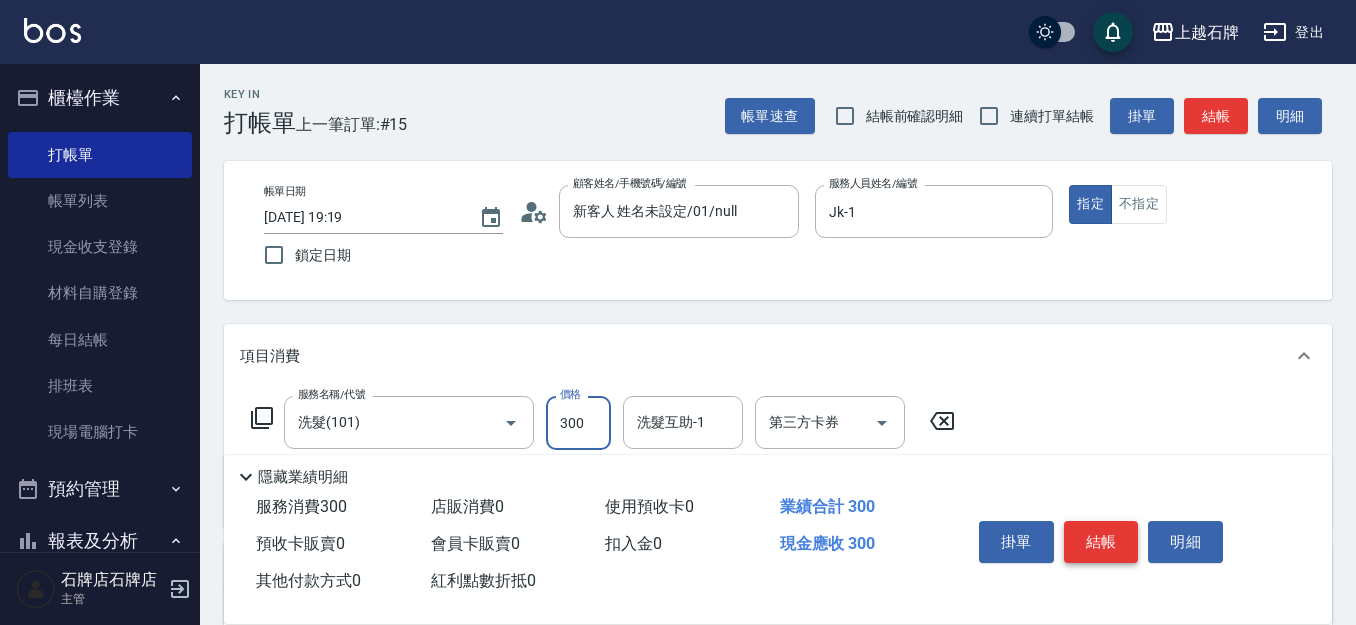 type on "300" 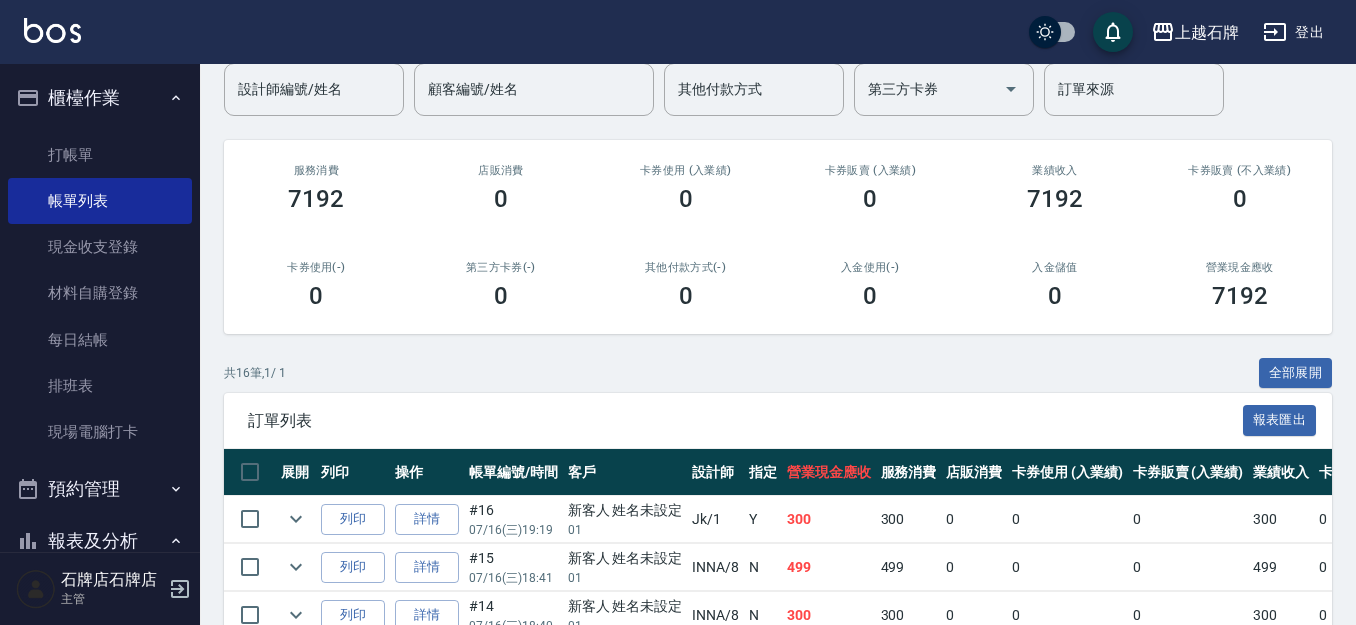 scroll, scrollTop: 400, scrollLeft: 0, axis: vertical 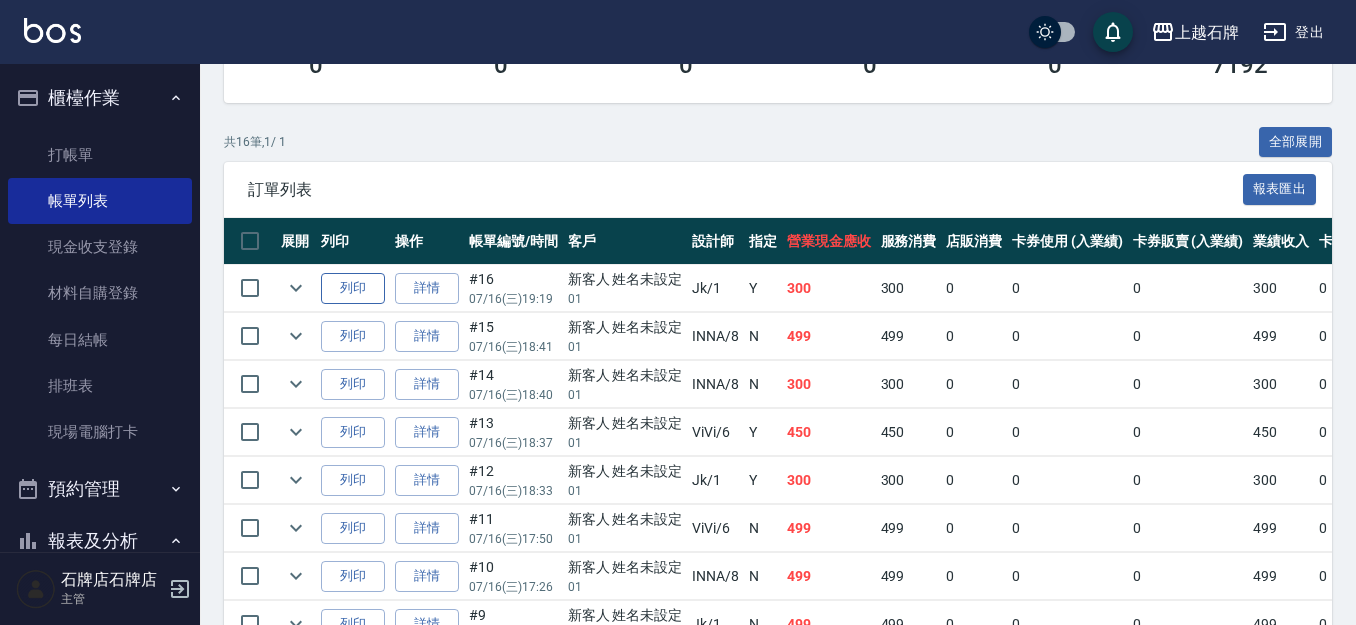 click on "列印" at bounding box center (353, 288) 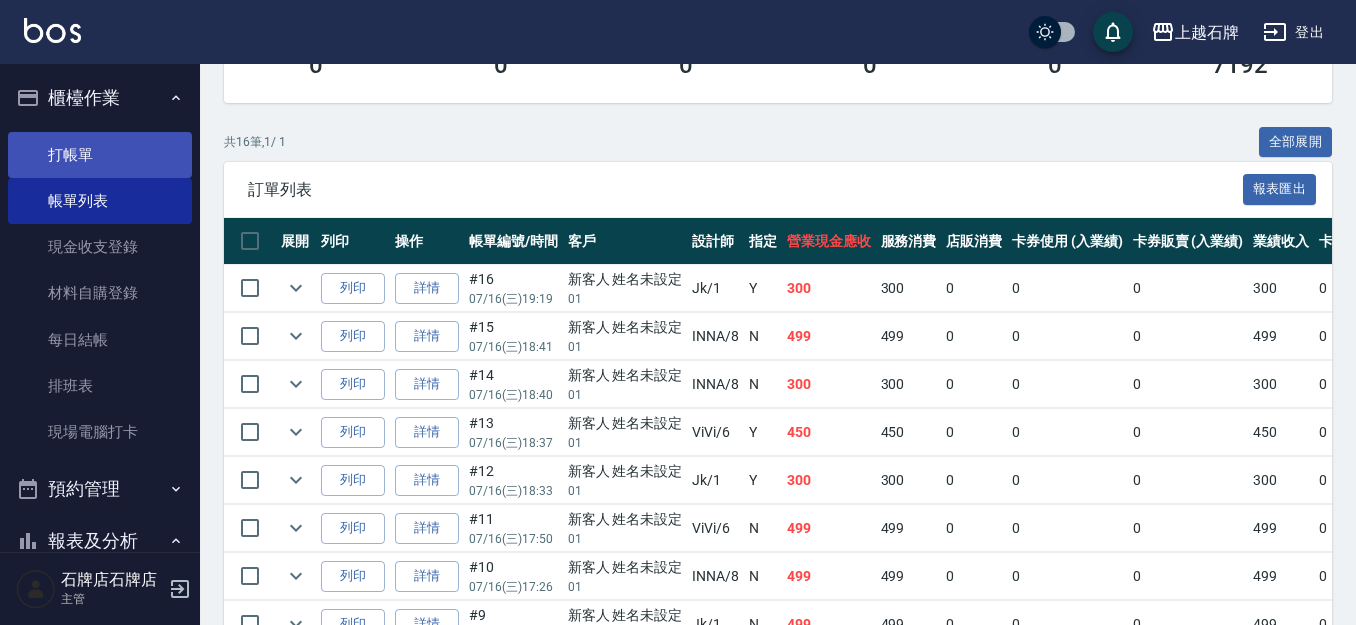 click on "打帳單" at bounding box center [100, 155] 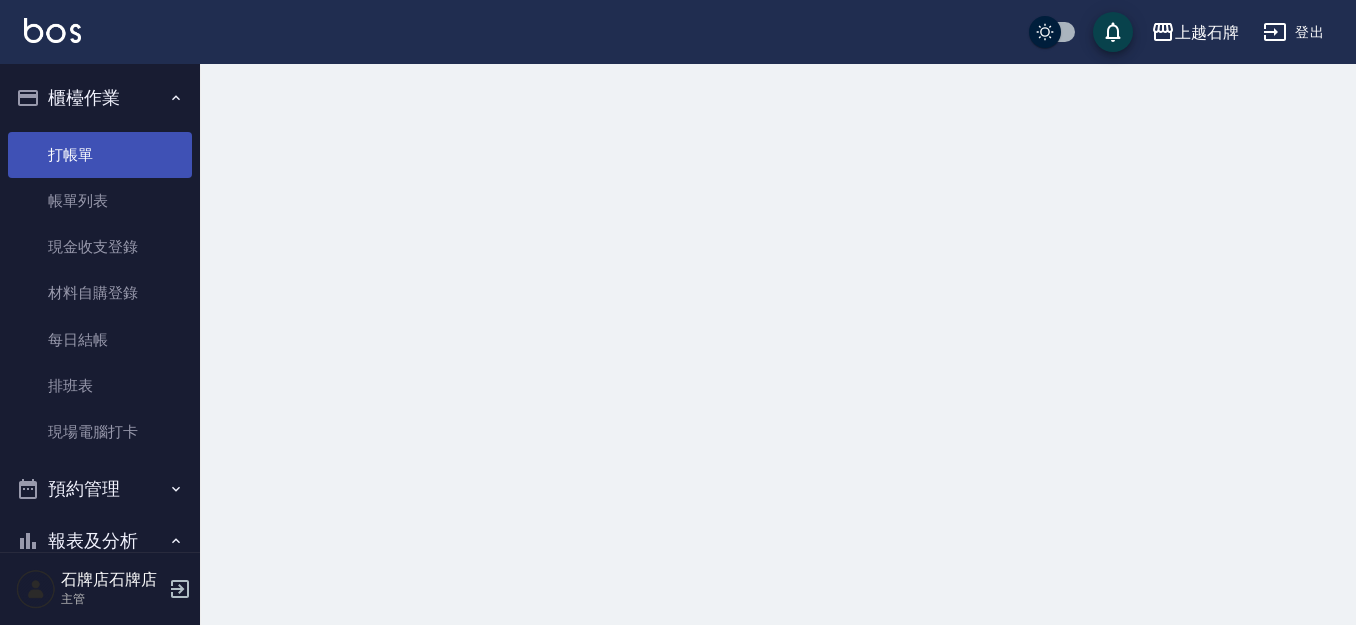 scroll, scrollTop: 0, scrollLeft: 0, axis: both 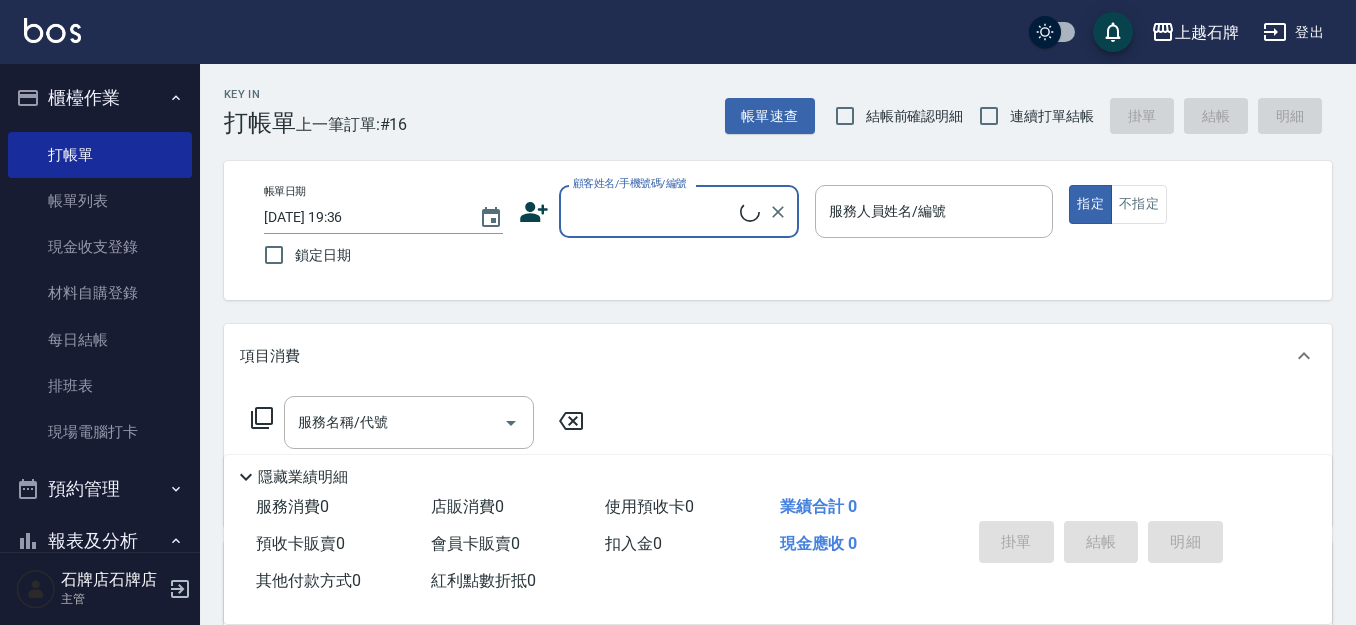 click on "顧客姓名/手機號碼/編號" at bounding box center [654, 211] 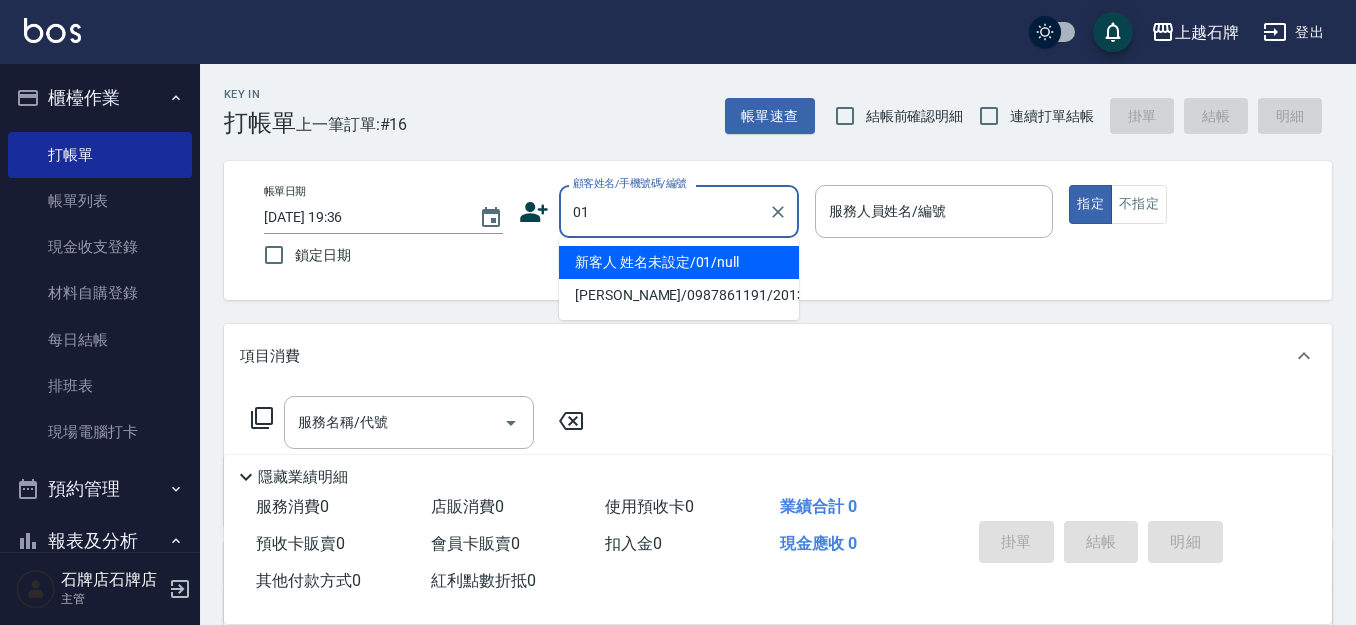 type on "01" 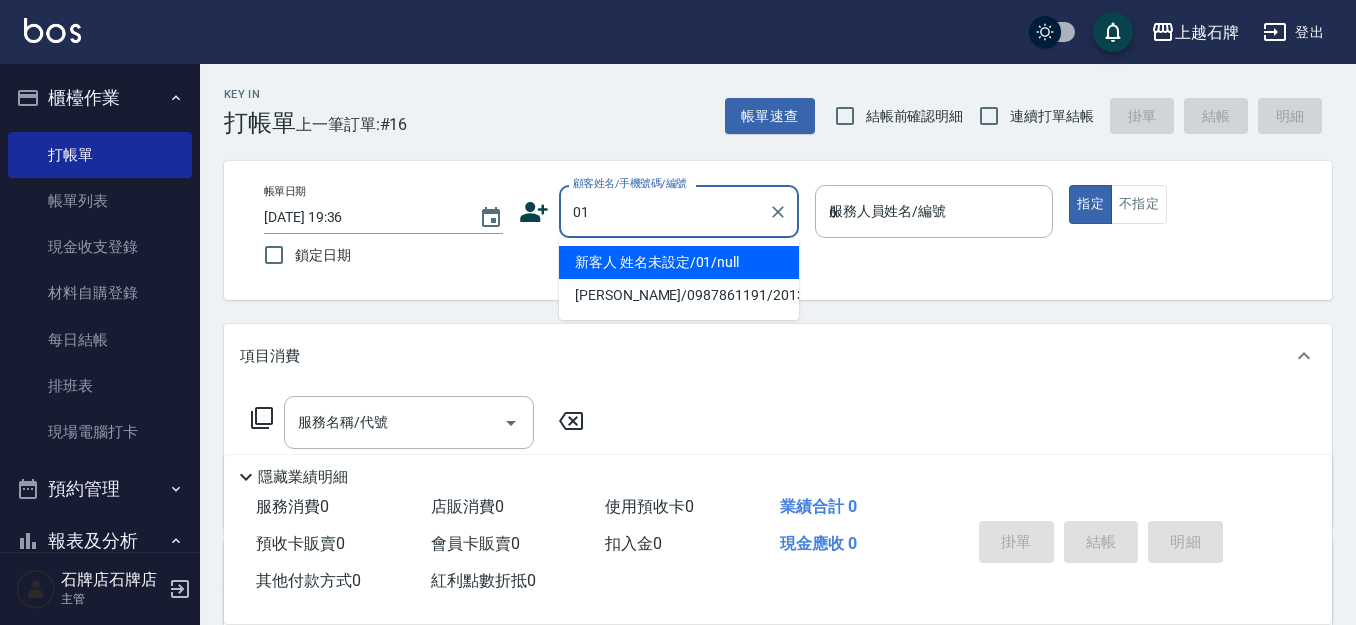 type on "新客人 姓名未設定/01/null" 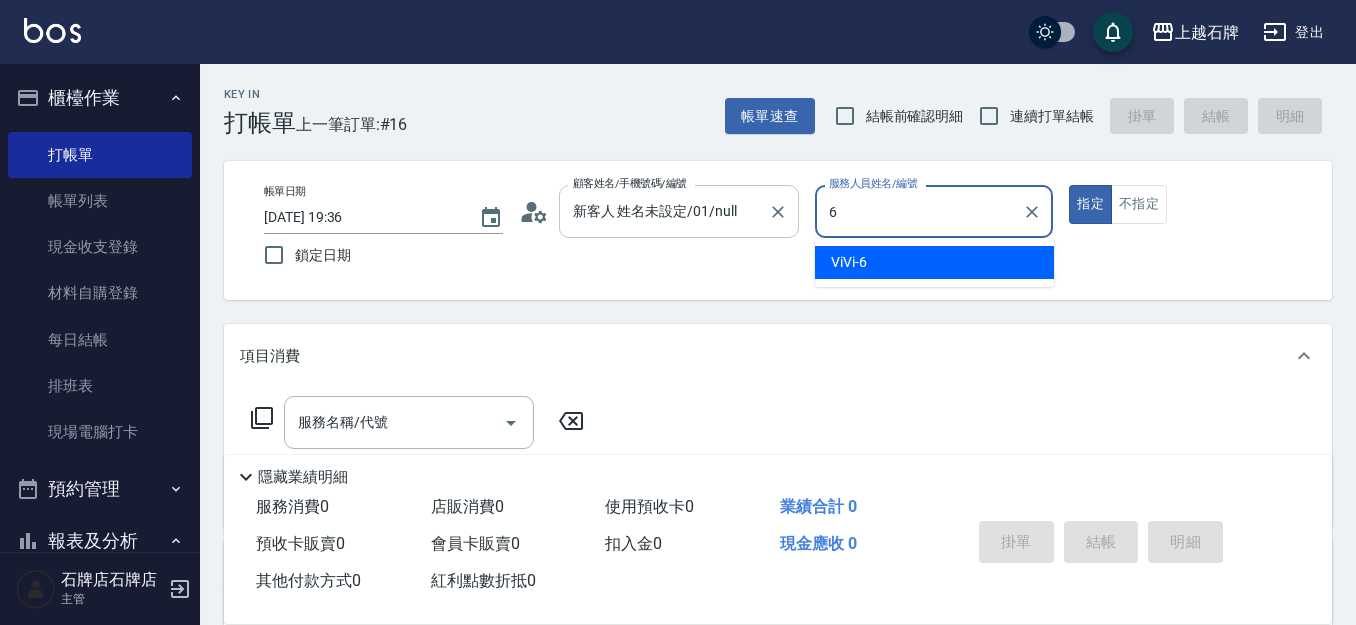 type on "ViVi-6" 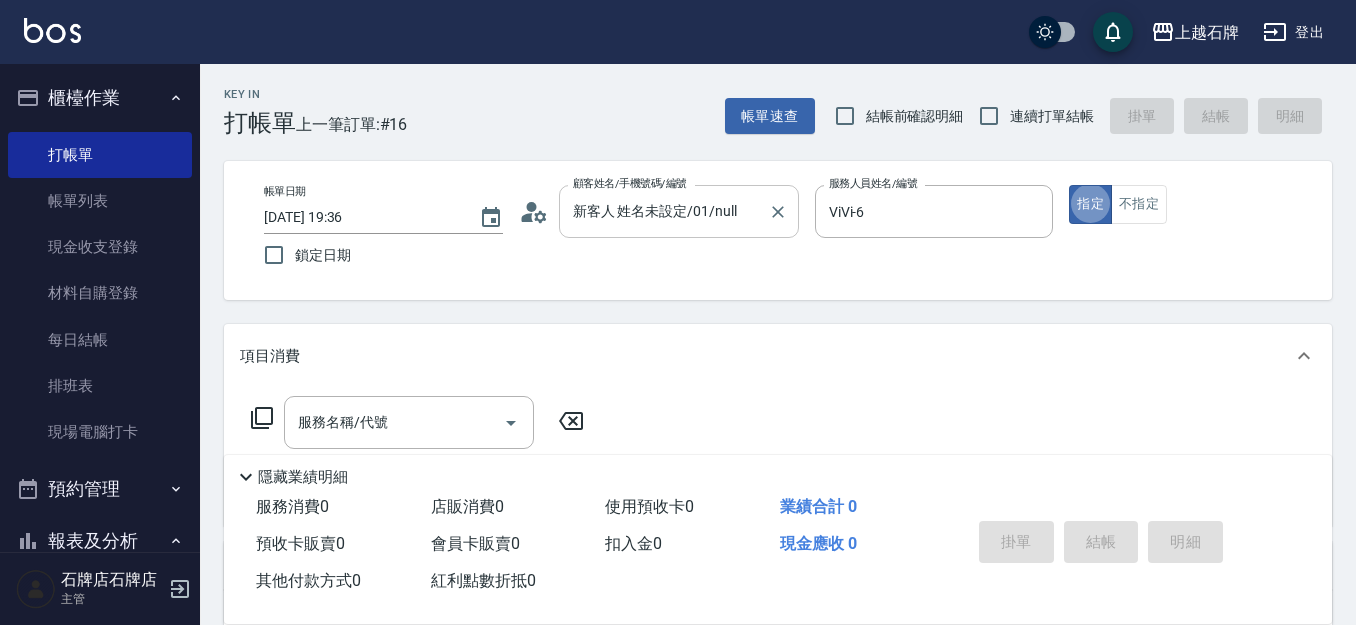 type on "true" 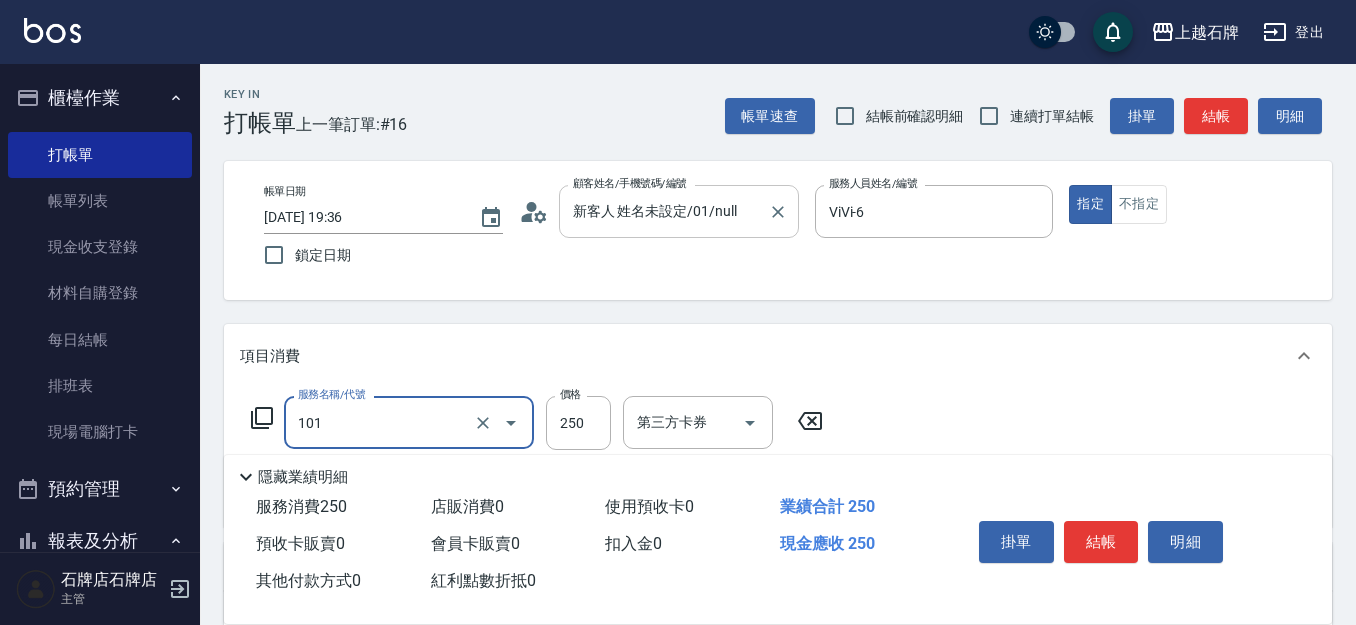 type on "洗髮(101)" 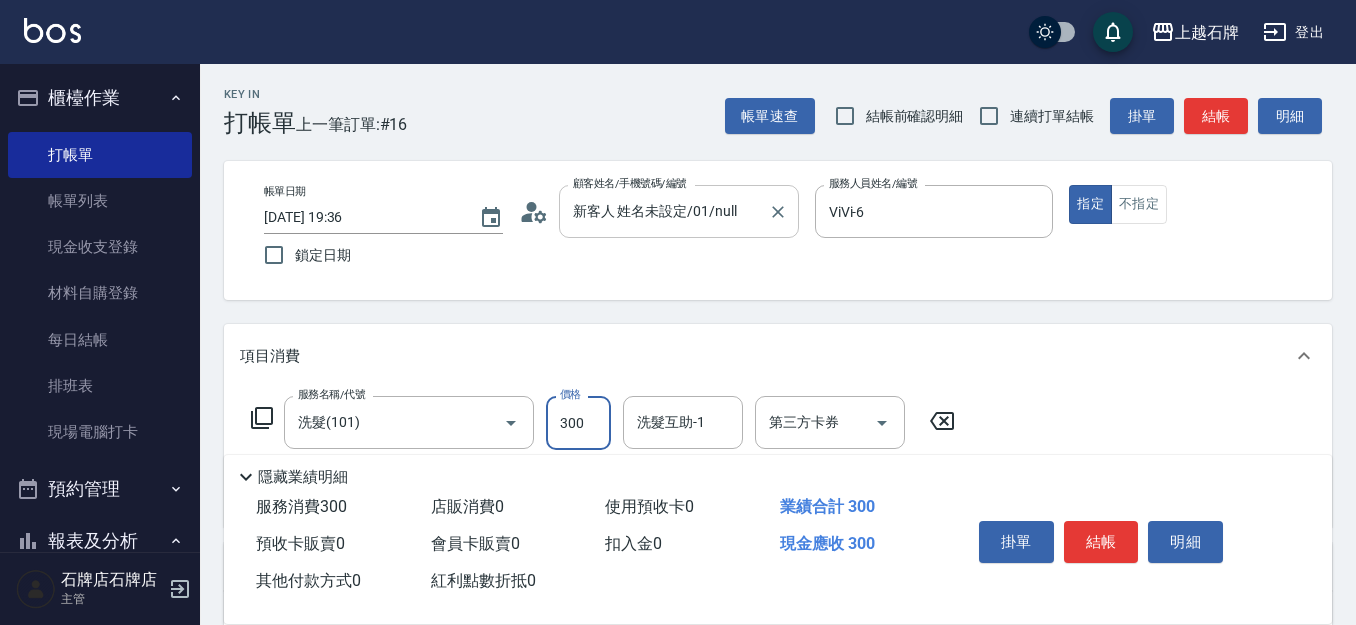 type on "300" 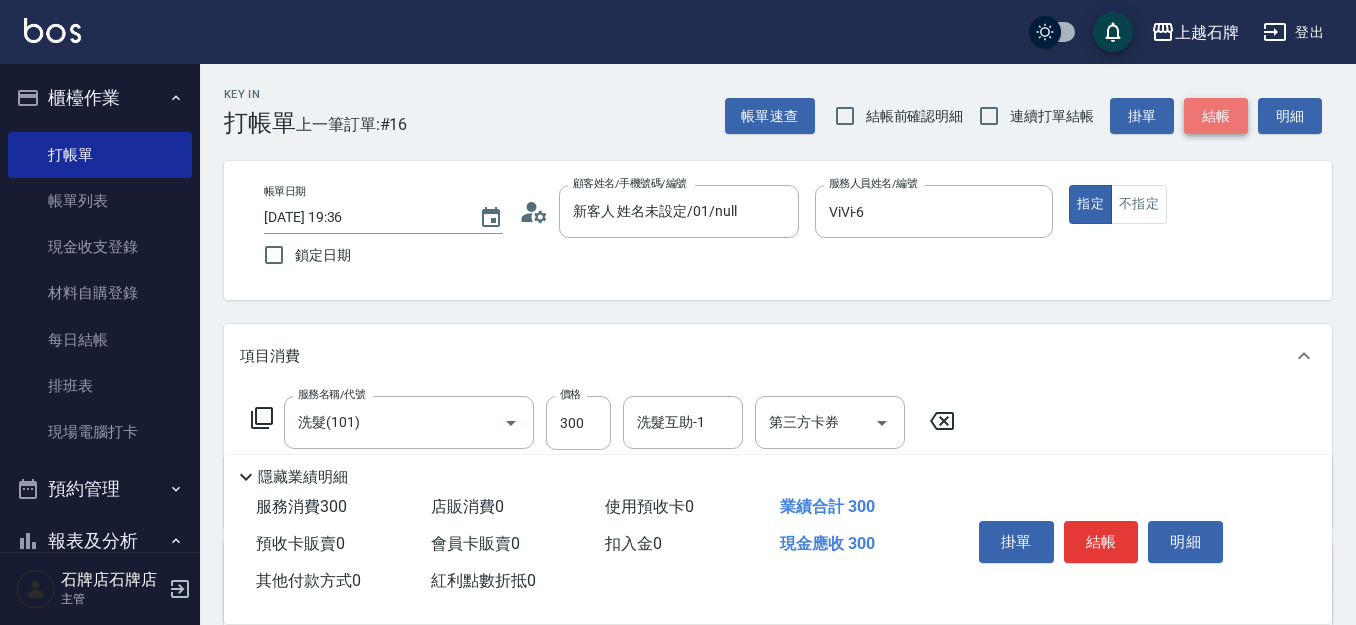 click on "結帳" at bounding box center (1216, 116) 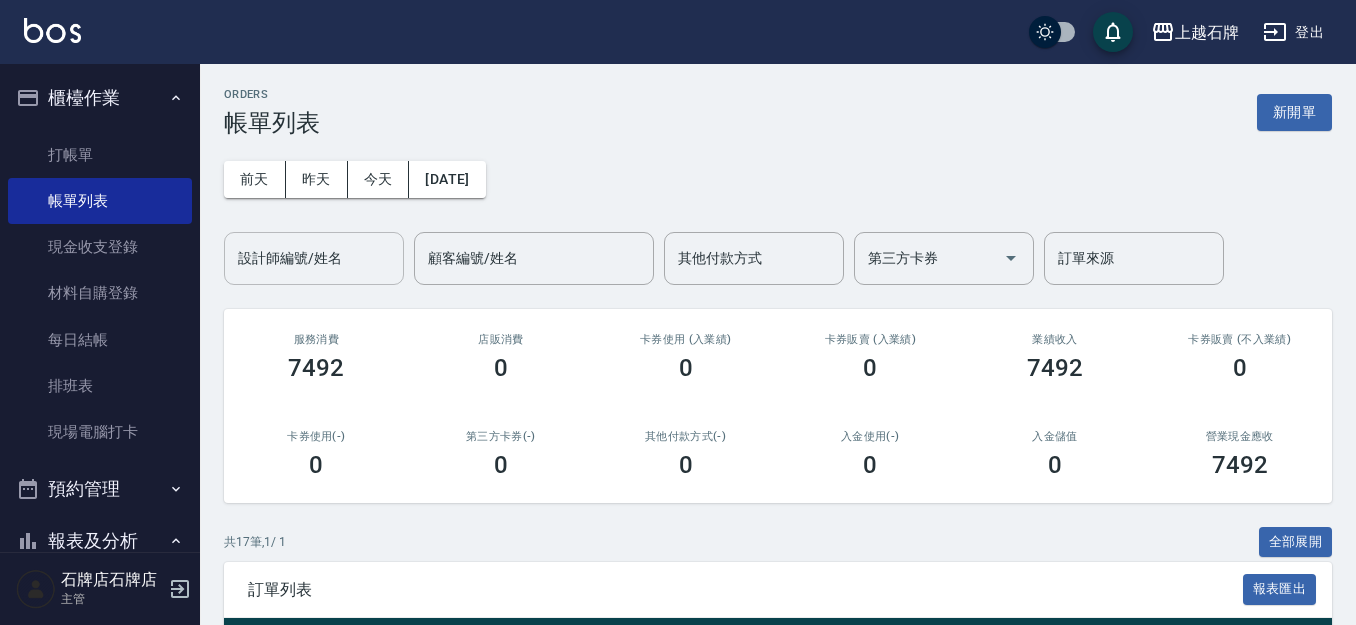 click on "設計師編號/姓名" at bounding box center (314, 258) 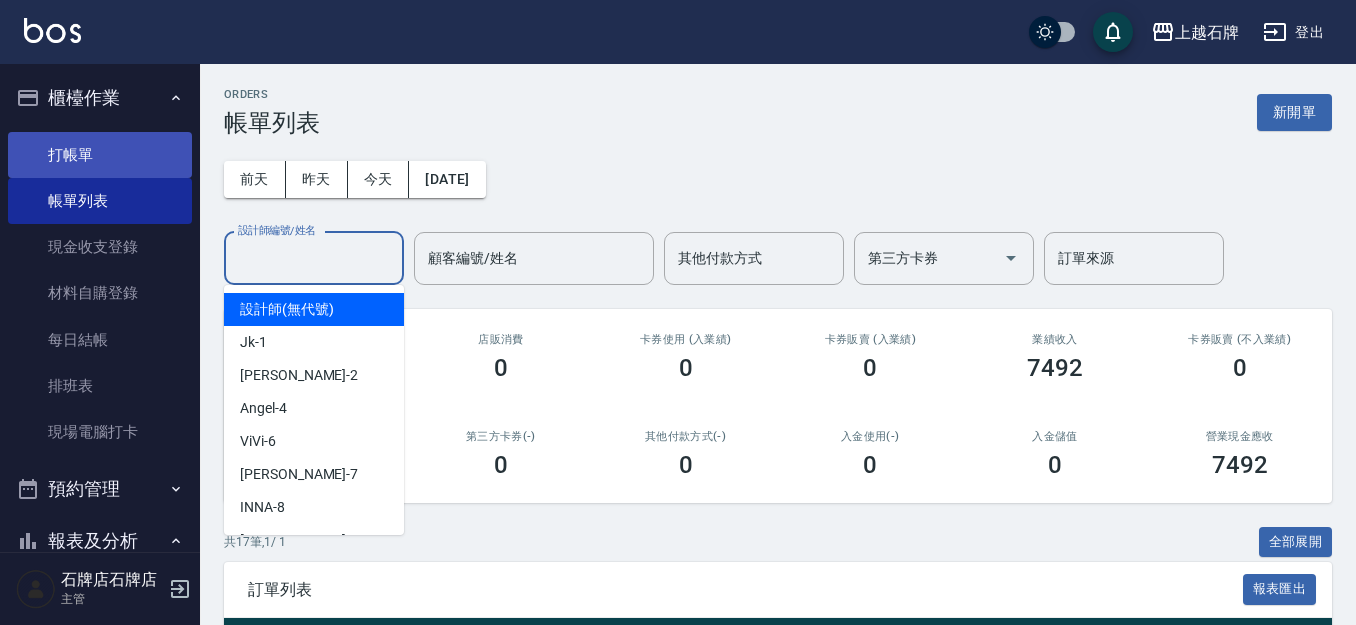 click on "打帳單" at bounding box center (100, 155) 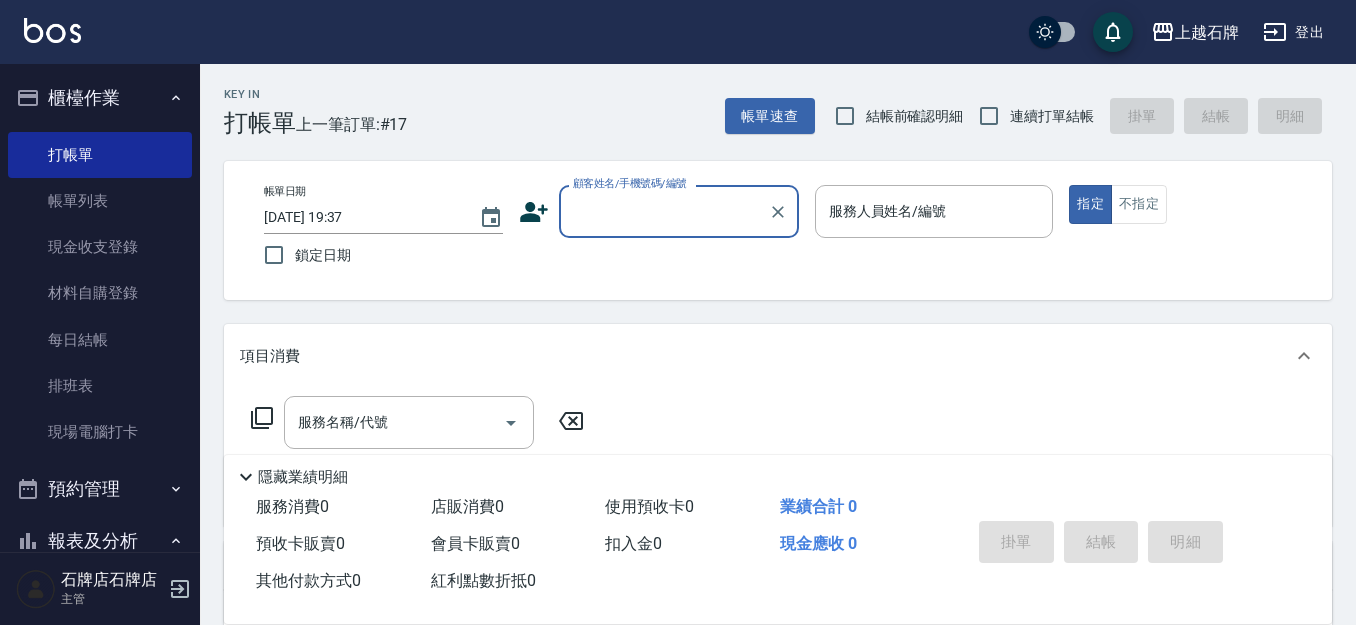 click on "顧客姓名/手機號碼/編號" at bounding box center (679, 211) 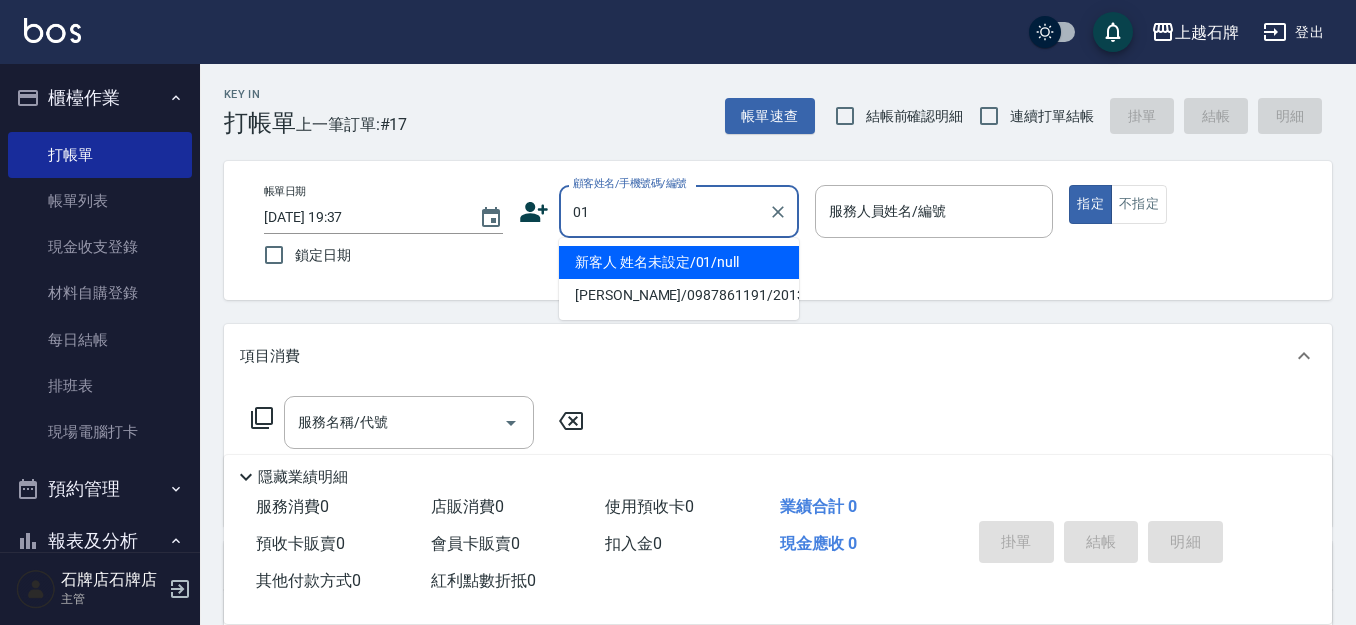 type on "新客人 姓名未設定/01/null" 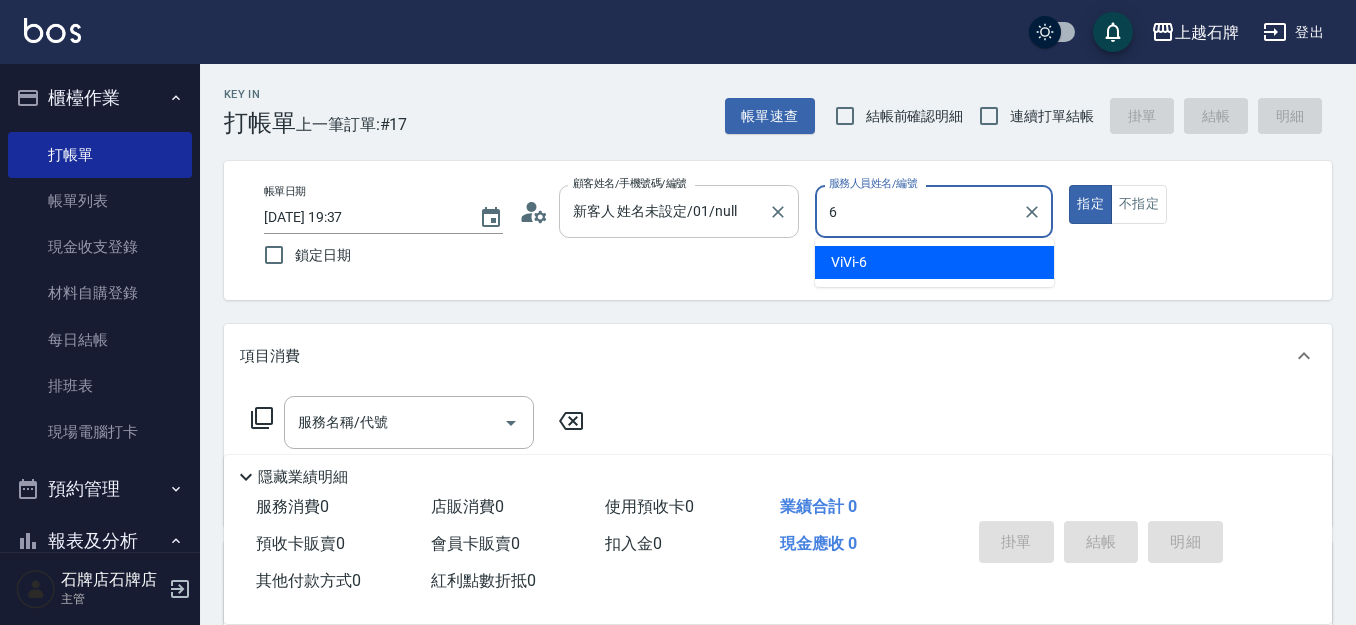 type on "6" 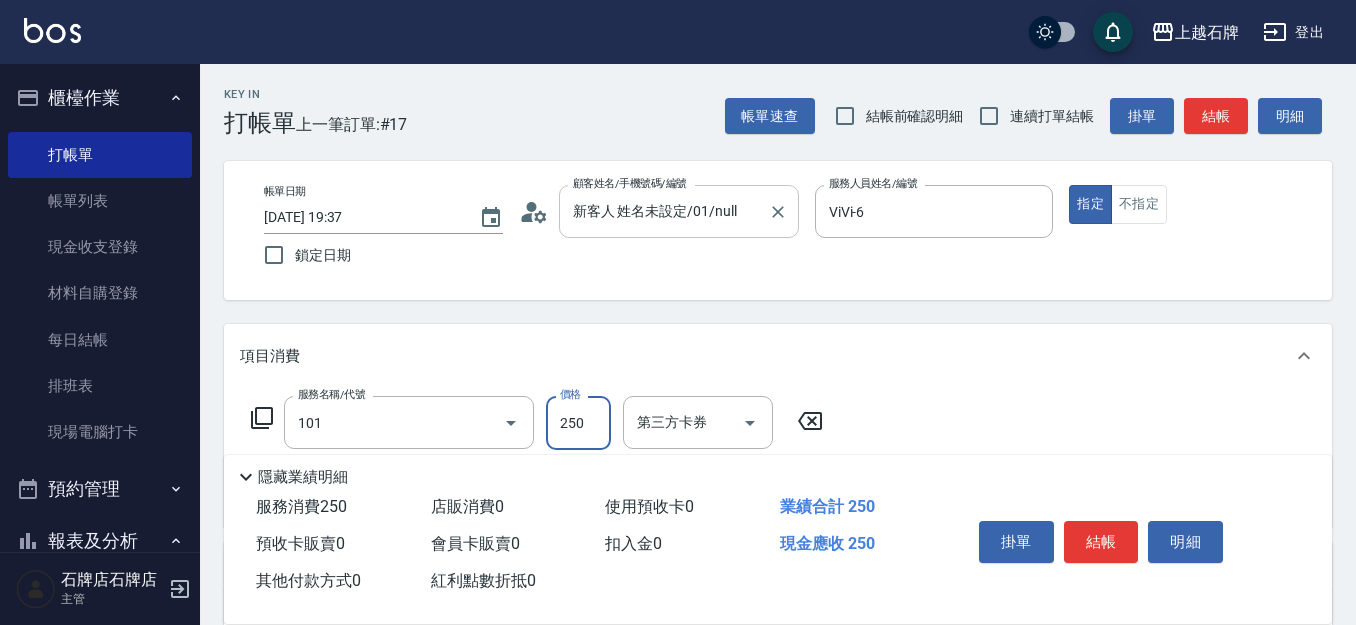 type on "洗髮(101)" 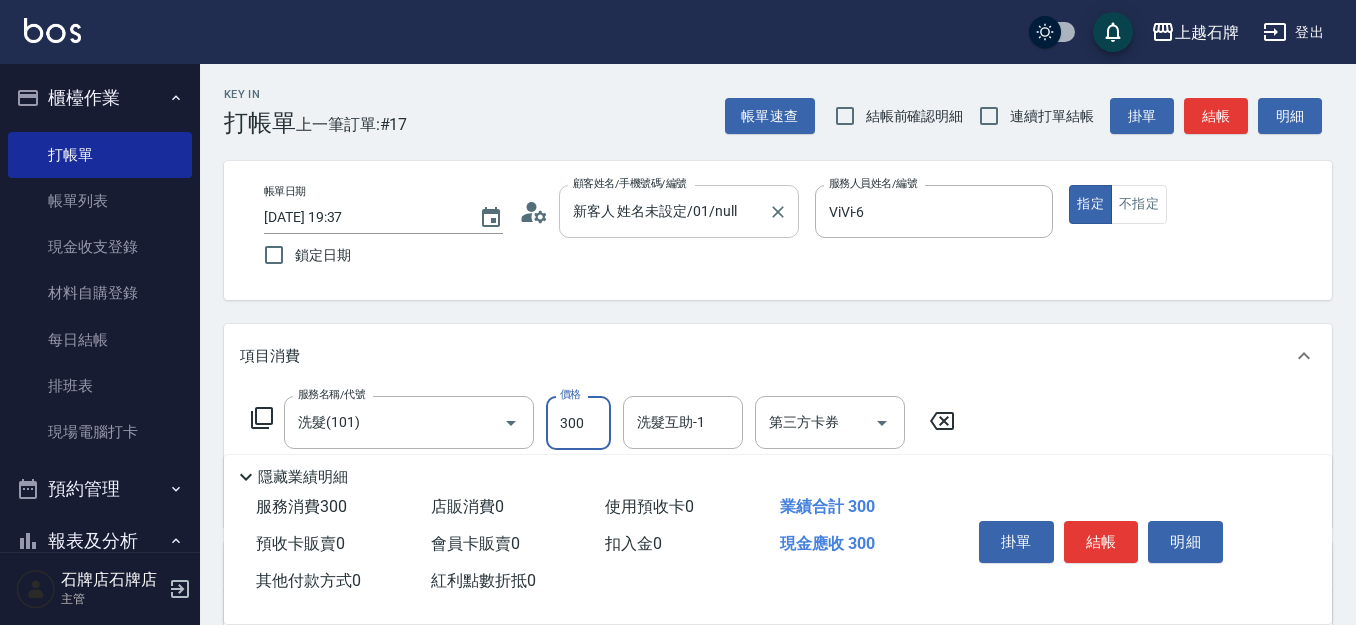 type on "300" 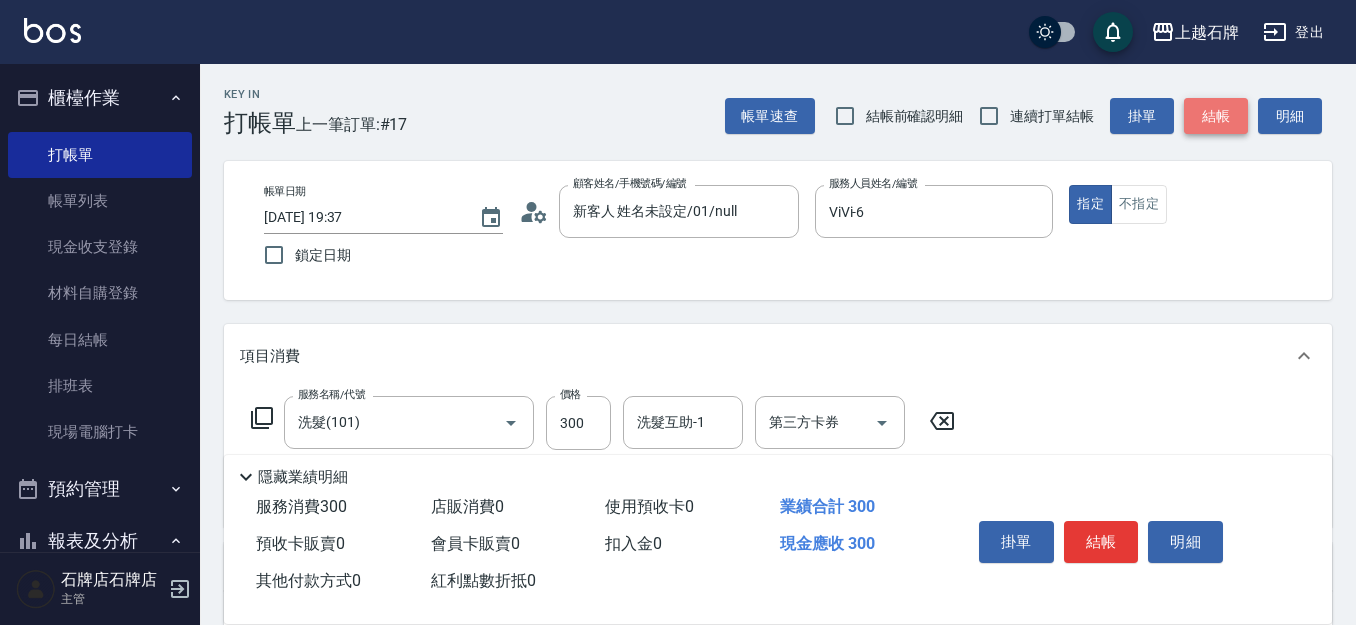 click on "結帳" at bounding box center (1216, 116) 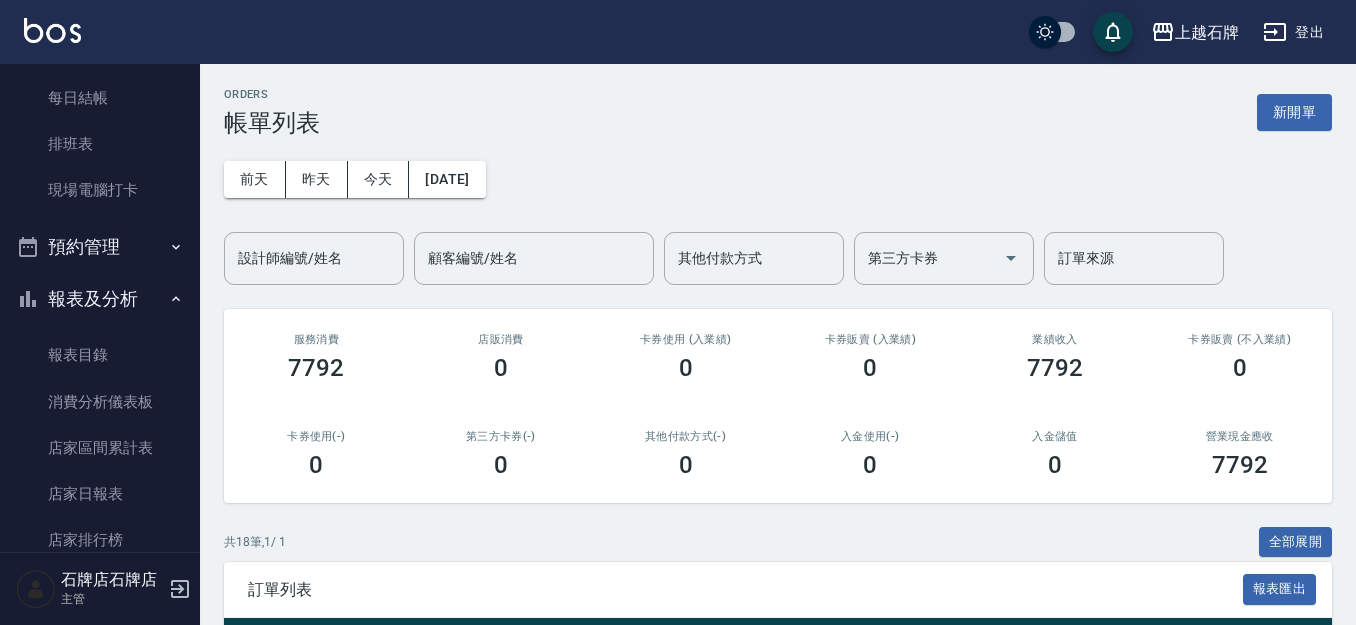 scroll, scrollTop: 300, scrollLeft: 0, axis: vertical 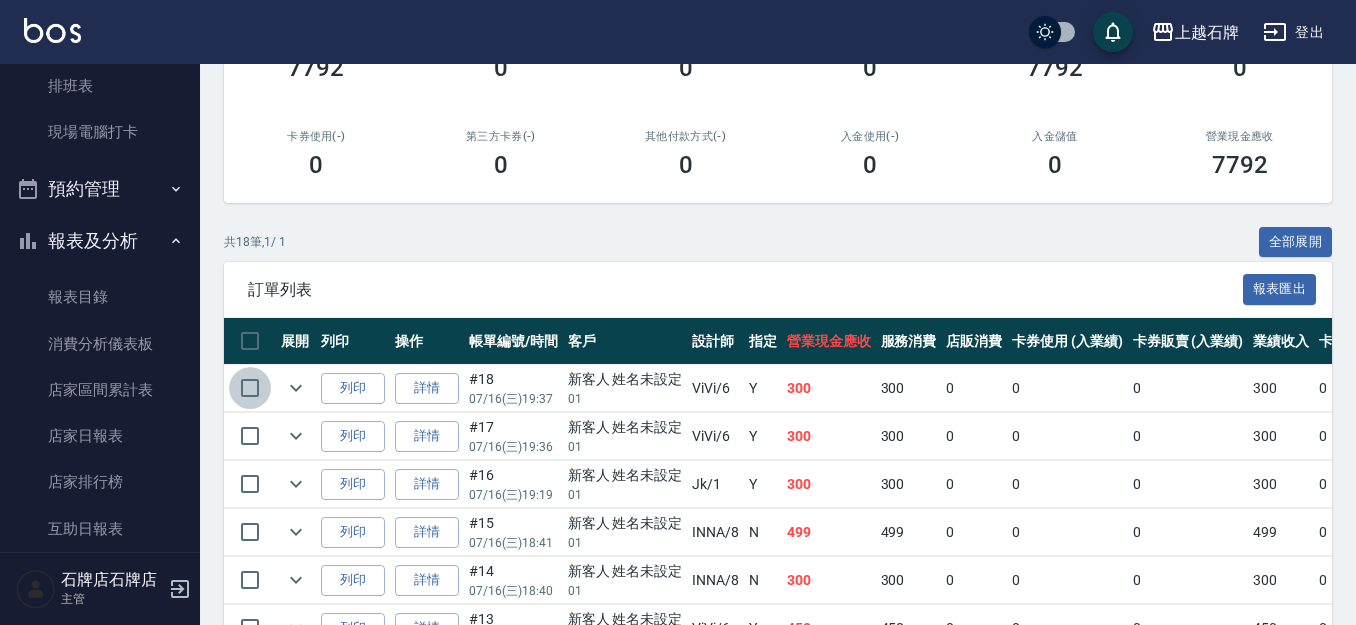 drag, startPoint x: 242, startPoint y: 380, endPoint x: 269, endPoint y: 392, distance: 29.546574 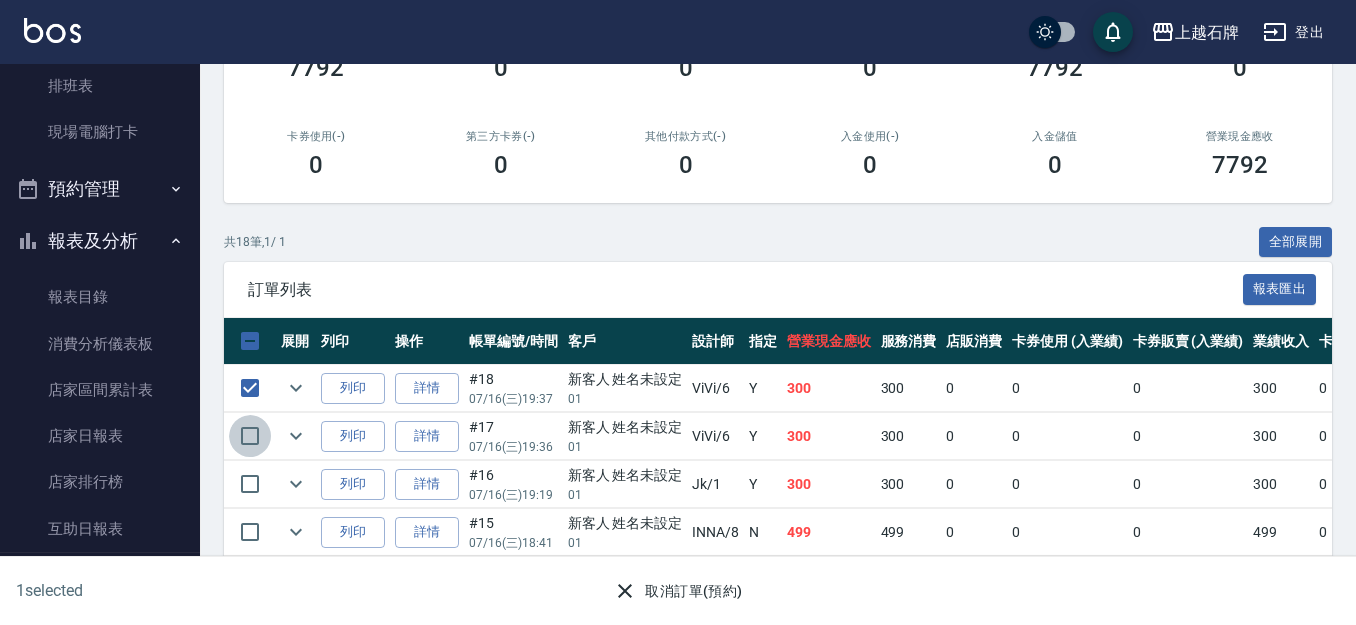 drag, startPoint x: 255, startPoint y: 428, endPoint x: 267, endPoint y: 431, distance: 12.369317 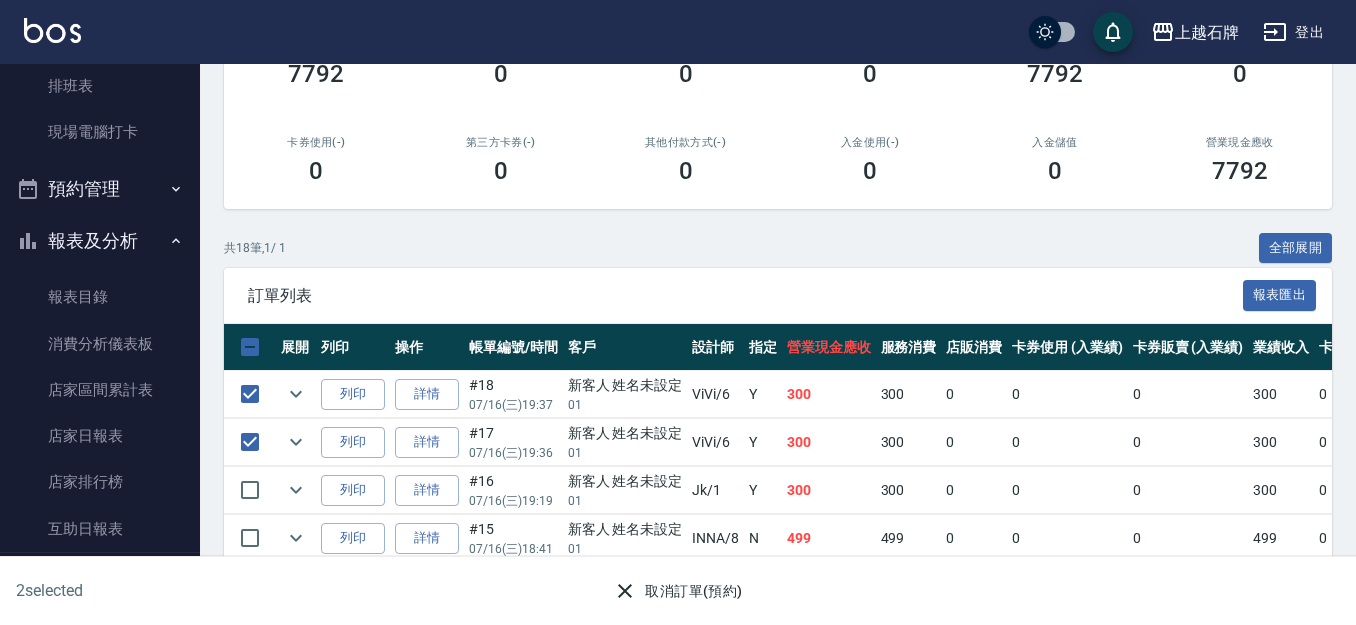 scroll, scrollTop: 200, scrollLeft: 0, axis: vertical 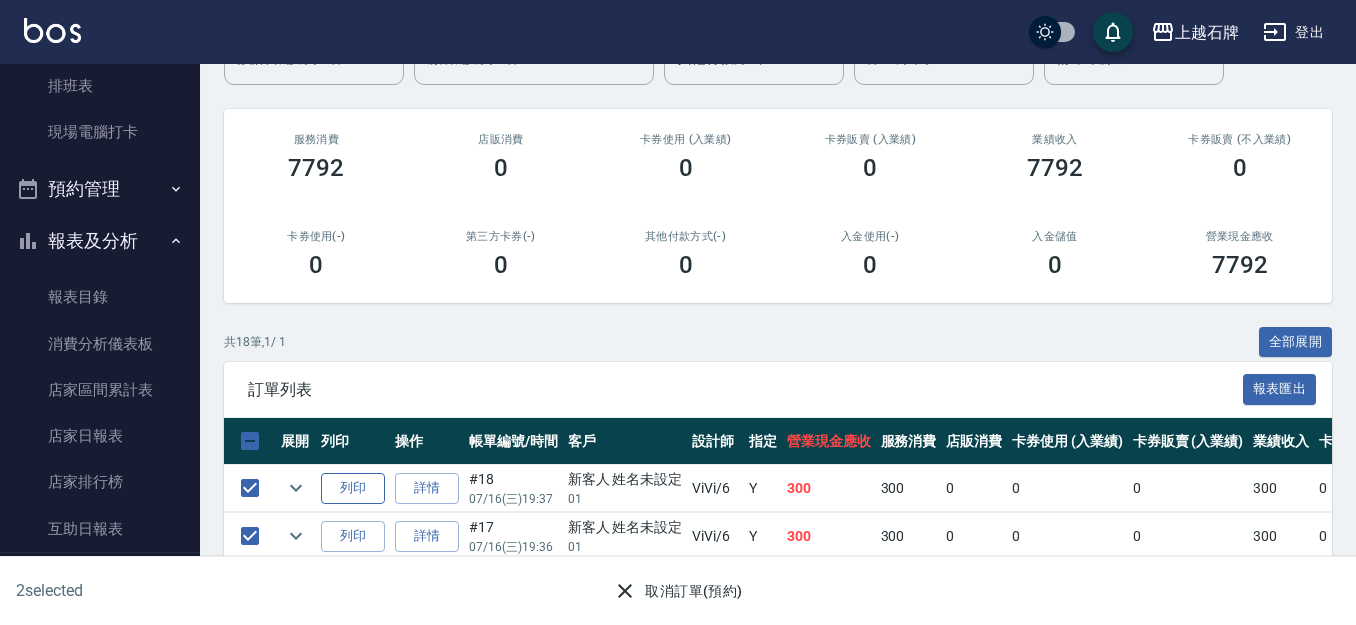 click on "列印" at bounding box center [353, 488] 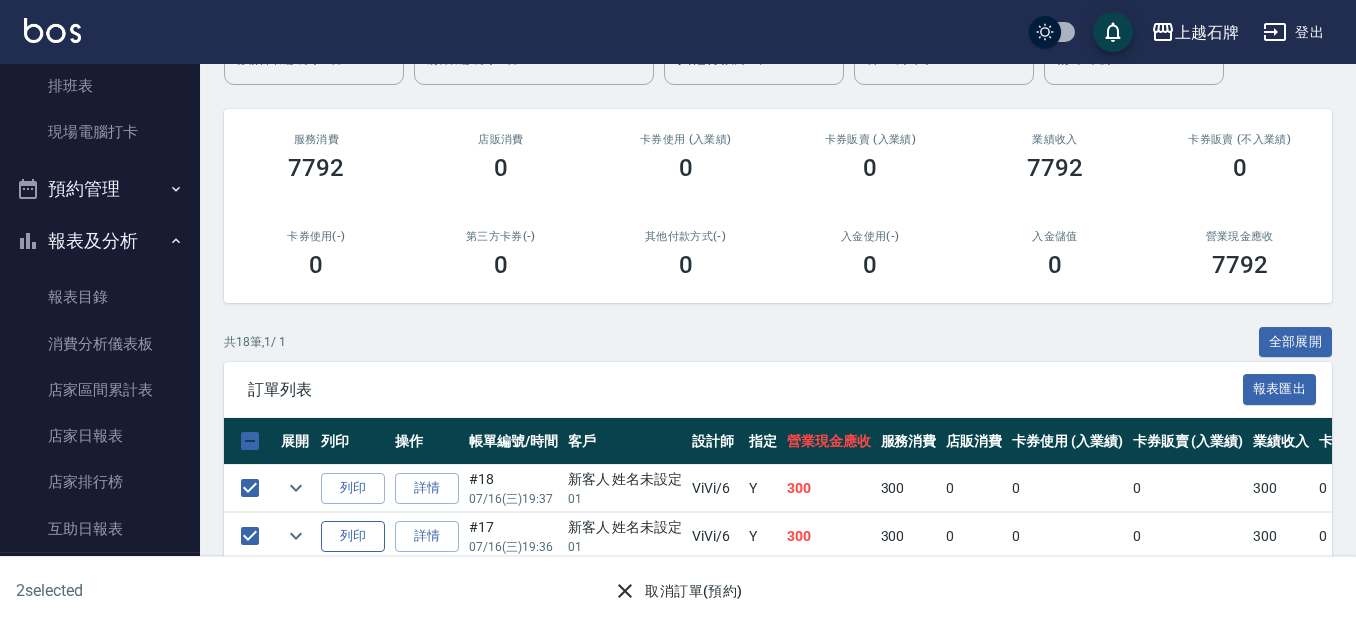 click on "列印" at bounding box center [353, 536] 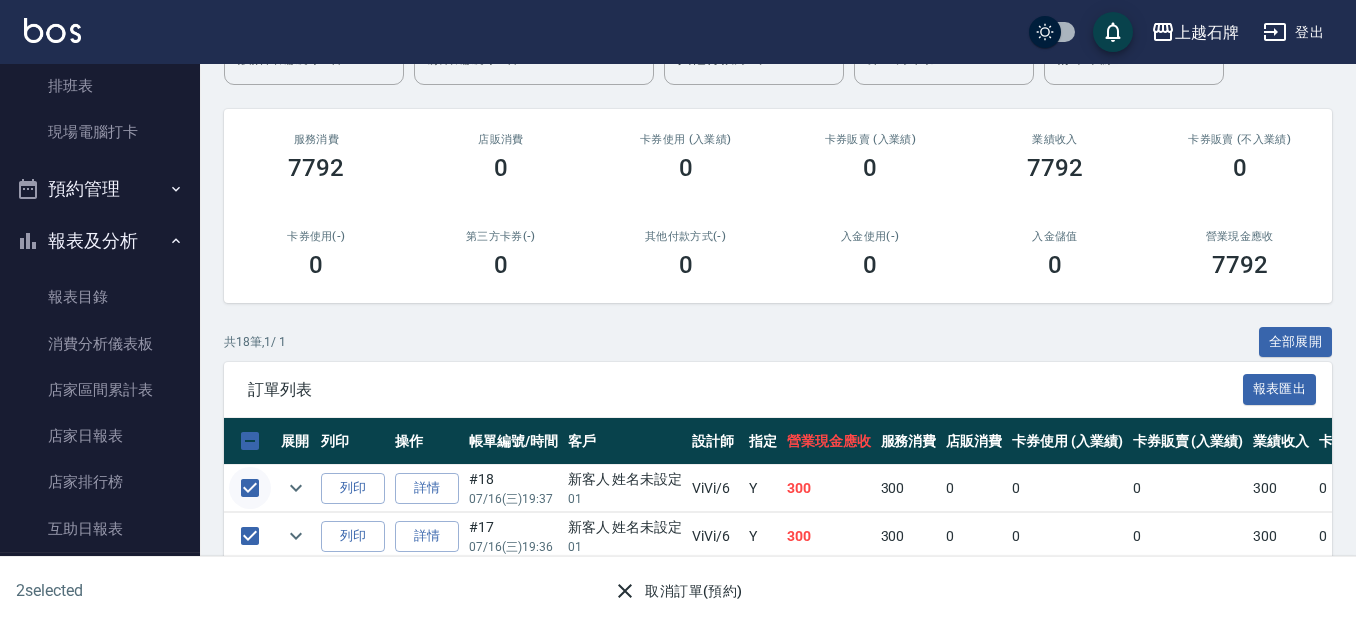 click at bounding box center [250, 488] 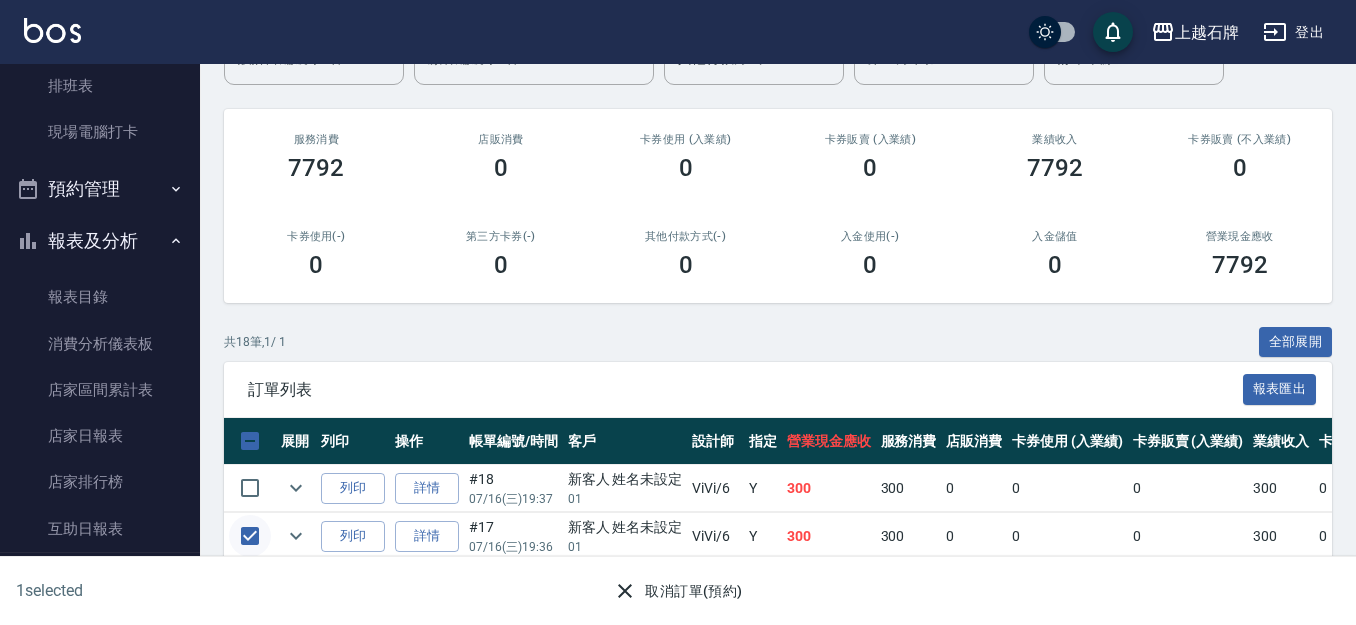click at bounding box center [250, 536] 